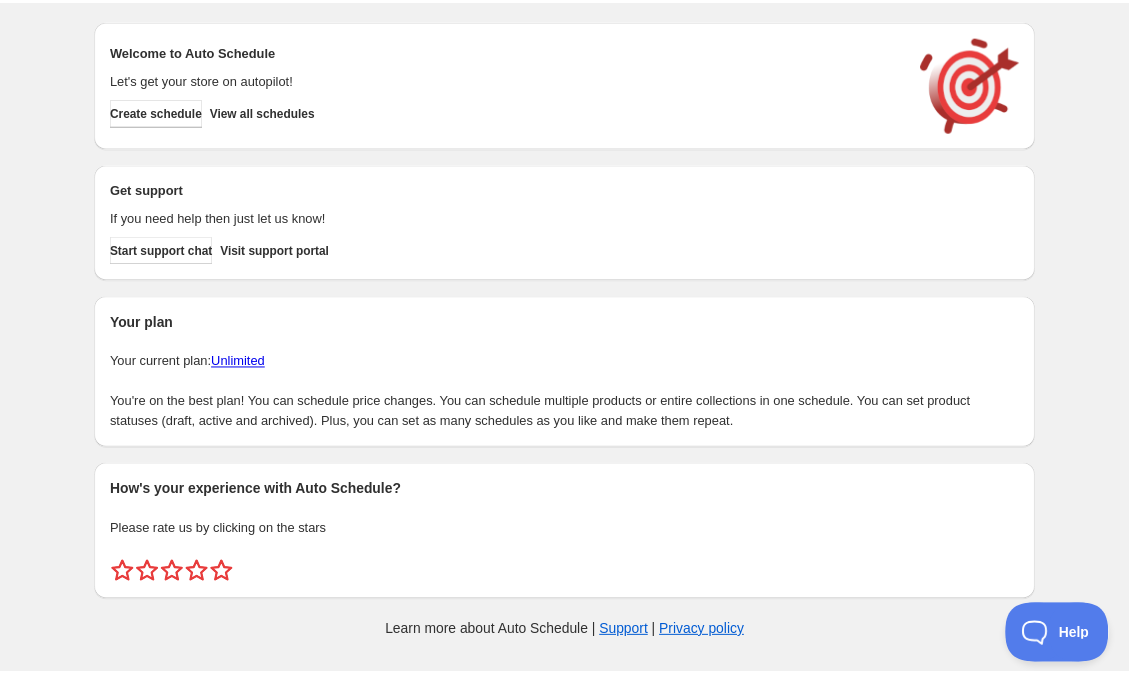 scroll, scrollTop: 0, scrollLeft: 0, axis: both 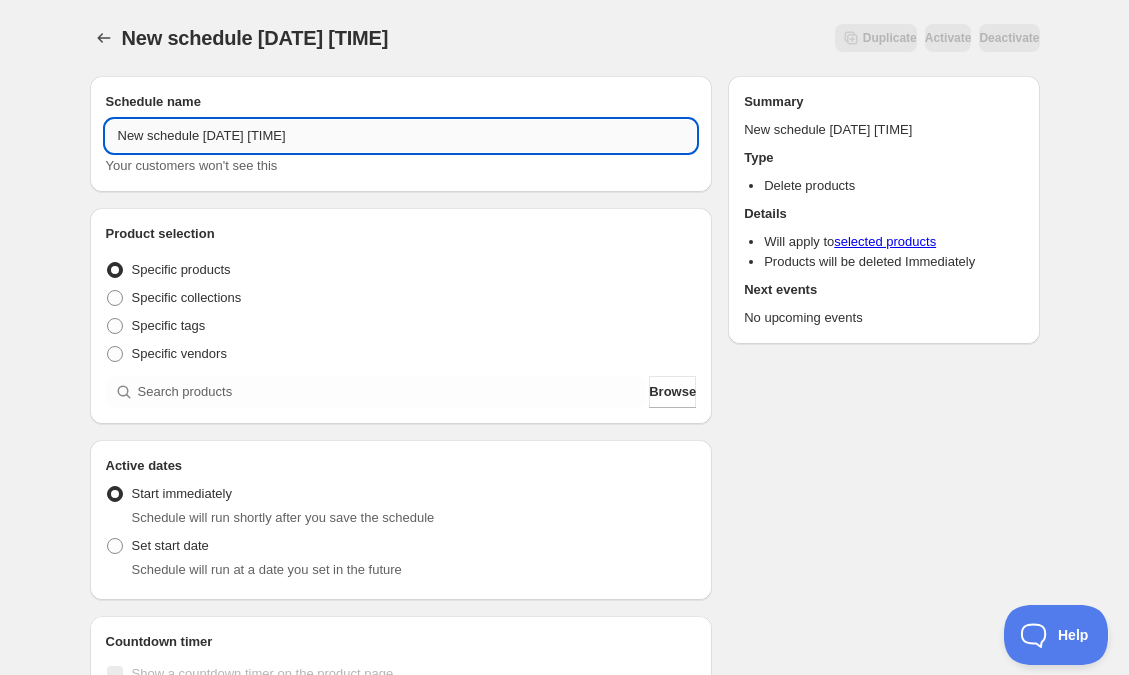 click on "New schedule Jul 06 2025 13:44" at bounding box center [401, 136] 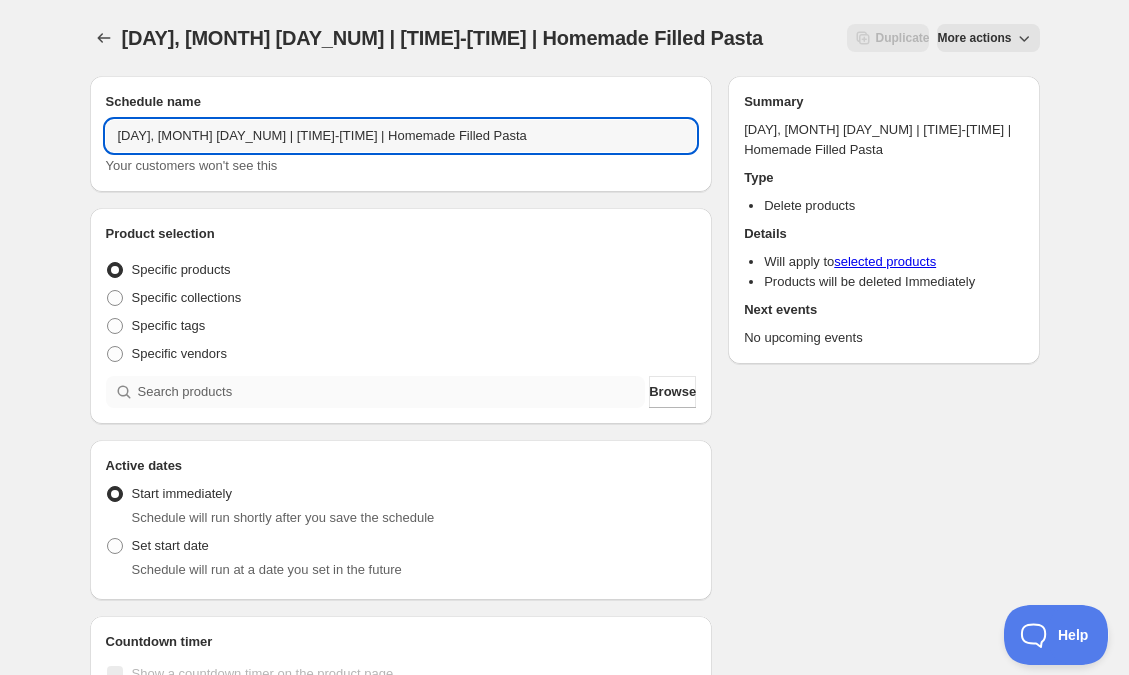 type on "Tuesday, September 23rd | 6:30PM-8:30PM | Homemade Filled Pasta" 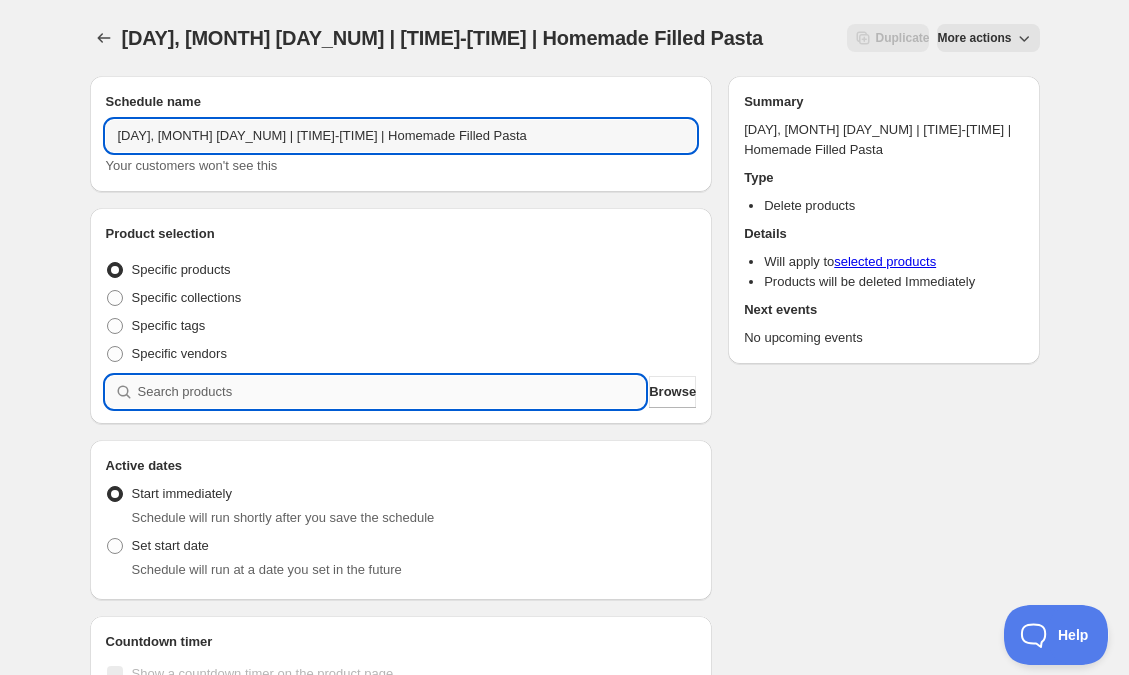 click at bounding box center [392, 392] 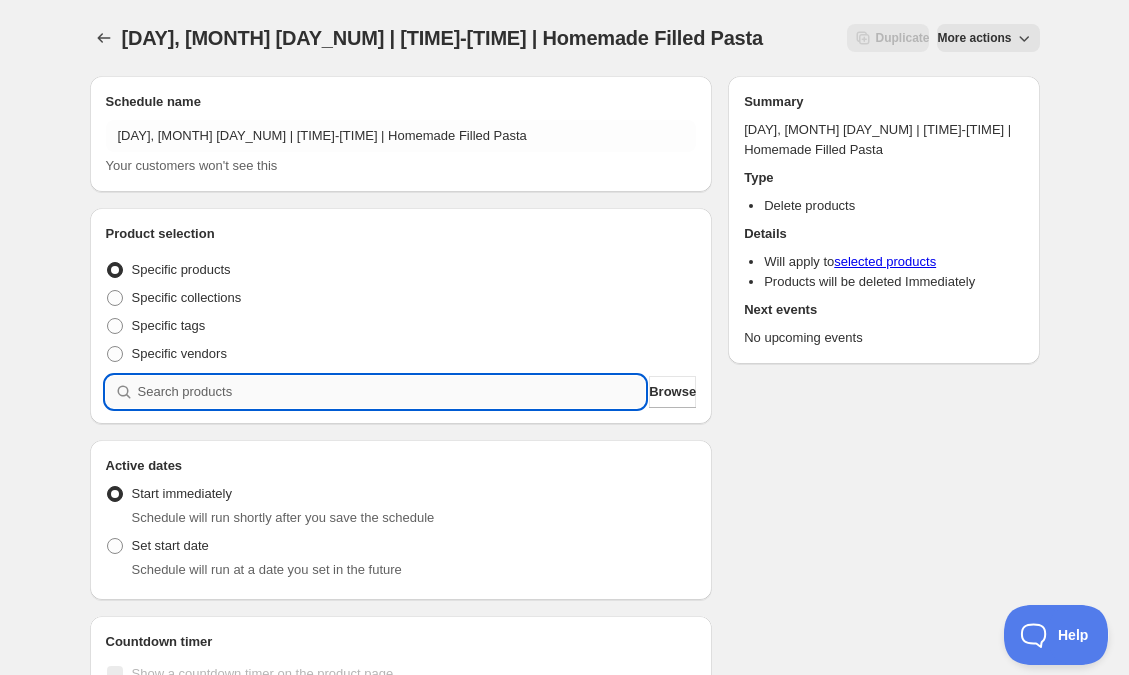 paste on "Tuesday, September 23rd | 6:30PM-8:30PM | Homemade Filled Pasta" 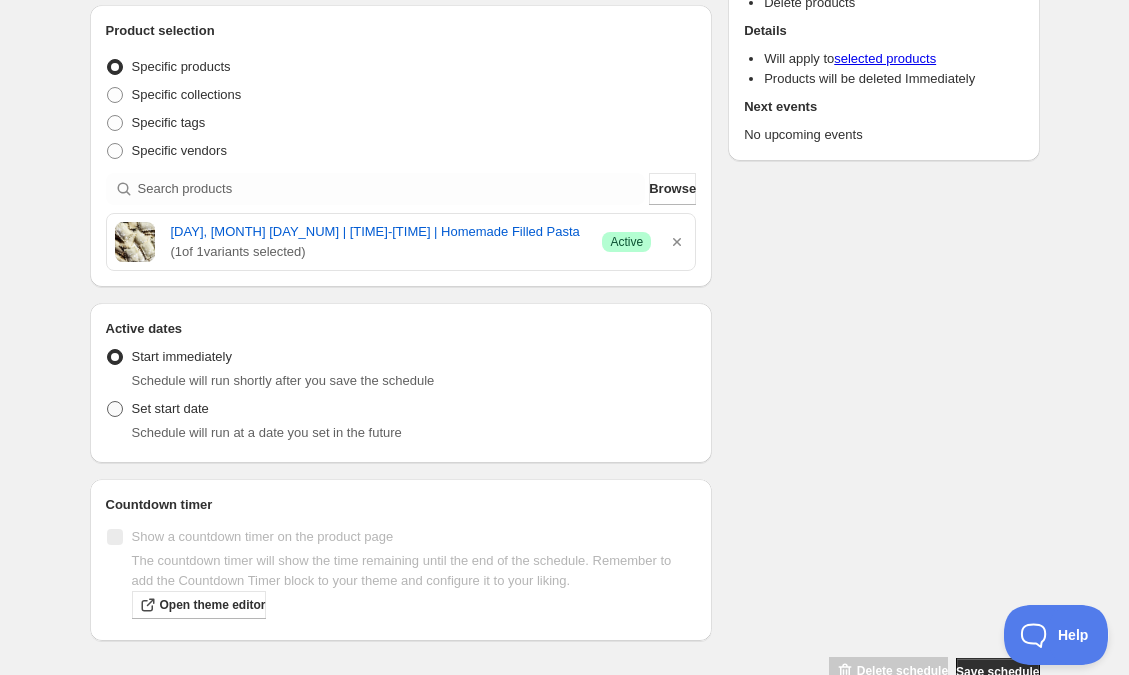 click on "Set start date" at bounding box center [170, 409] 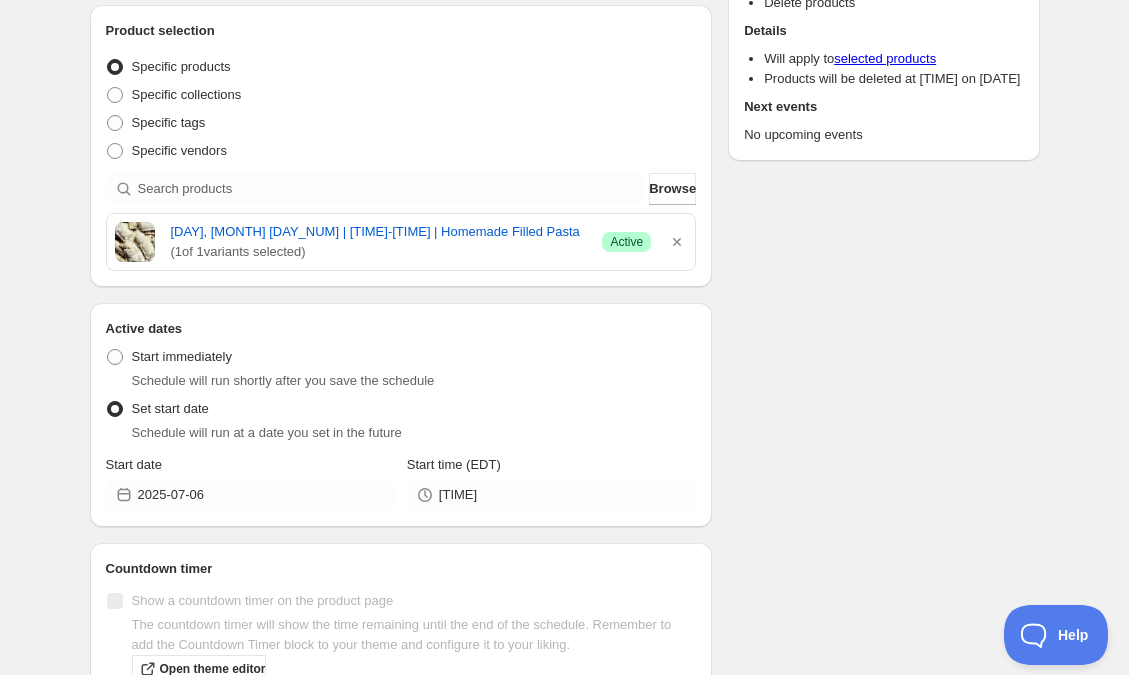 scroll, scrollTop: 294, scrollLeft: 0, axis: vertical 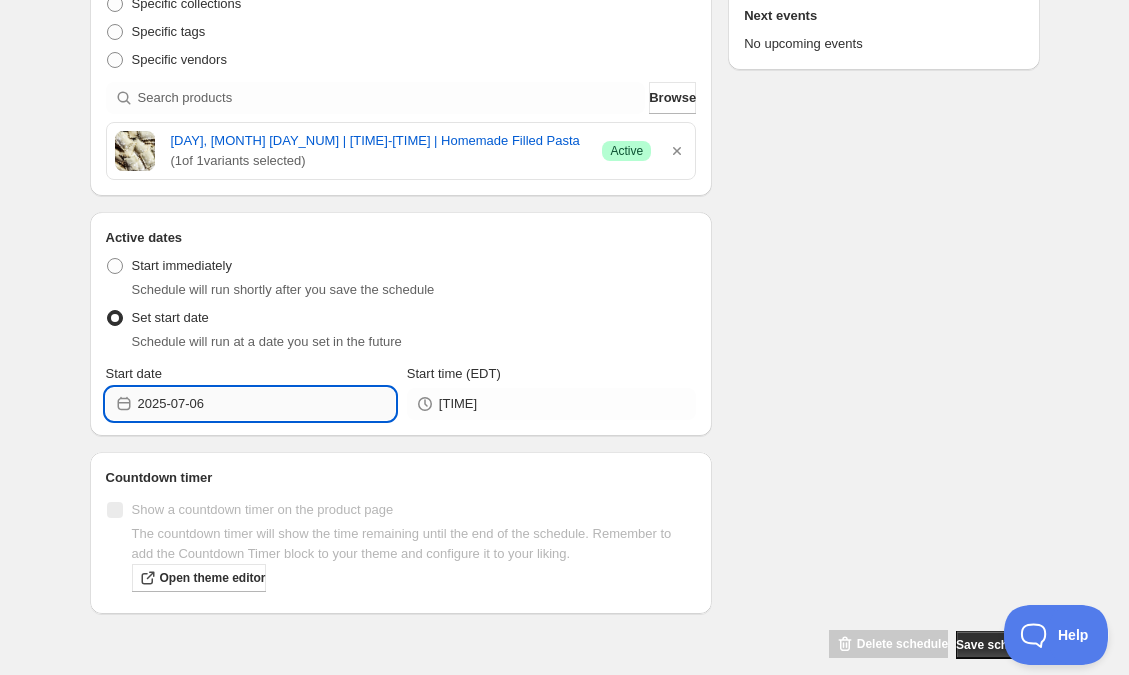 click on "2025-07-06" at bounding box center [266, 404] 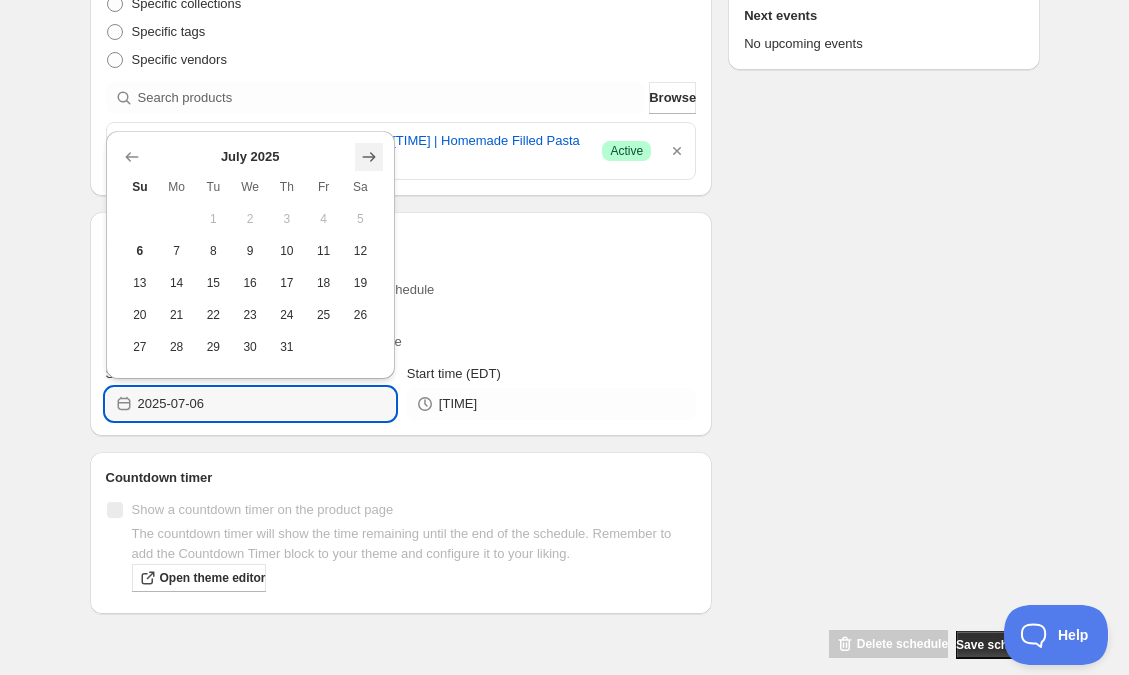 click at bounding box center (369, 157) 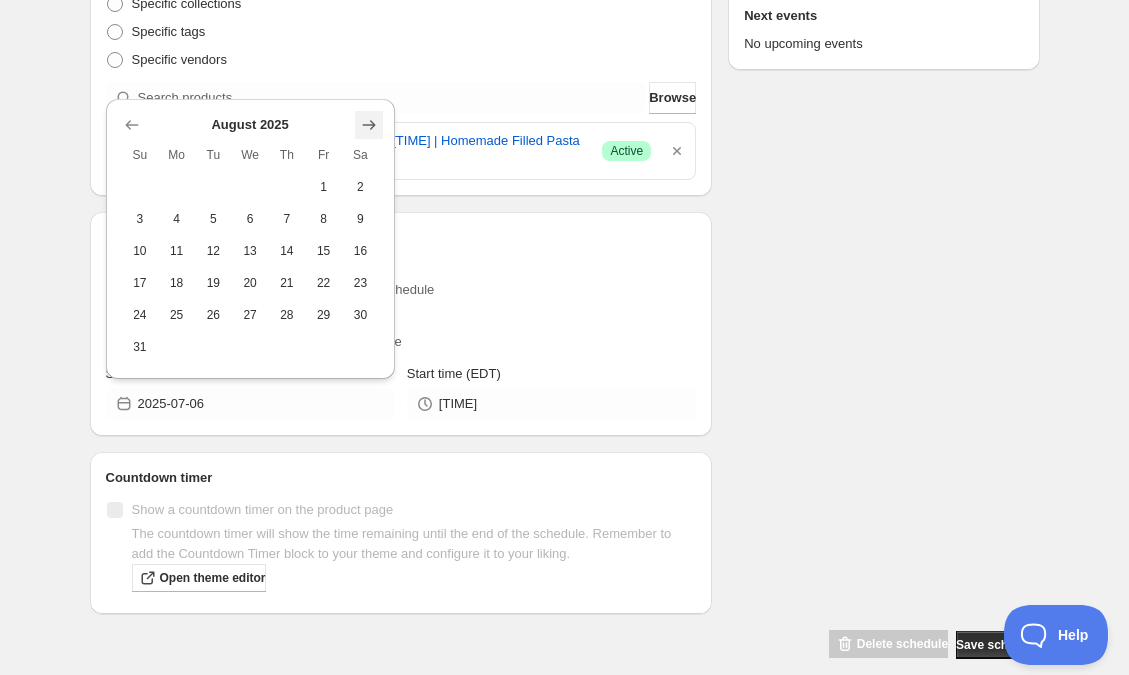 click at bounding box center (369, 125) 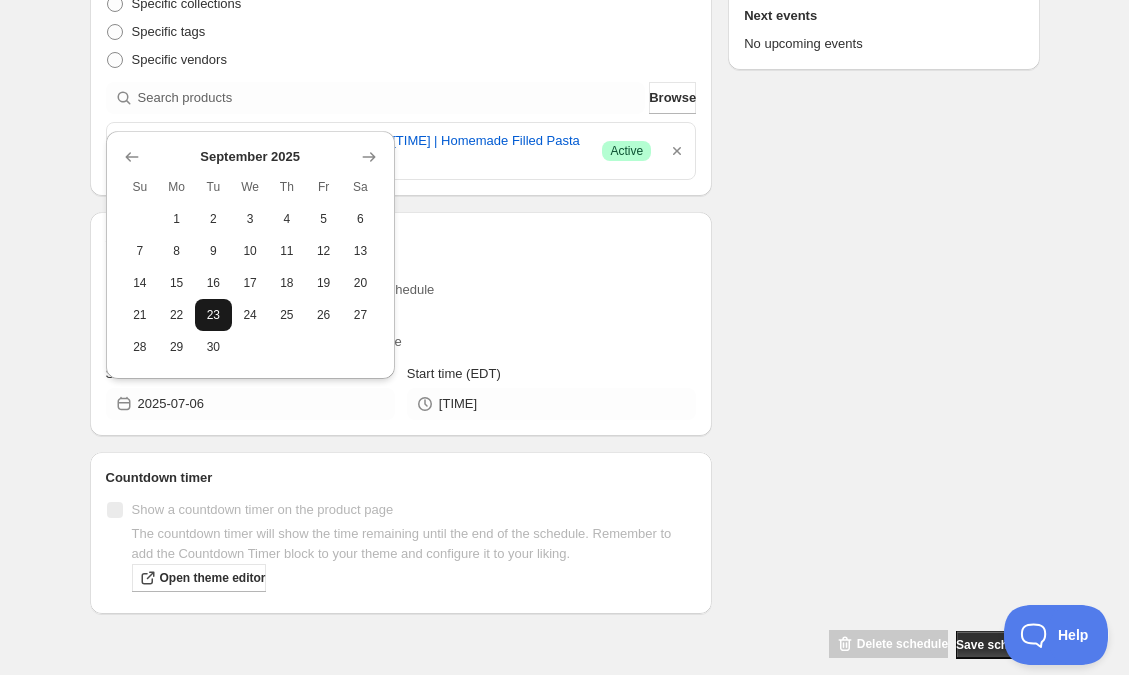 click on "23" at bounding box center [213, 315] 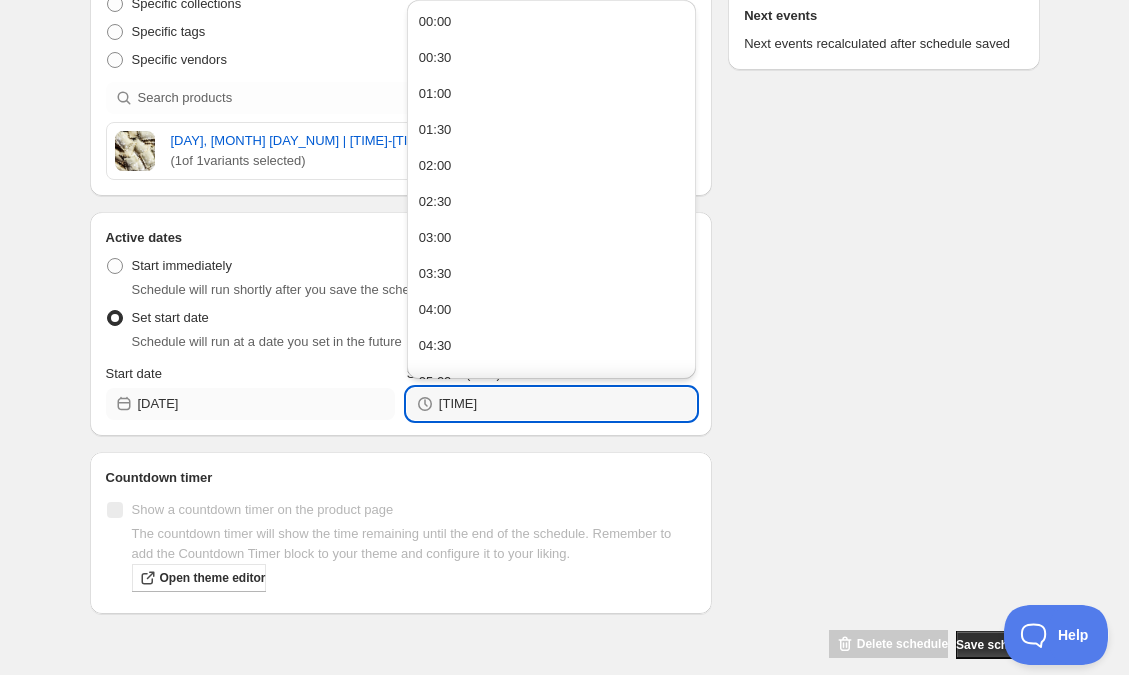 drag, startPoint x: 493, startPoint y: 431, endPoint x: 381, endPoint y: 429, distance: 112.01785 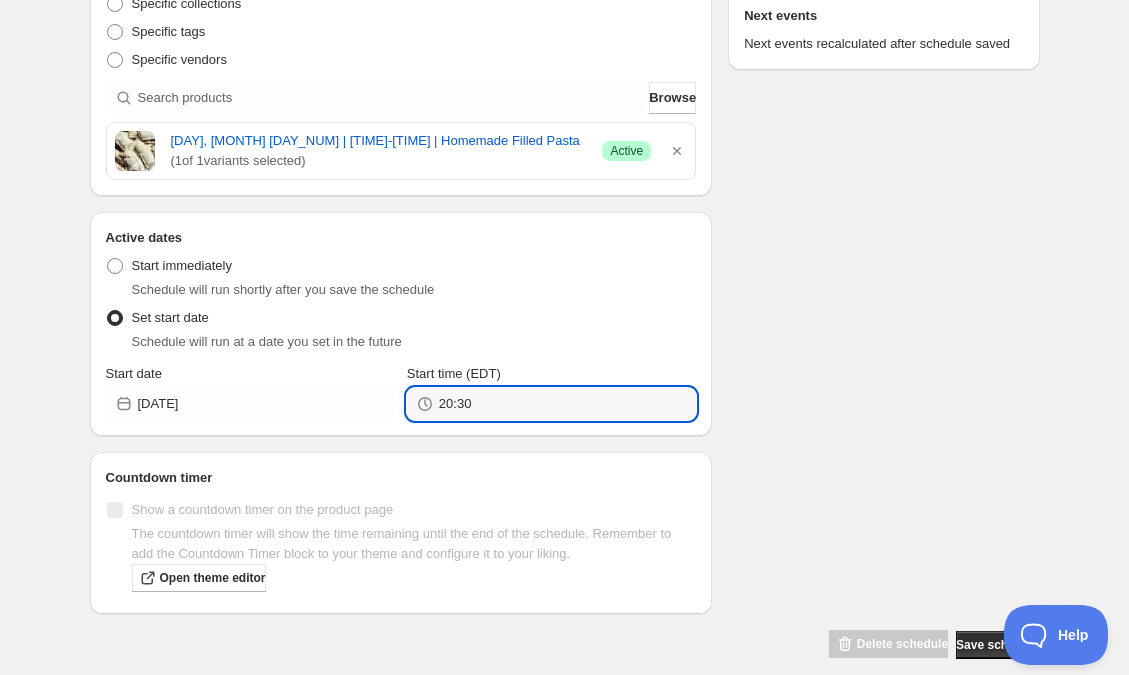 type on "20:30" 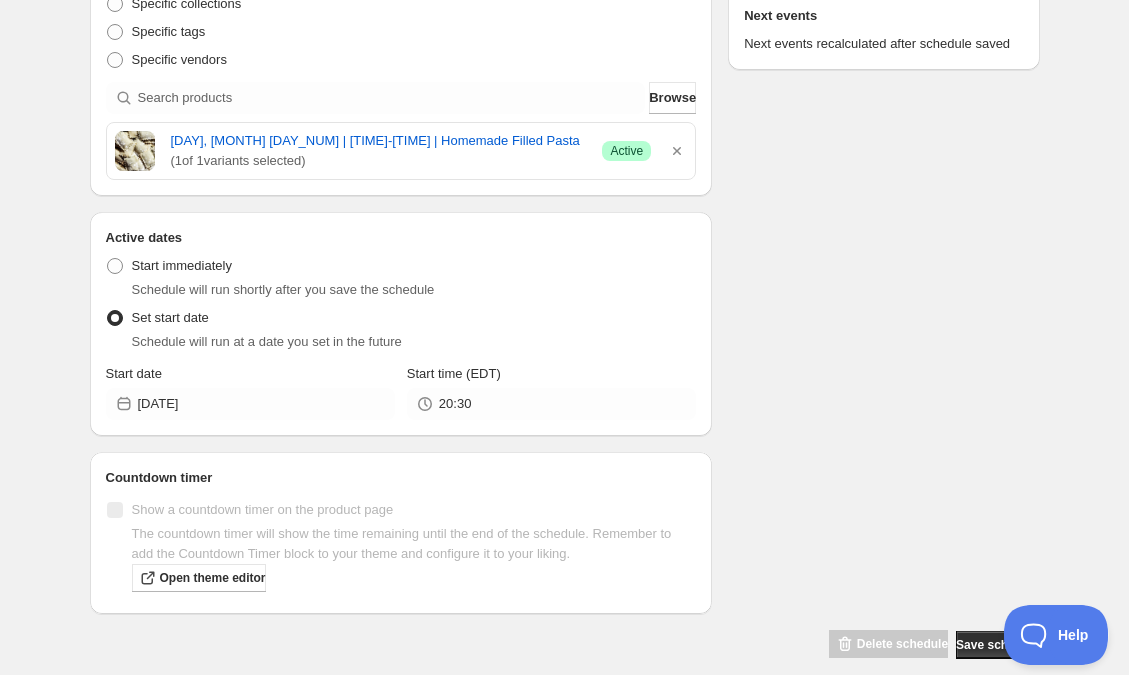 scroll, scrollTop: 0, scrollLeft: 0, axis: both 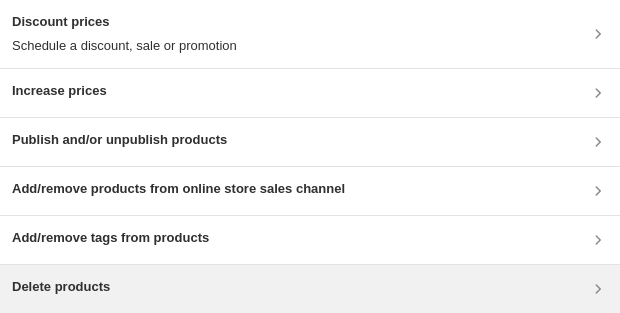 click on "Delete products" at bounding box center [310, 289] 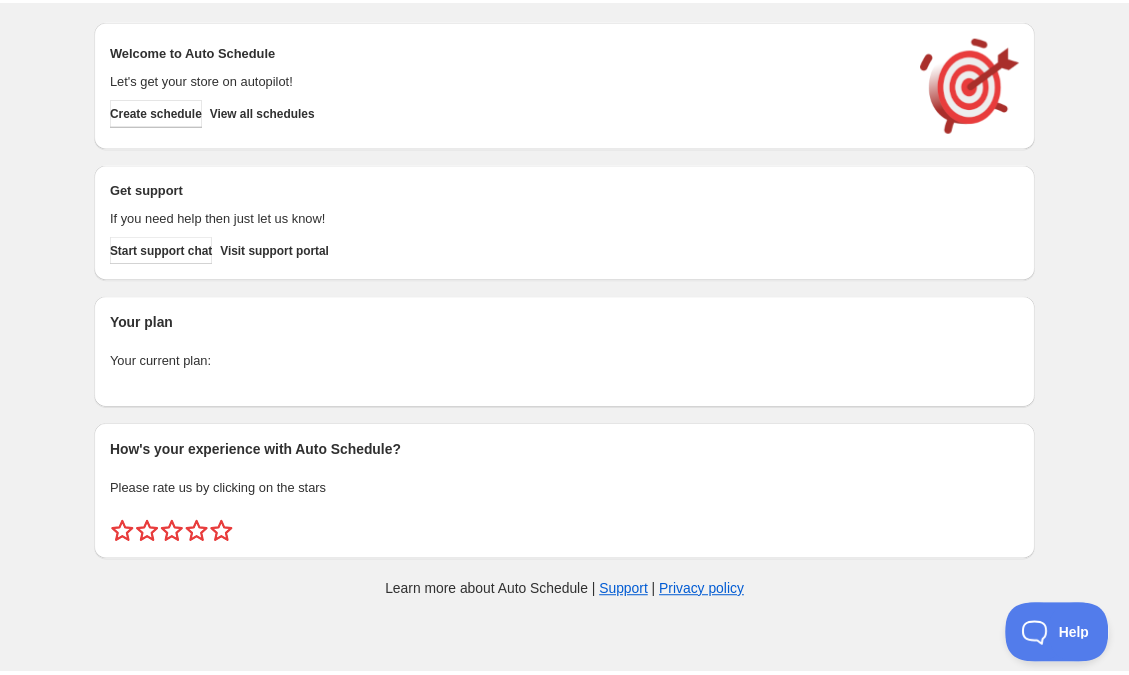 scroll, scrollTop: 0, scrollLeft: 0, axis: both 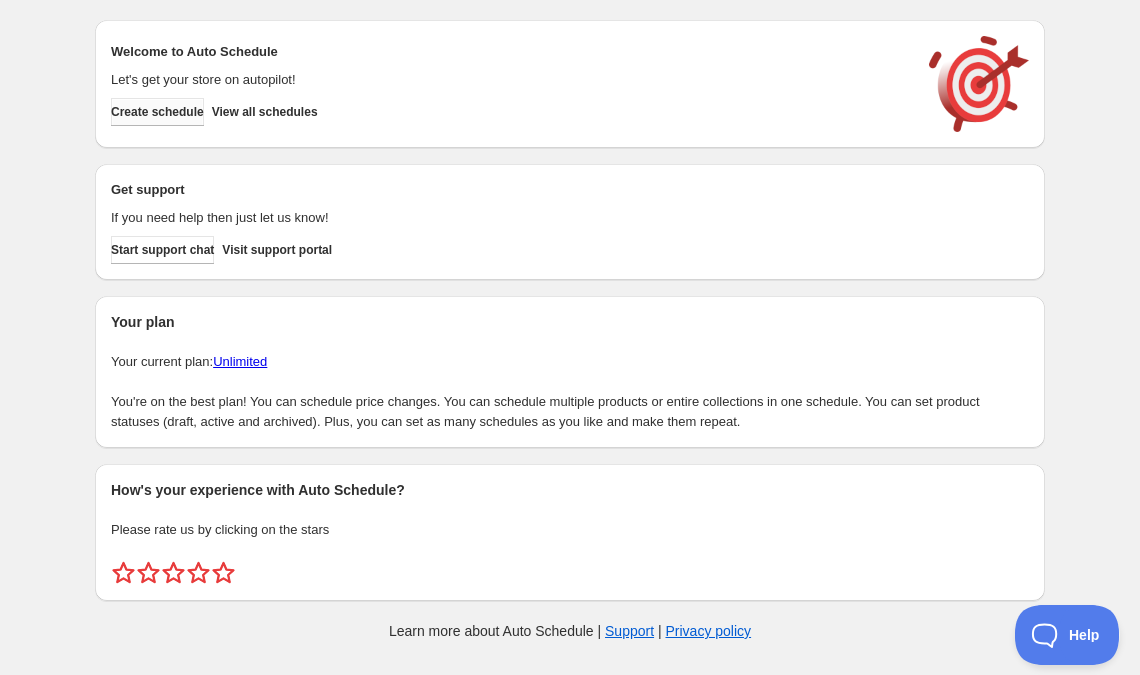 click on "Create schedule" at bounding box center (157, 112) 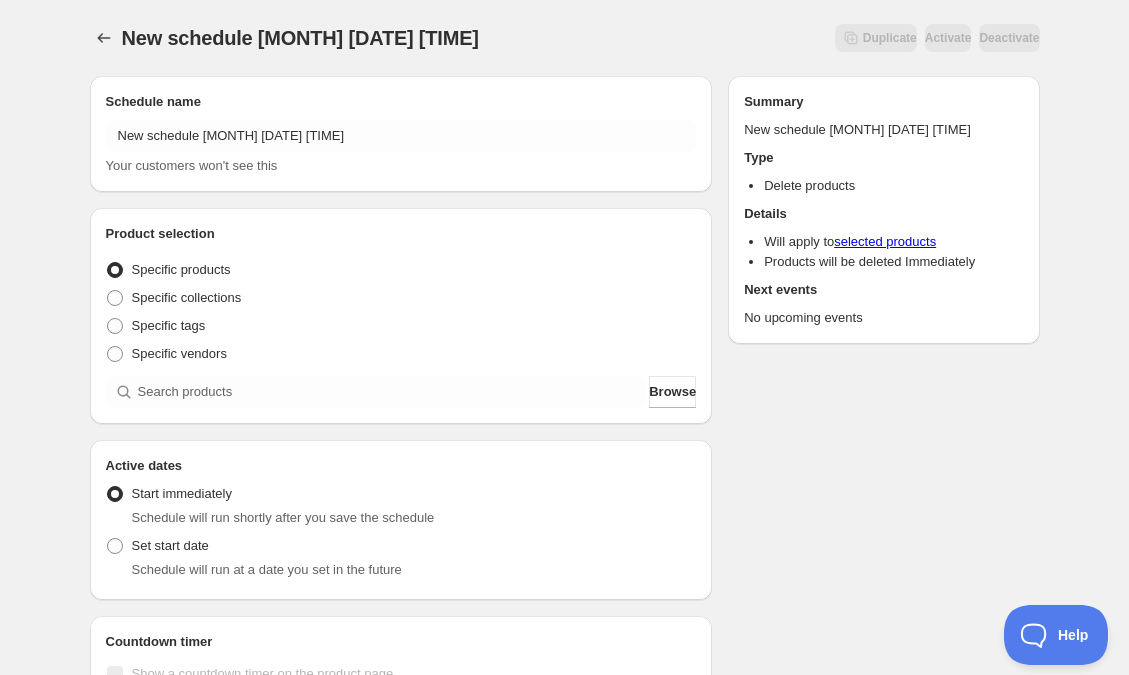 click on "Your customers won't see this" at bounding box center [401, 166] 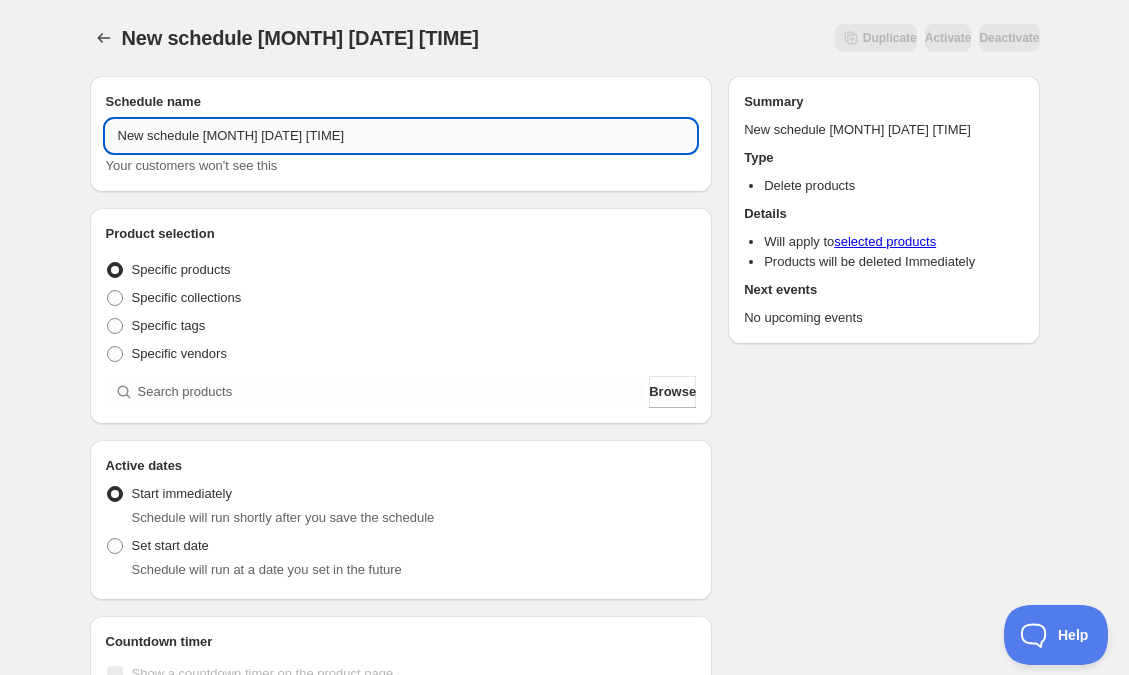 click on "New schedule [MONTH] [DATE] [TIME]" at bounding box center (401, 136) 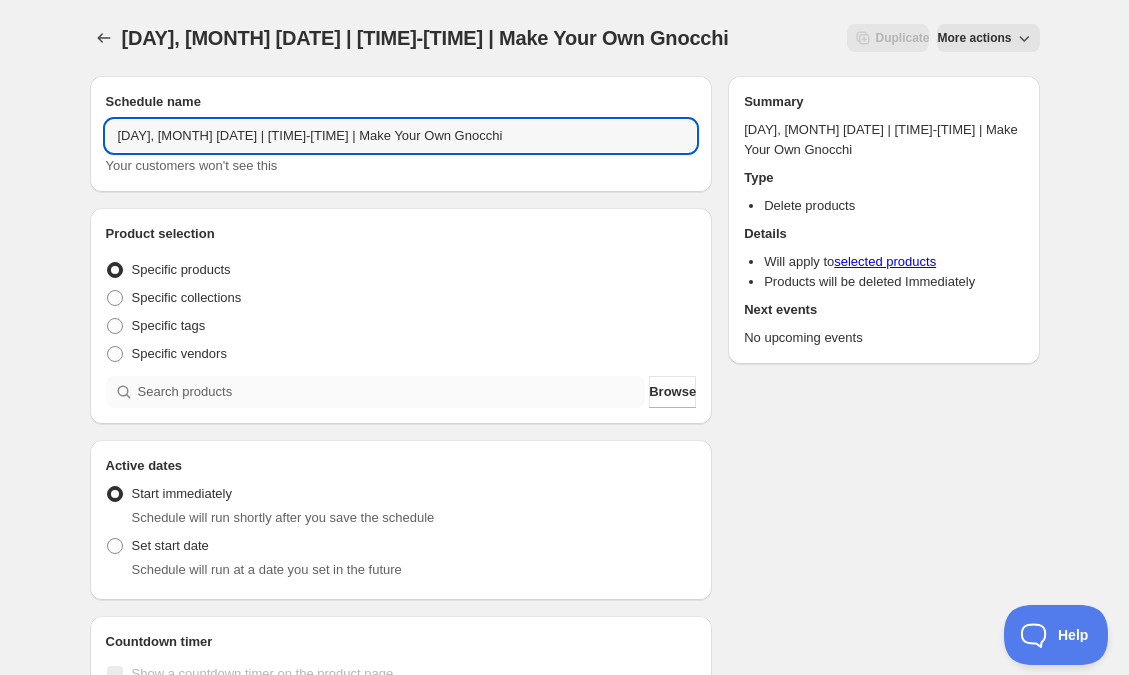 type on "Wednesday, September 24th | 6:30PM-8:30PM | Make Your Own Gnocchi" 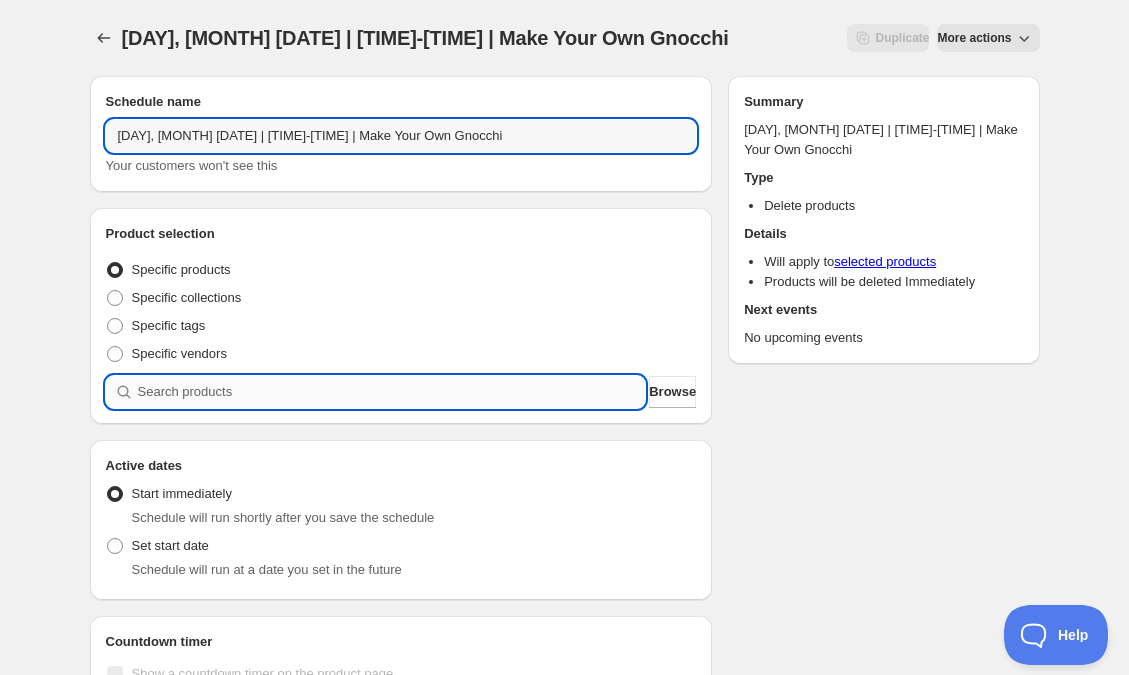 click at bounding box center (392, 392) 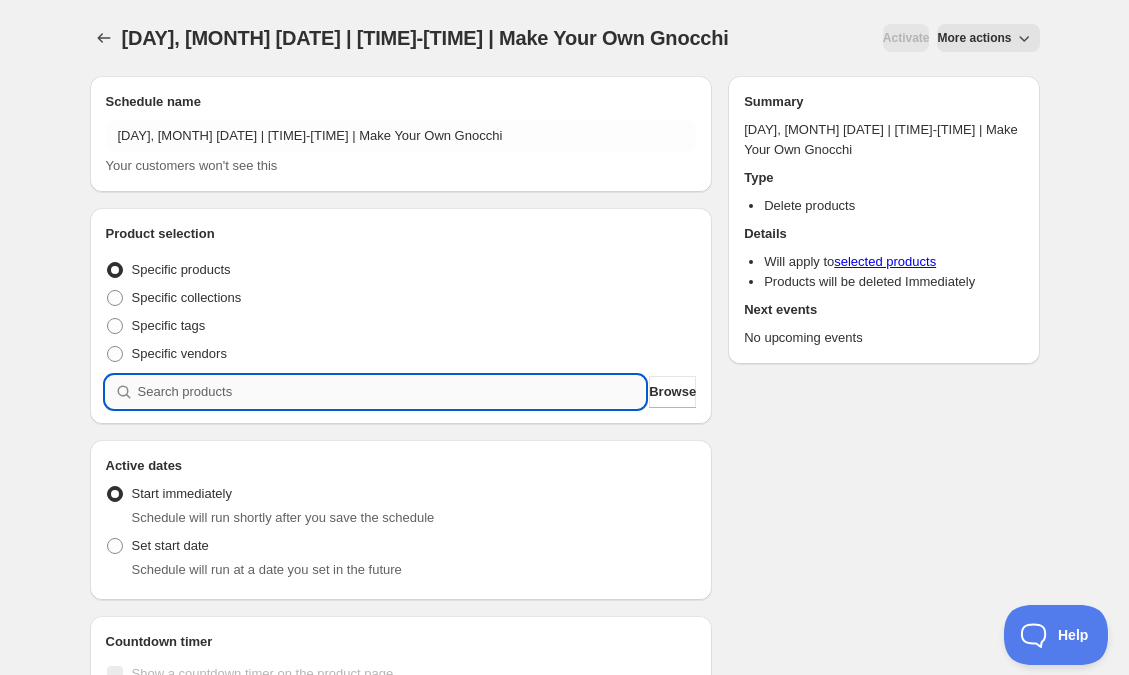 paste on "Wednesday, September 24th | 6:30PM-8:30PM | Make Your Own Gnocchi" 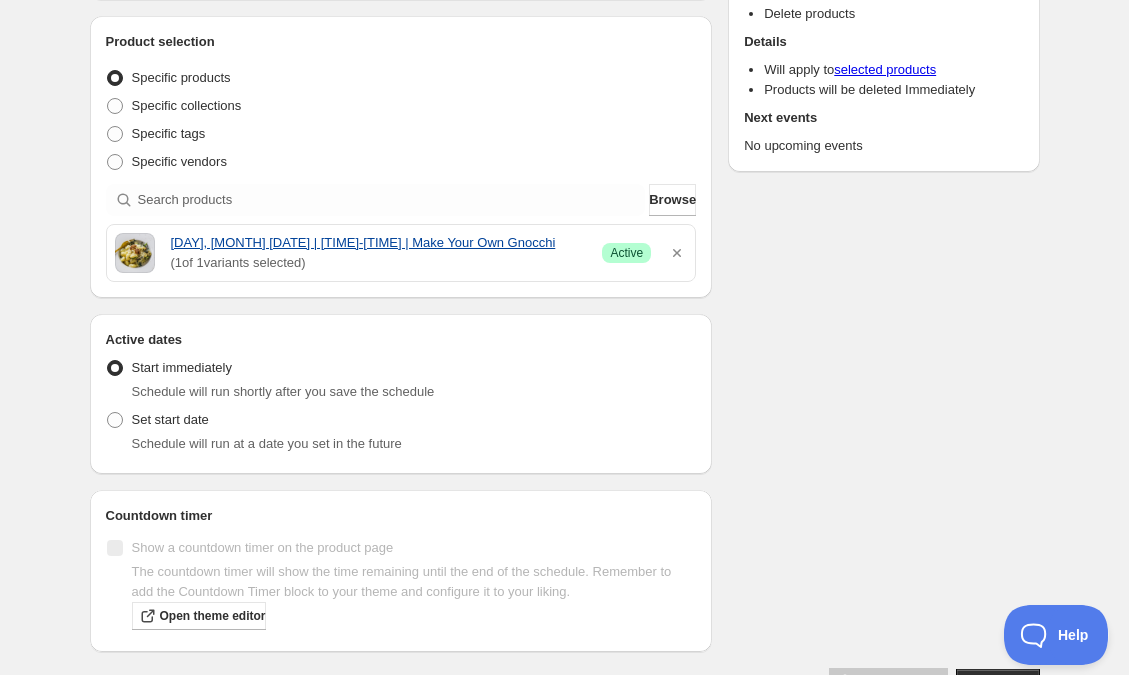 scroll, scrollTop: 197, scrollLeft: 0, axis: vertical 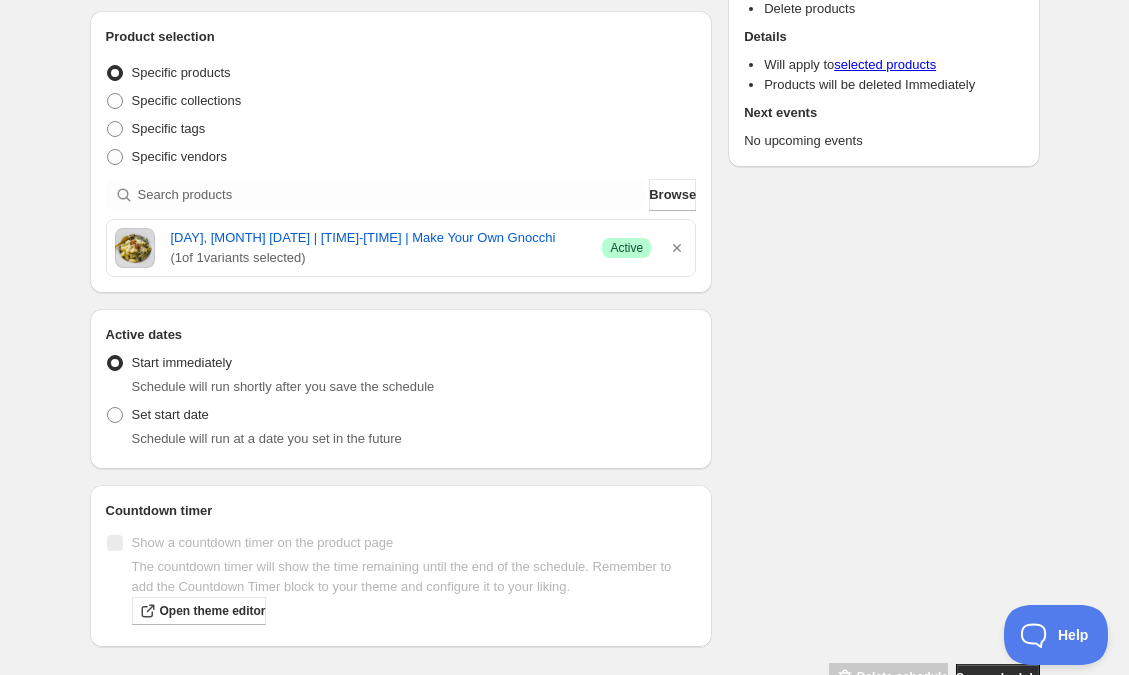 click on "Set start date Schedule will run at a date you set in the future" at bounding box center [401, 373] 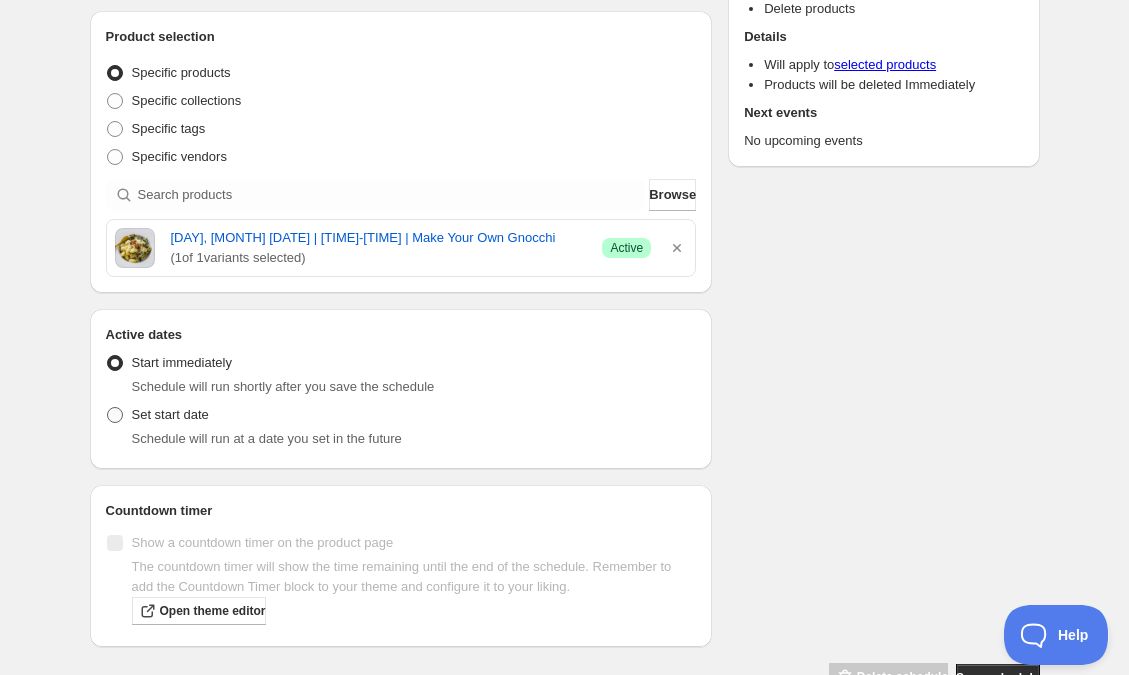 click on "Set start date" at bounding box center [170, 415] 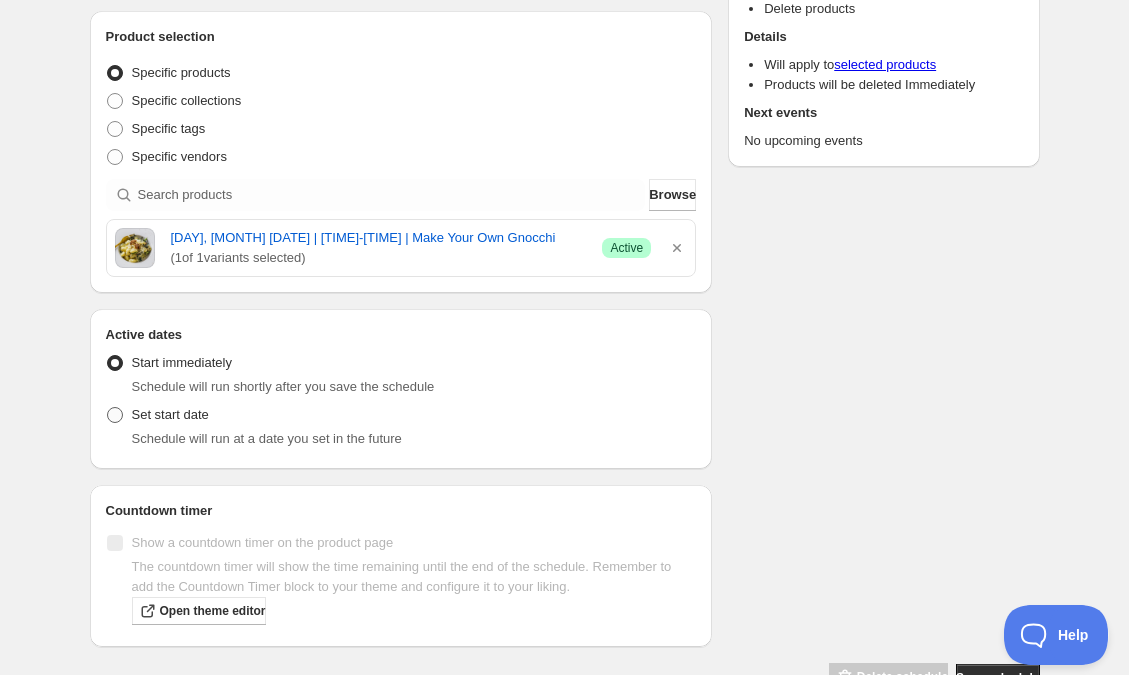 radio on "true" 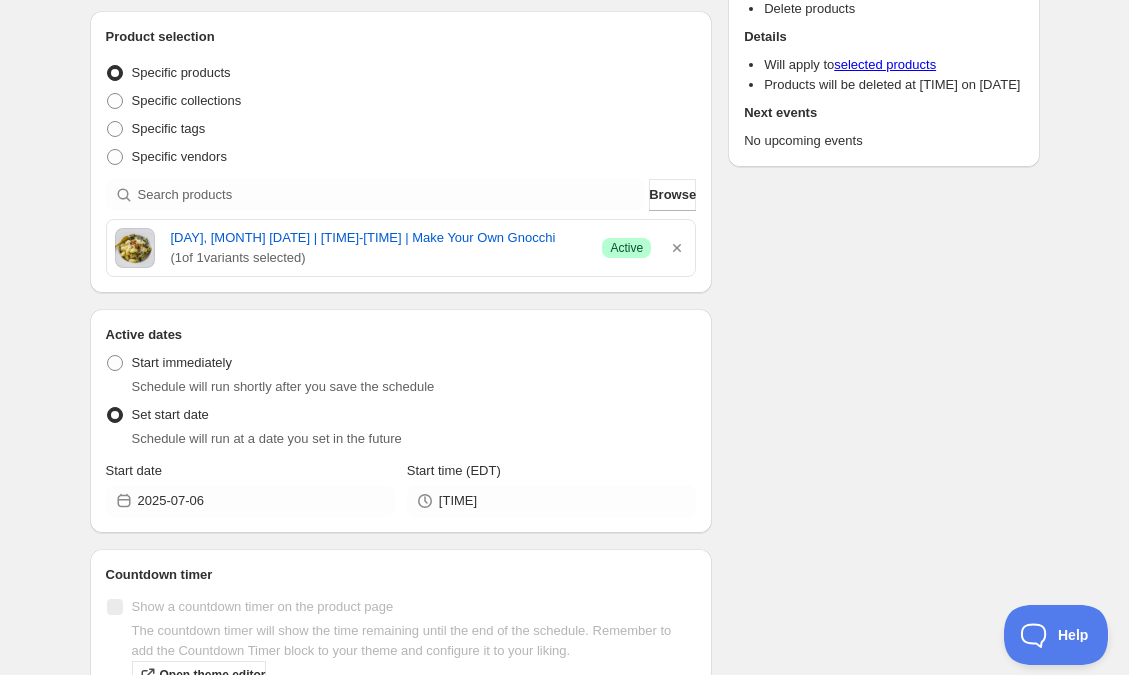scroll, scrollTop: 263, scrollLeft: 0, axis: vertical 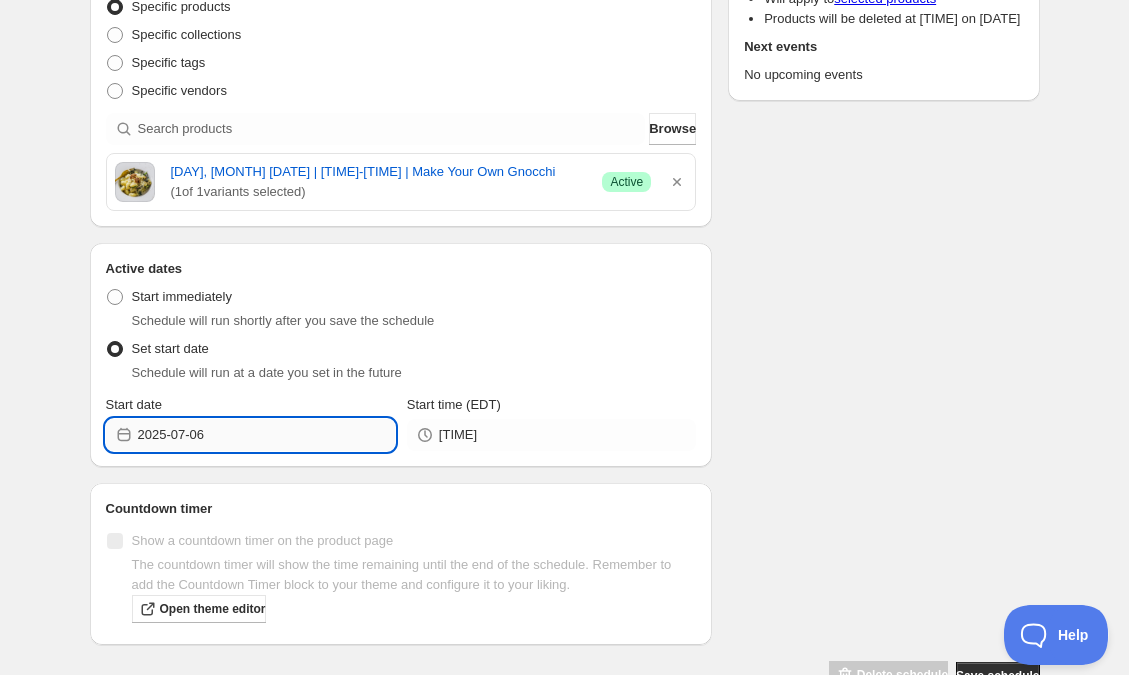 click on "2025-07-06" at bounding box center [266, 435] 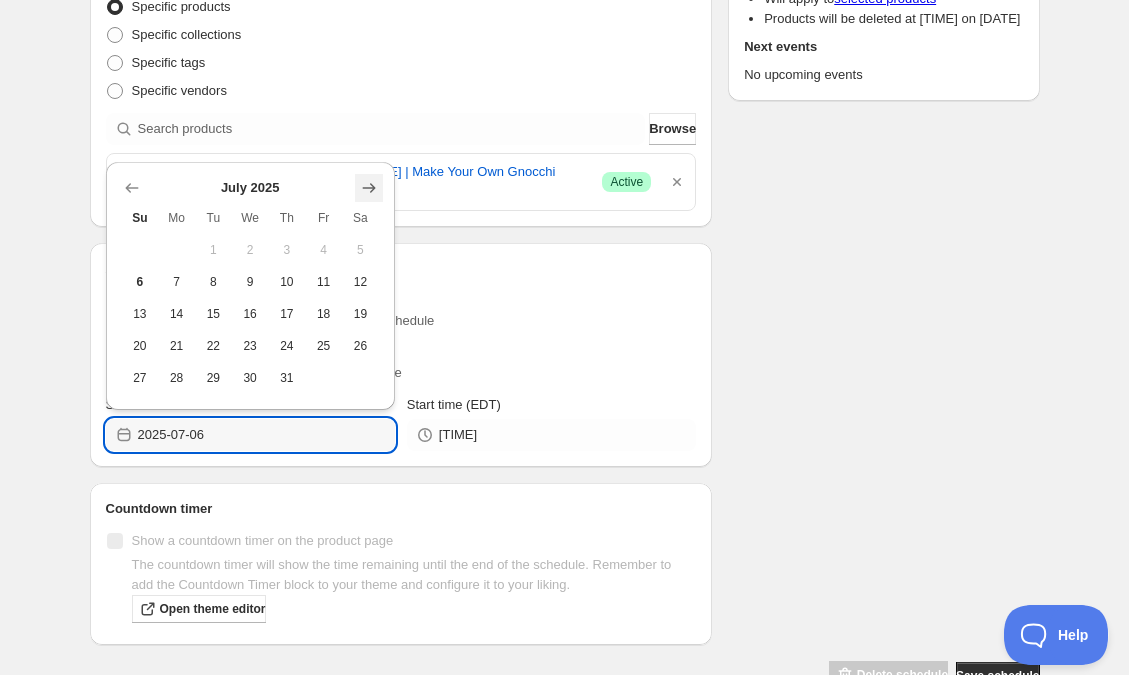 click at bounding box center (369, 188) 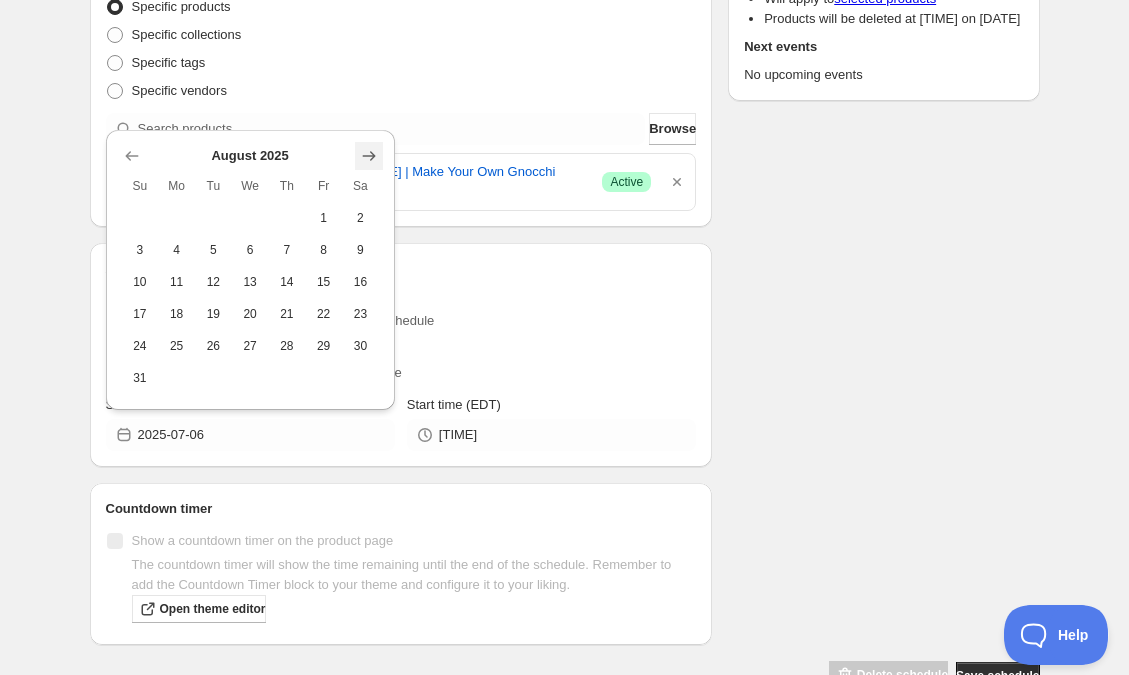 click at bounding box center [369, 156] 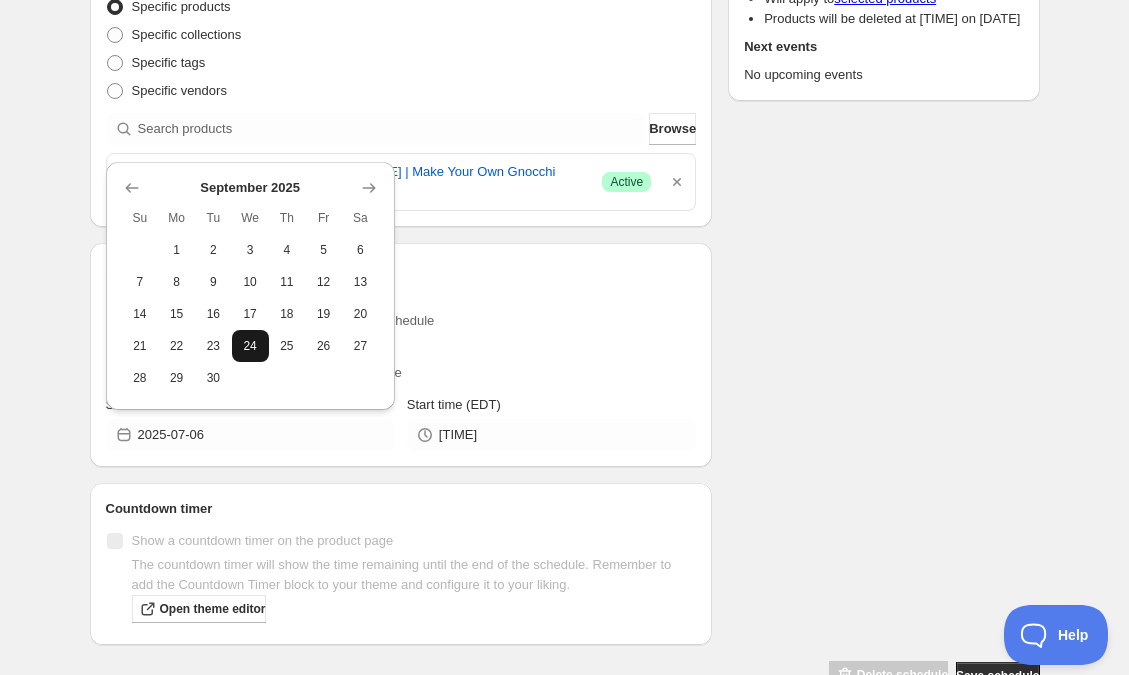click on "24" at bounding box center [250, 346] 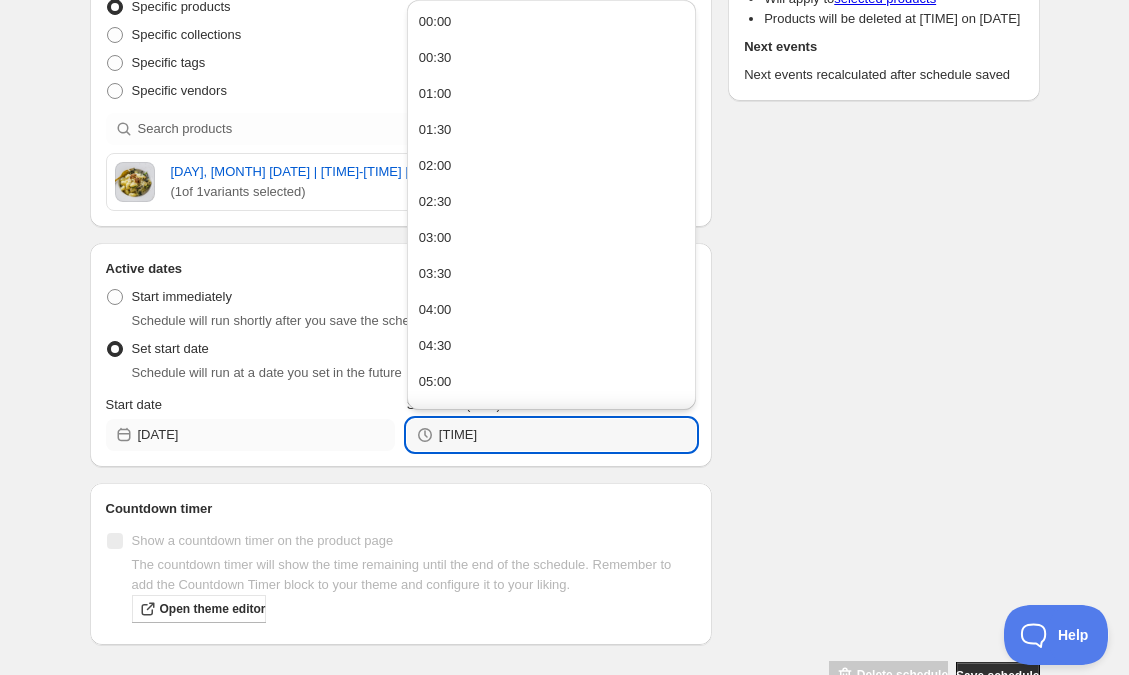 drag, startPoint x: 452, startPoint y: 461, endPoint x: 384, endPoint y: 460, distance: 68.007355 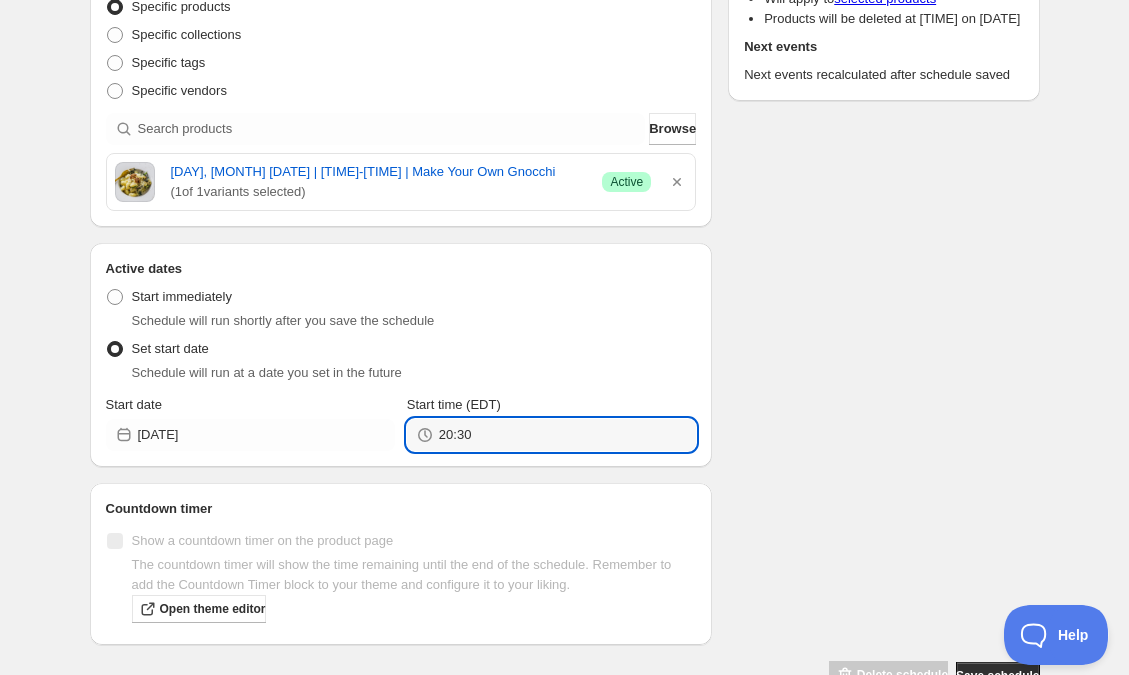 type on "20:30" 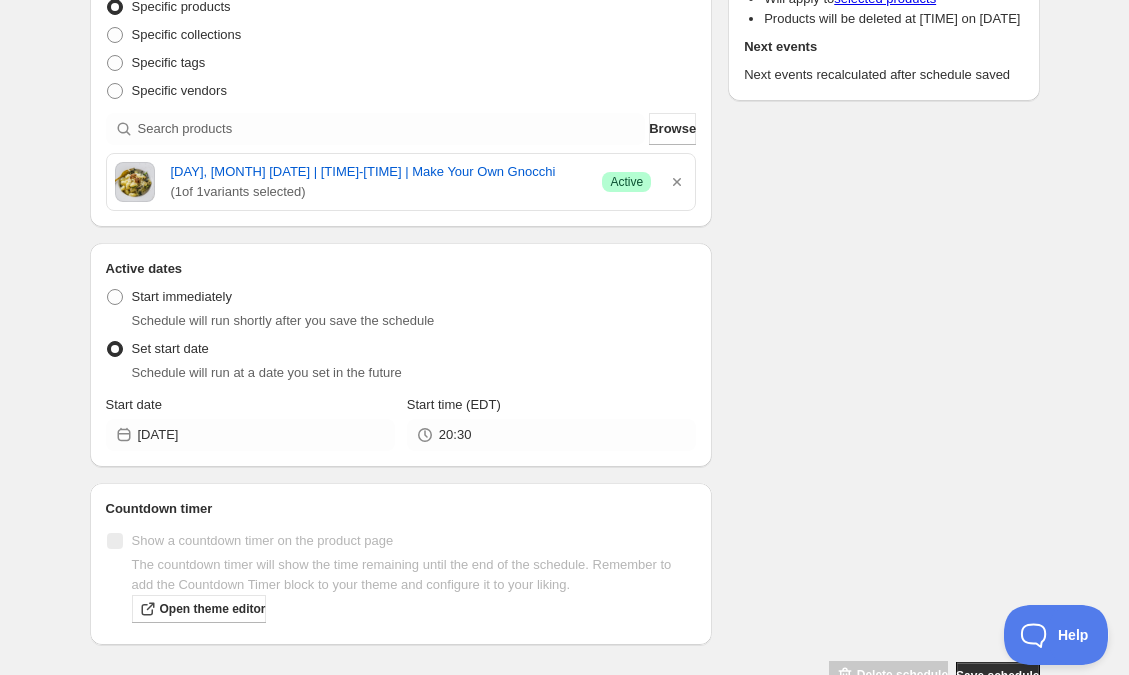 click on "Schedule name Wednesday, September 24th | 6:30PM-8:30PM | Make Your Own Gnocchi Your customers won't see this Product selection Entity type Specific products Specific collections Specific tags Specific vendors Browse Wednesday, September 24th | 6:30PM-8:30PM | Make Your Own Gnocchi ( 1  of   1  variants selected) Success Active Active dates Active Date Type Start immediately Schedule will run shortly after you save the schedule Set start date Schedule will run at a date you set in the future Start date 2025-09-24 Start time (EDT) 20:30 Countdown timer Show a countdown timer on the product page The countdown timer will show the time remaining until the end of the schedule. Remember to add the Countdown Timer block to your theme and configure it to your liking. Open theme editor Summary Wednesday, September 24th | 6:30PM-8:30PM | Make Your Own Gnocchi Type Delete products Details Will apply to  selected products Products will be deleted at 08:30 PM on 24 Sep 2025 Next events Delete schedule Save schedule" at bounding box center (557, 244) 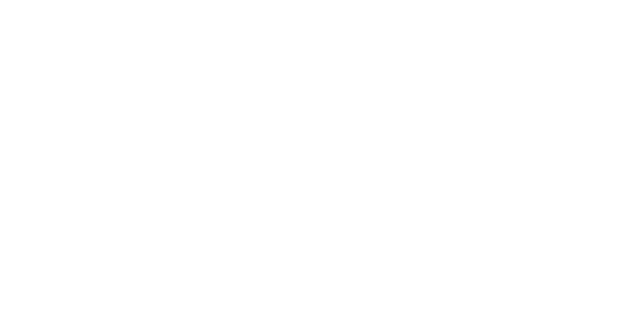 scroll, scrollTop: 0, scrollLeft: 0, axis: both 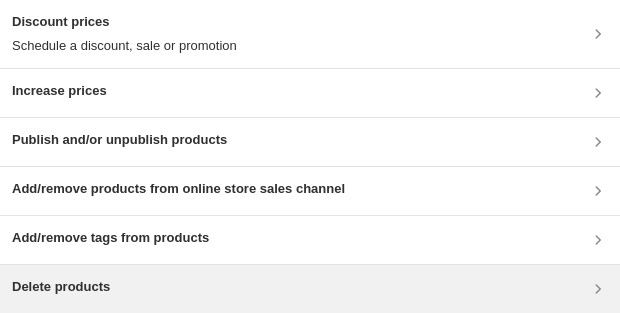click on "Delete products" at bounding box center (310, 289) 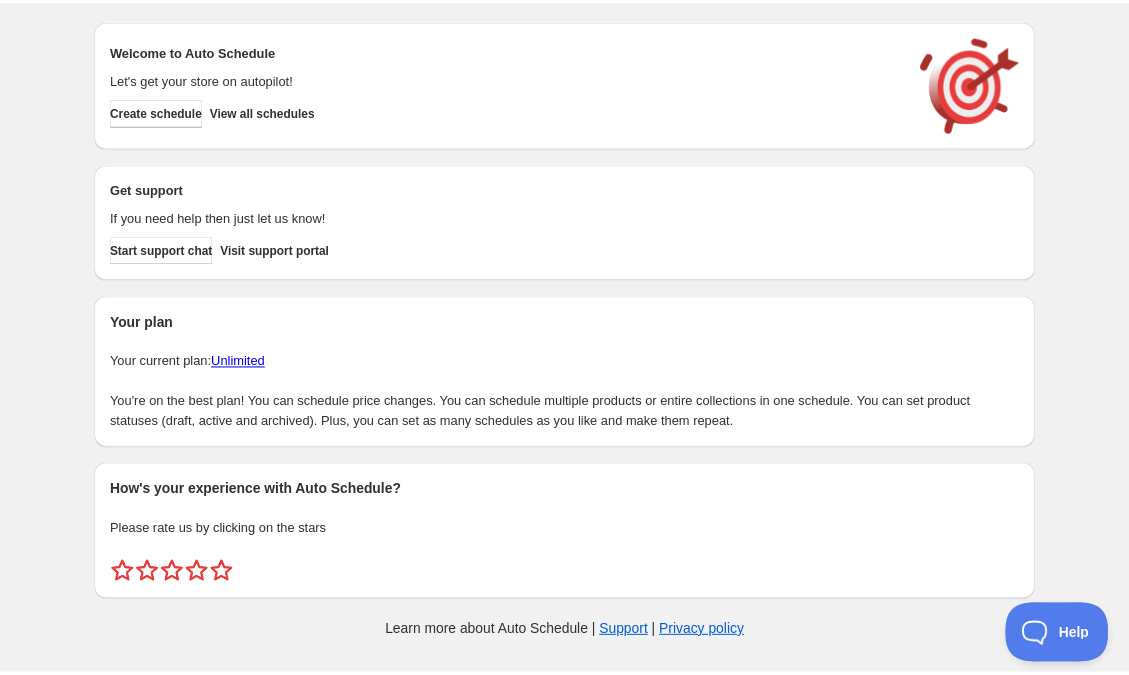 scroll, scrollTop: 0, scrollLeft: 0, axis: both 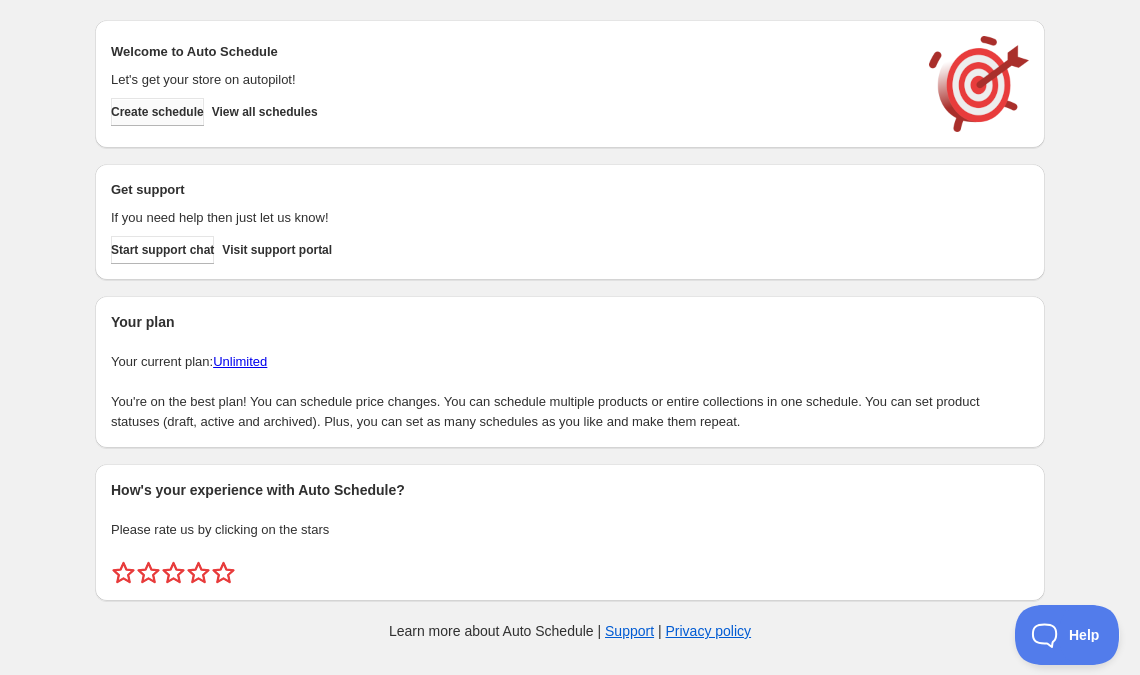 click on "Create schedule" at bounding box center [157, 112] 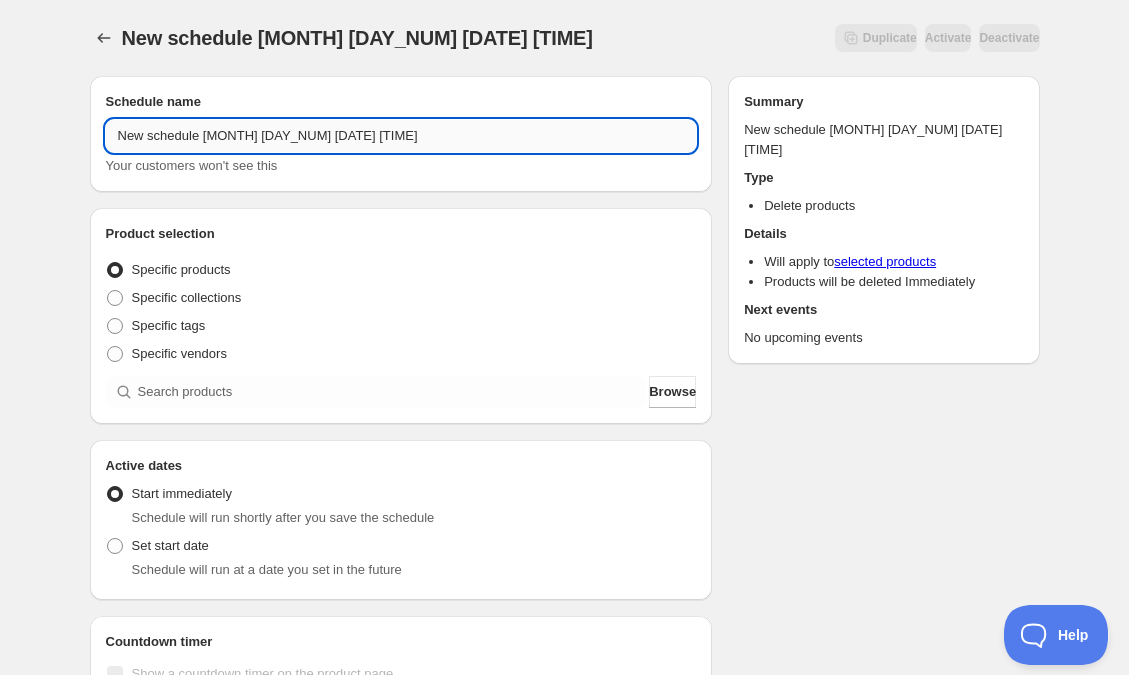 click on "New schedule [MONTH] [DAY_NUM] [DATE] [TIME]" at bounding box center (401, 136) 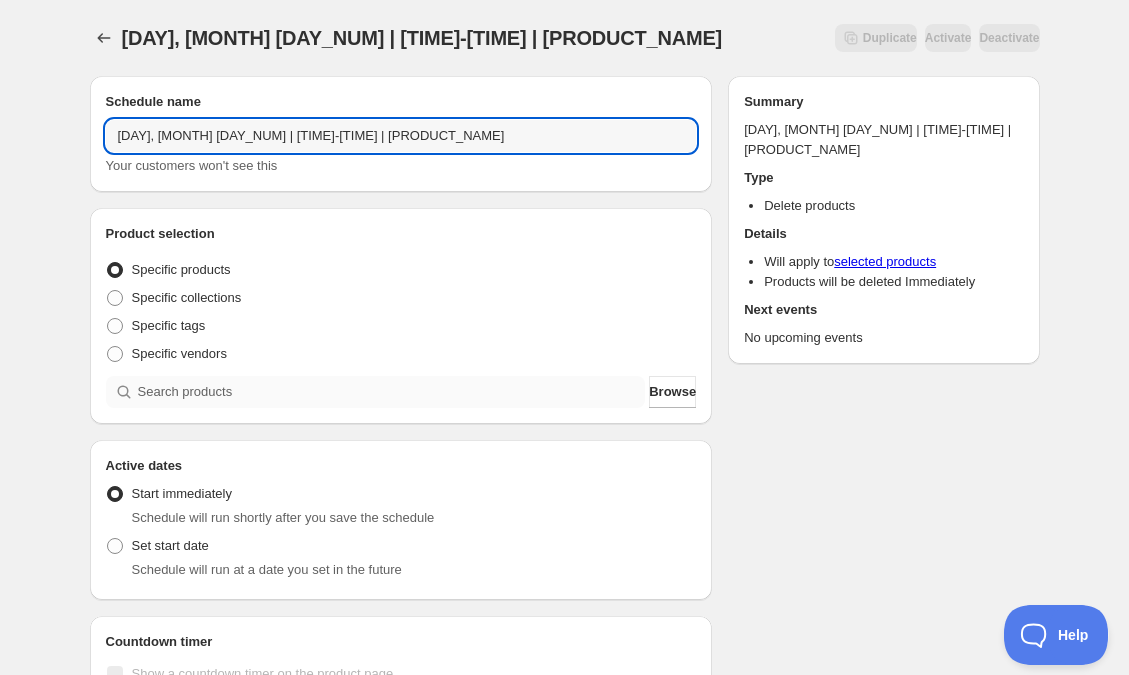 type on "Friday, September 26th | 6:30PM-8:30PM | Classic French Crepes" 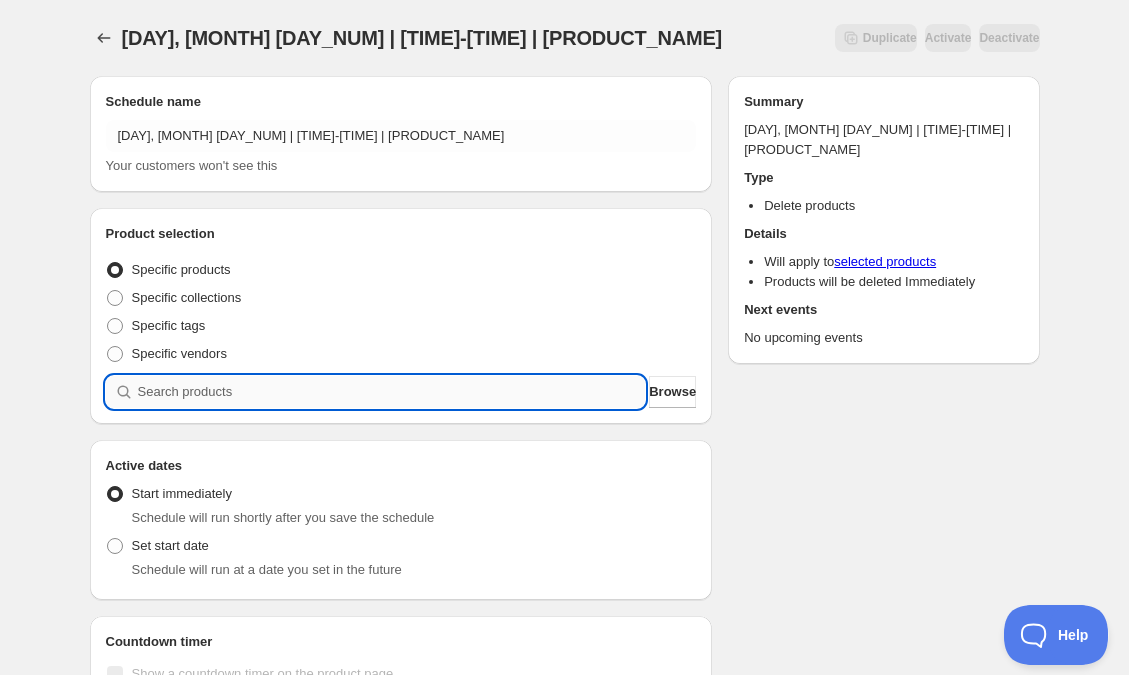 click at bounding box center [392, 392] 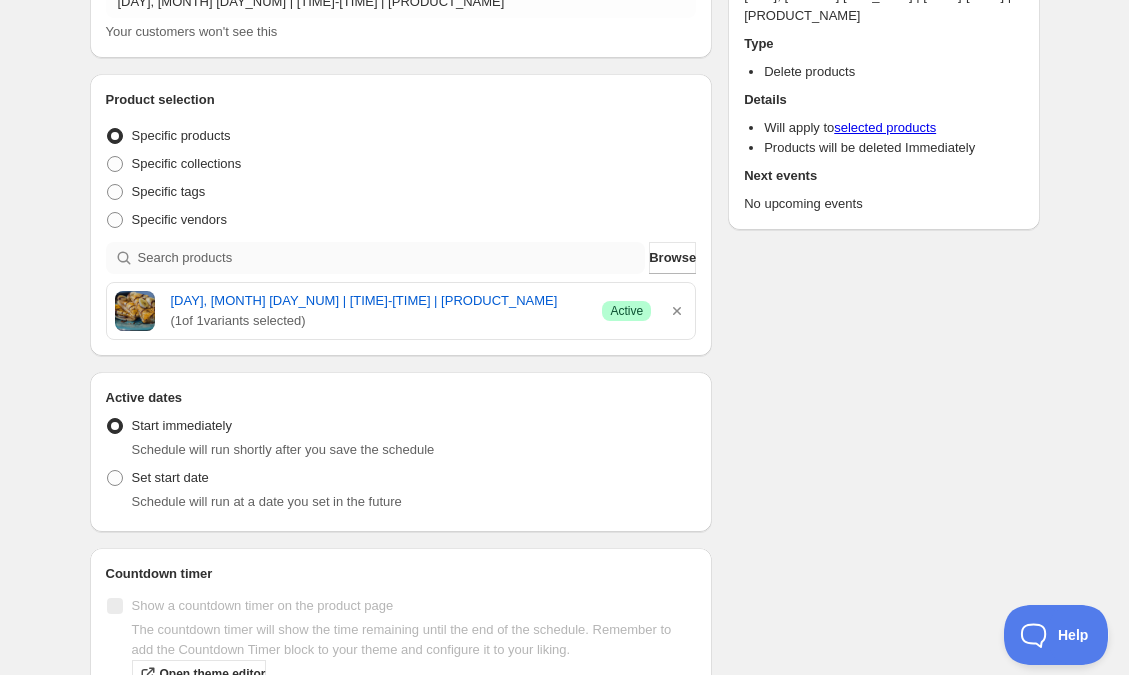 scroll, scrollTop: 163, scrollLeft: 0, axis: vertical 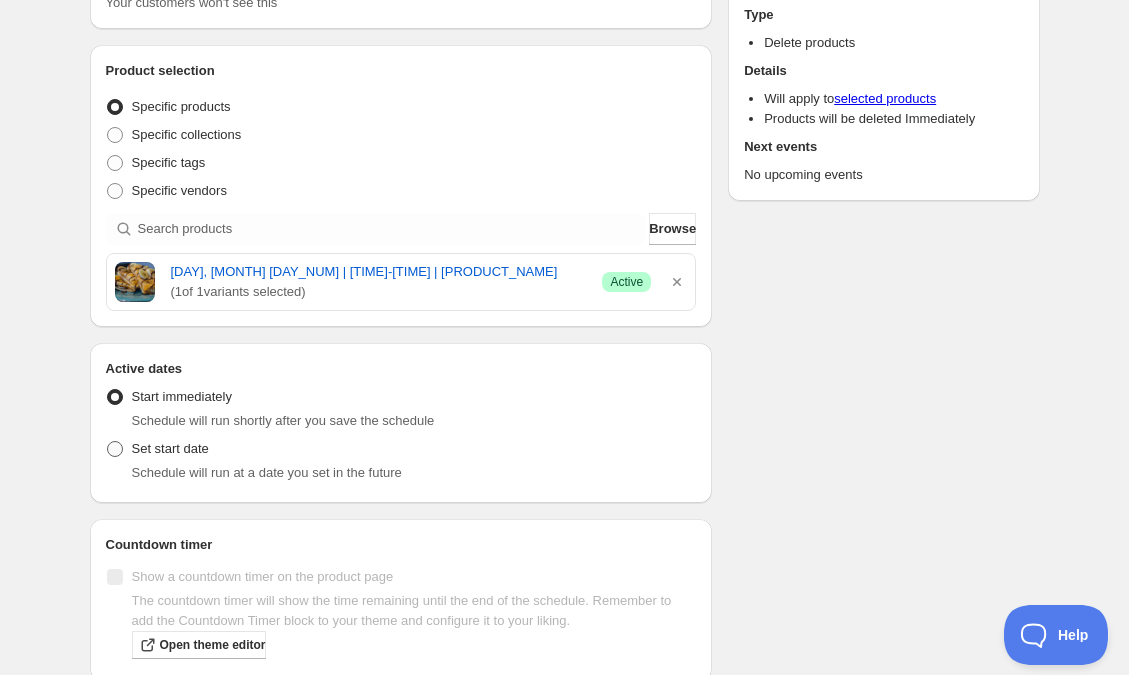 click on "Set start date" at bounding box center [170, 448] 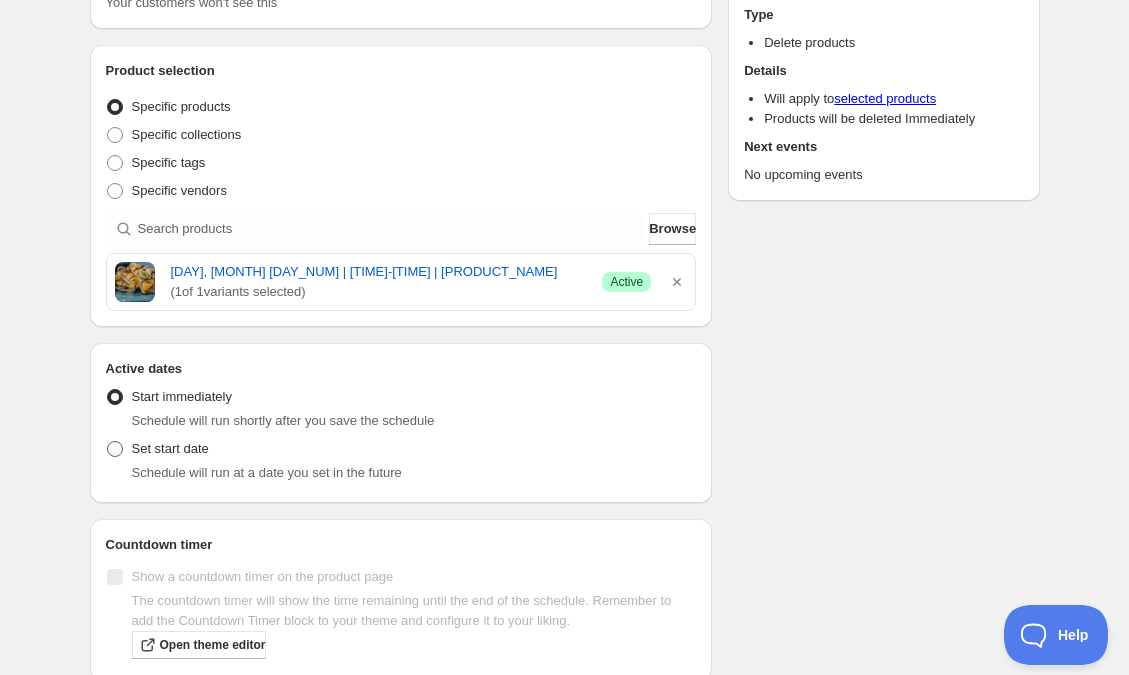 radio on "true" 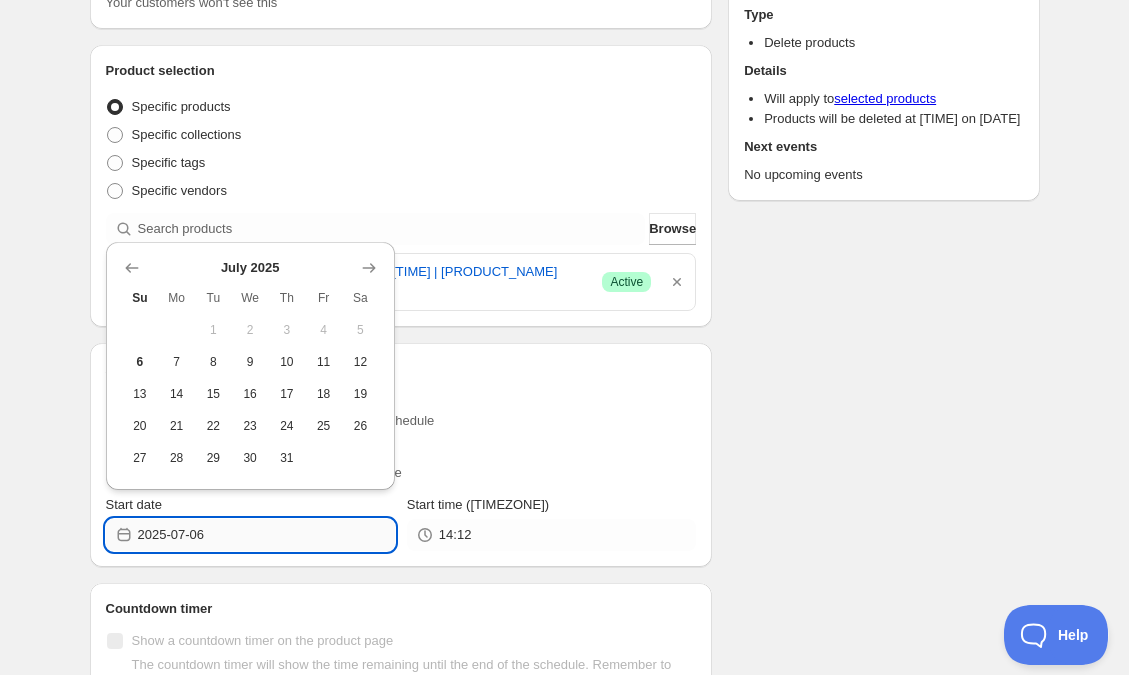 click on "2025-07-06" at bounding box center [266, 535] 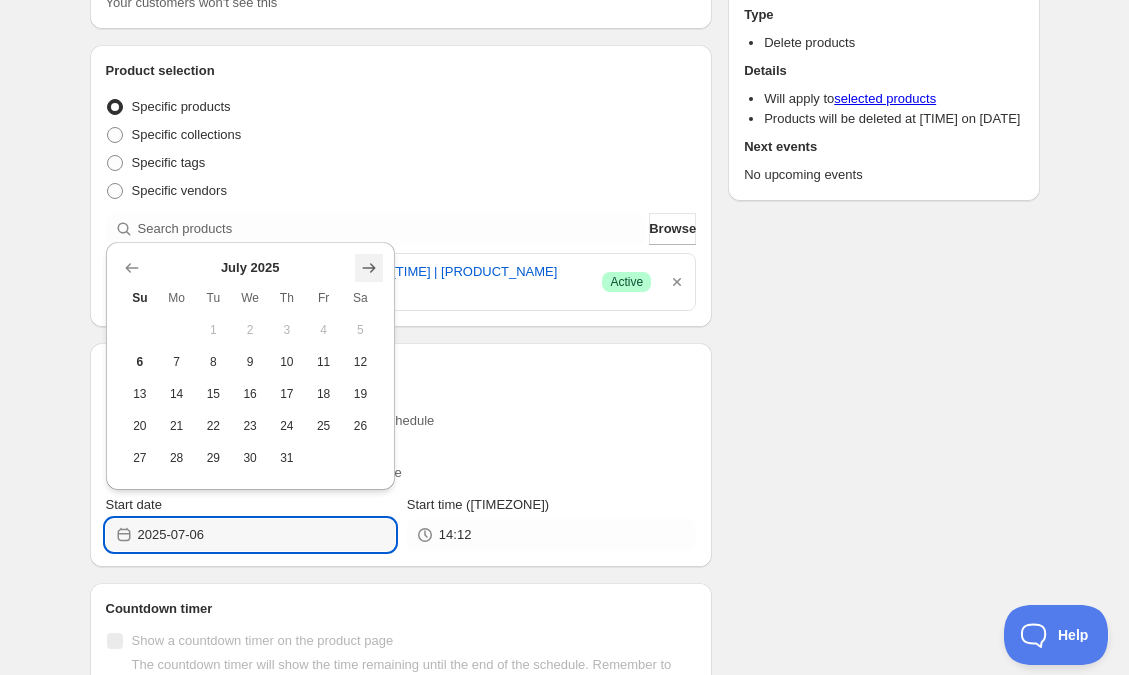 click at bounding box center (369, 268) 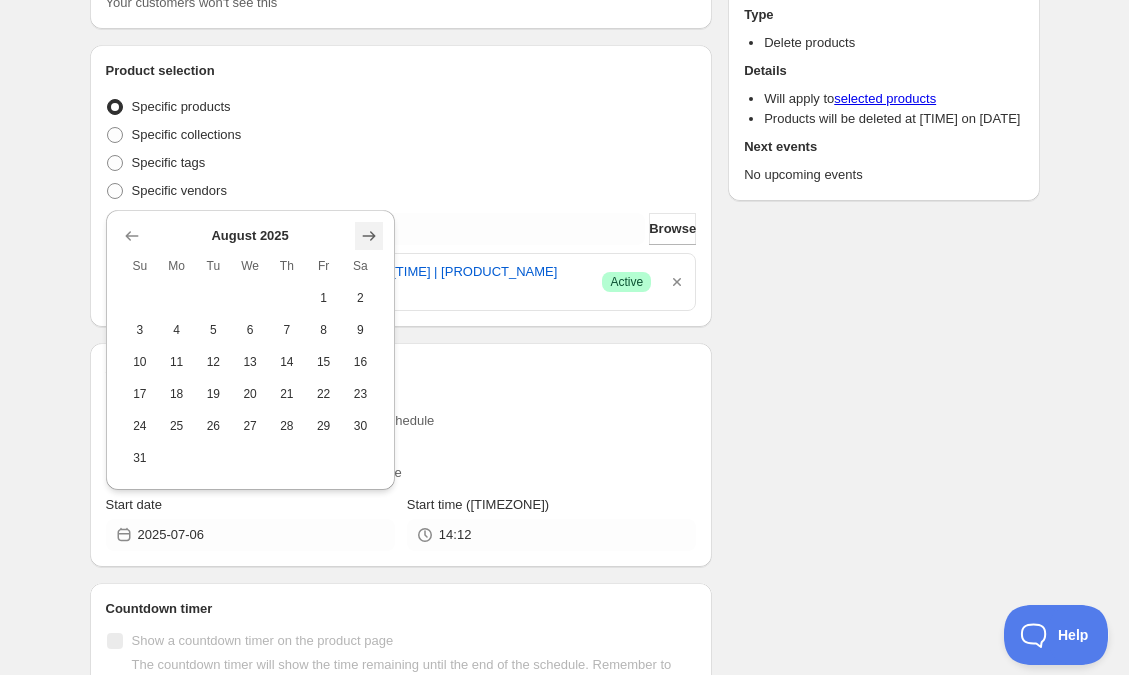 click at bounding box center [369, 236] 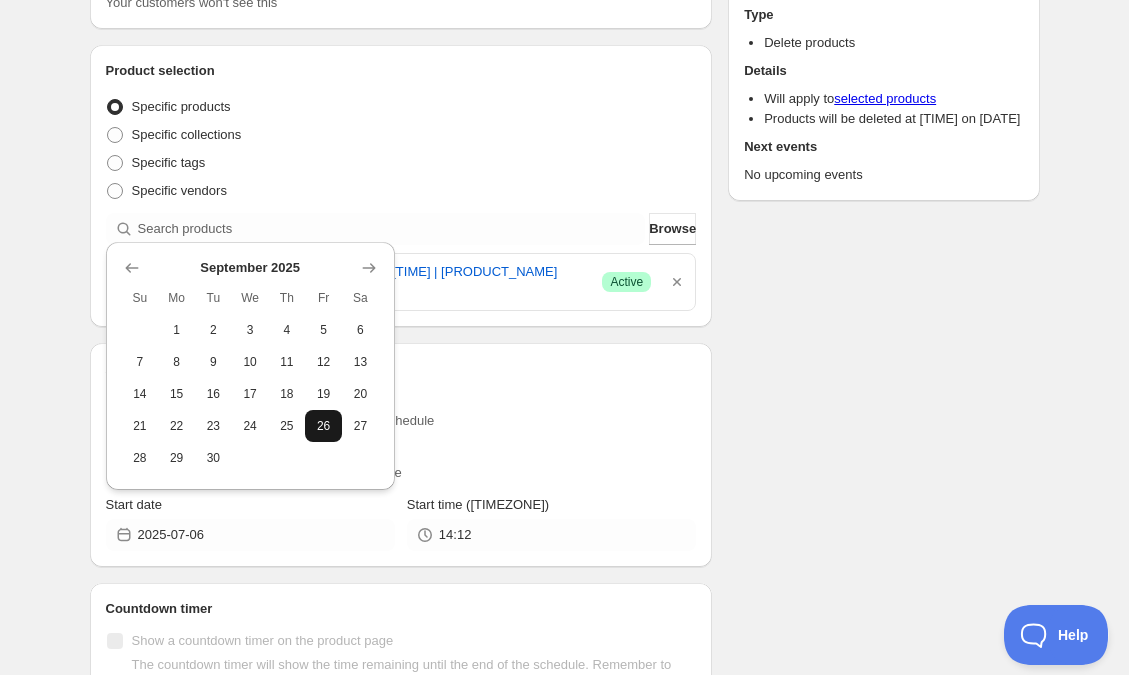 click on "26" at bounding box center (323, 426) 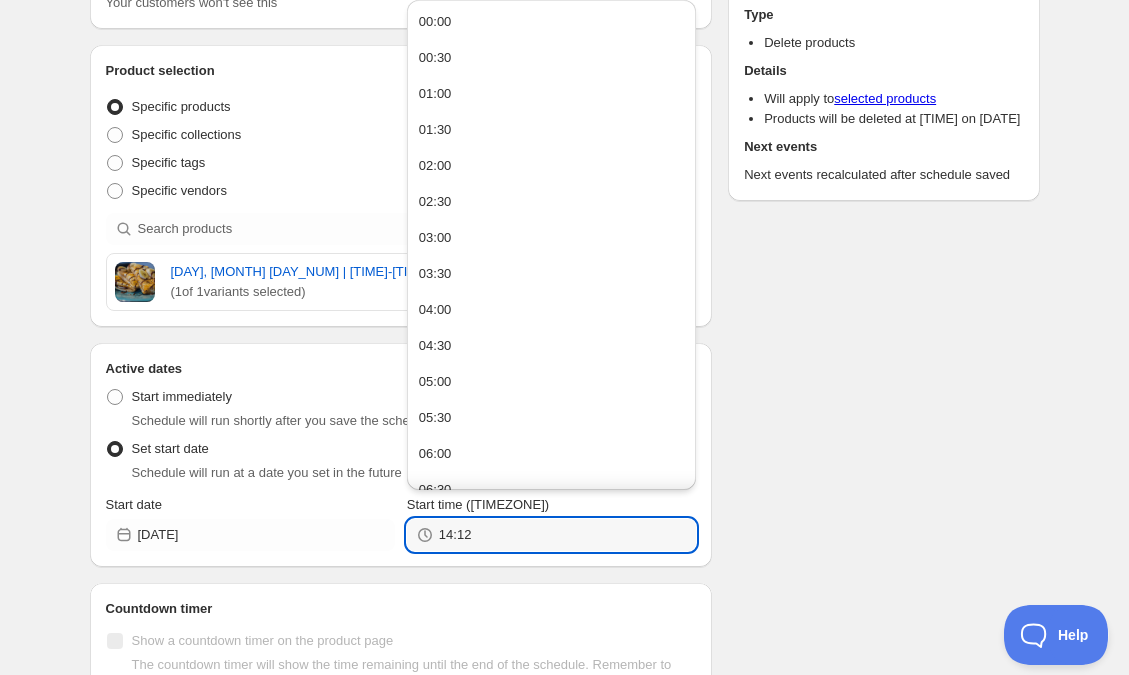 drag, startPoint x: 378, startPoint y: 512, endPoint x: 349, endPoint y: 511, distance: 29.017237 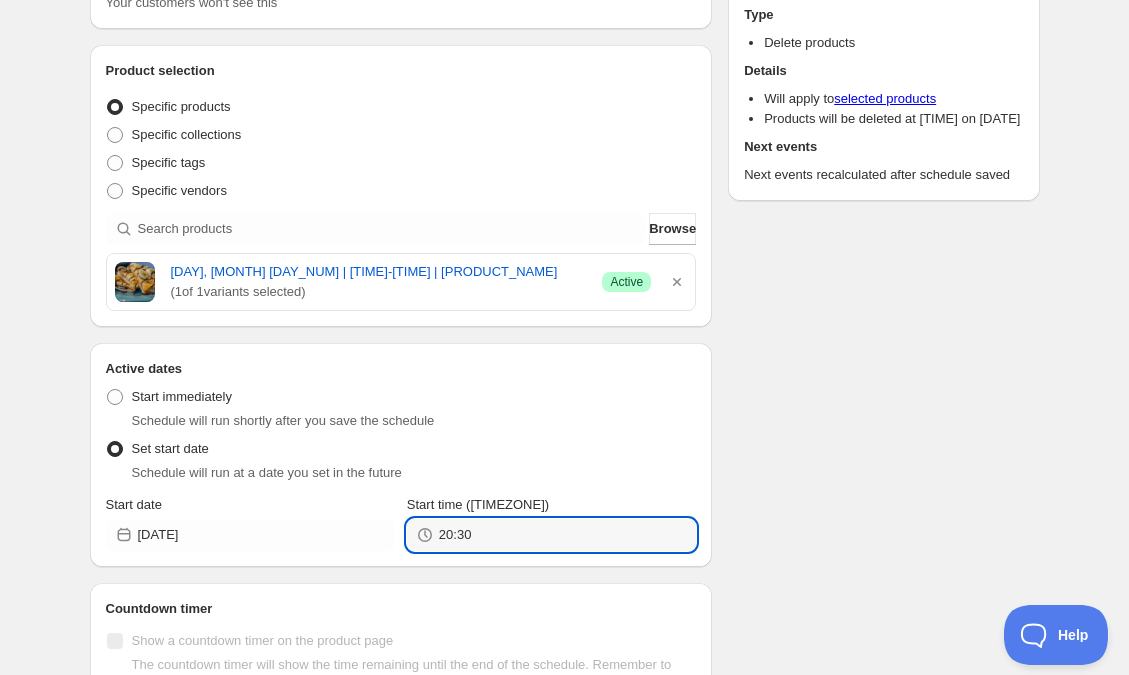 type on "20:30" 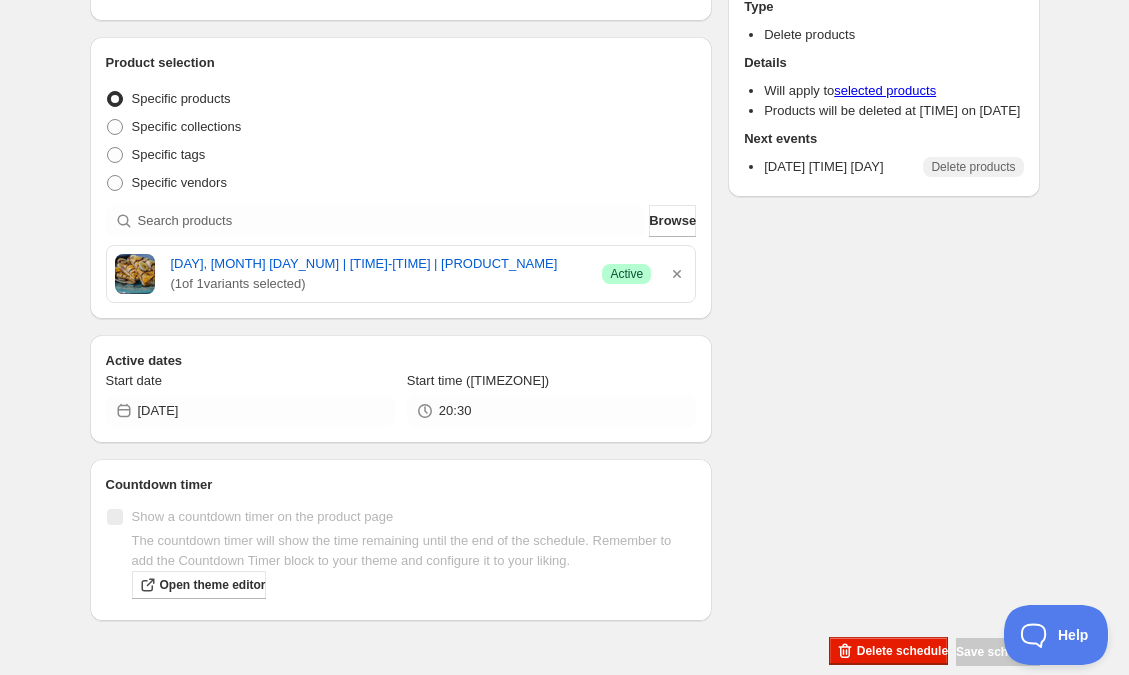 scroll, scrollTop: 199, scrollLeft: 0, axis: vertical 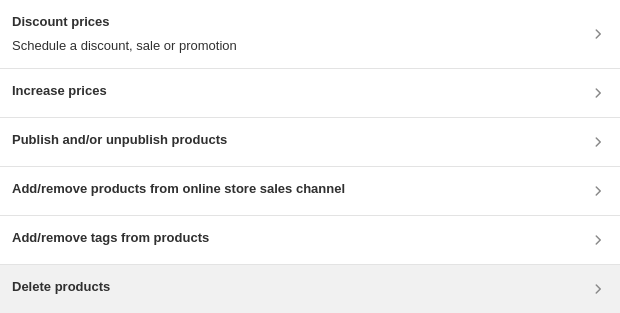 click on "Delete products" at bounding box center [310, 289] 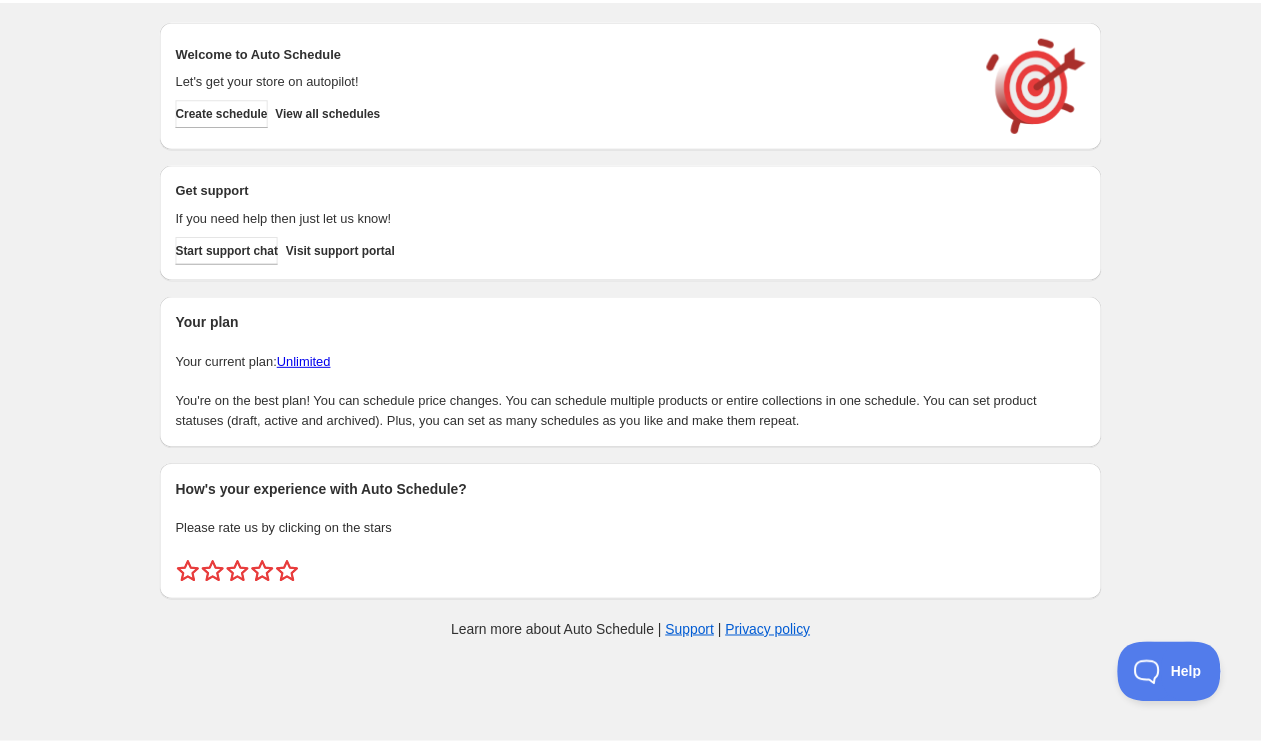 scroll, scrollTop: 0, scrollLeft: 0, axis: both 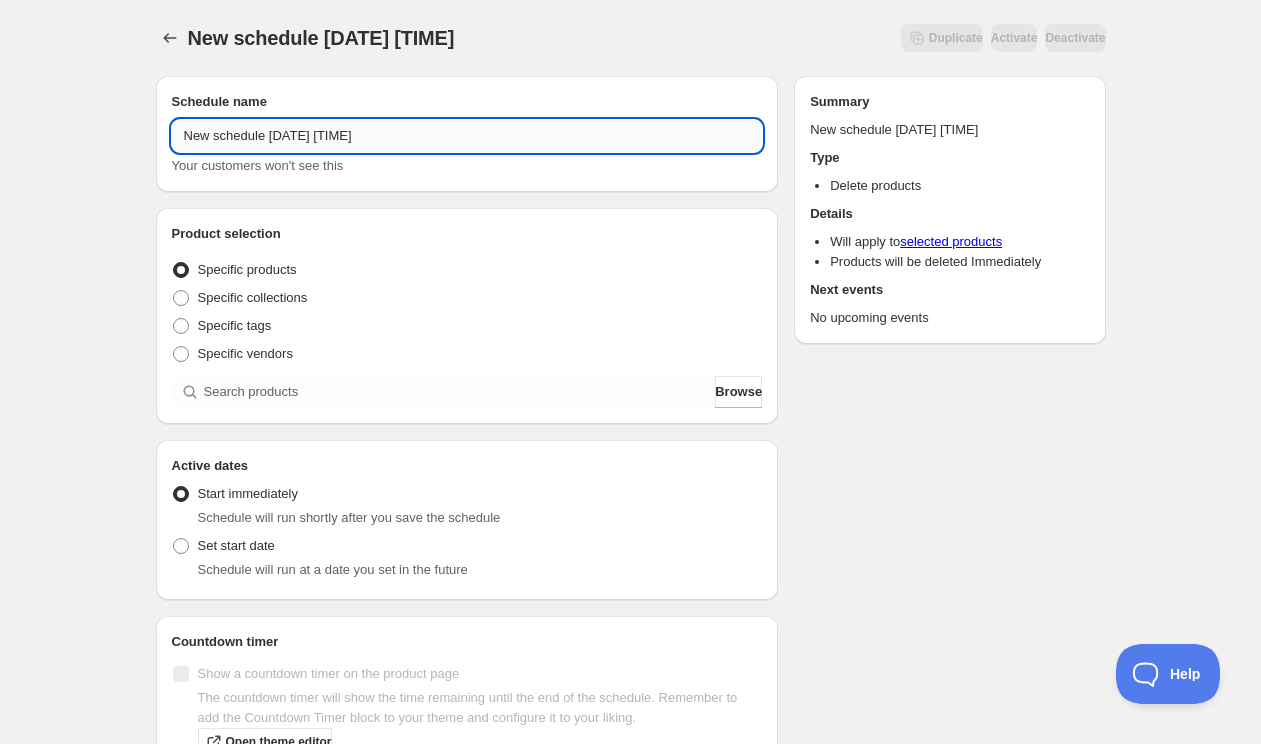 click on "New schedule [DATE] [TIME]" at bounding box center [467, 136] 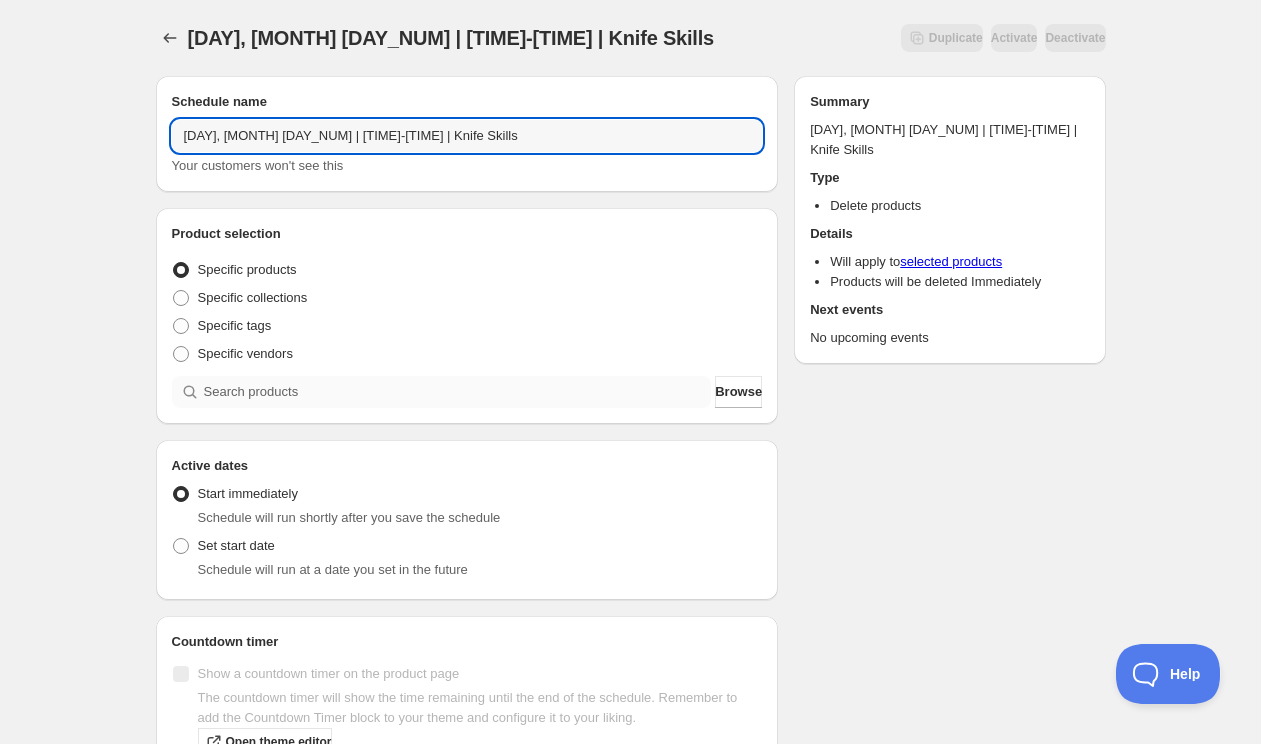 type on "[DAY], [MONTH] [DAY_NUM] | [TIME]-[TIME] | Knife Skills" 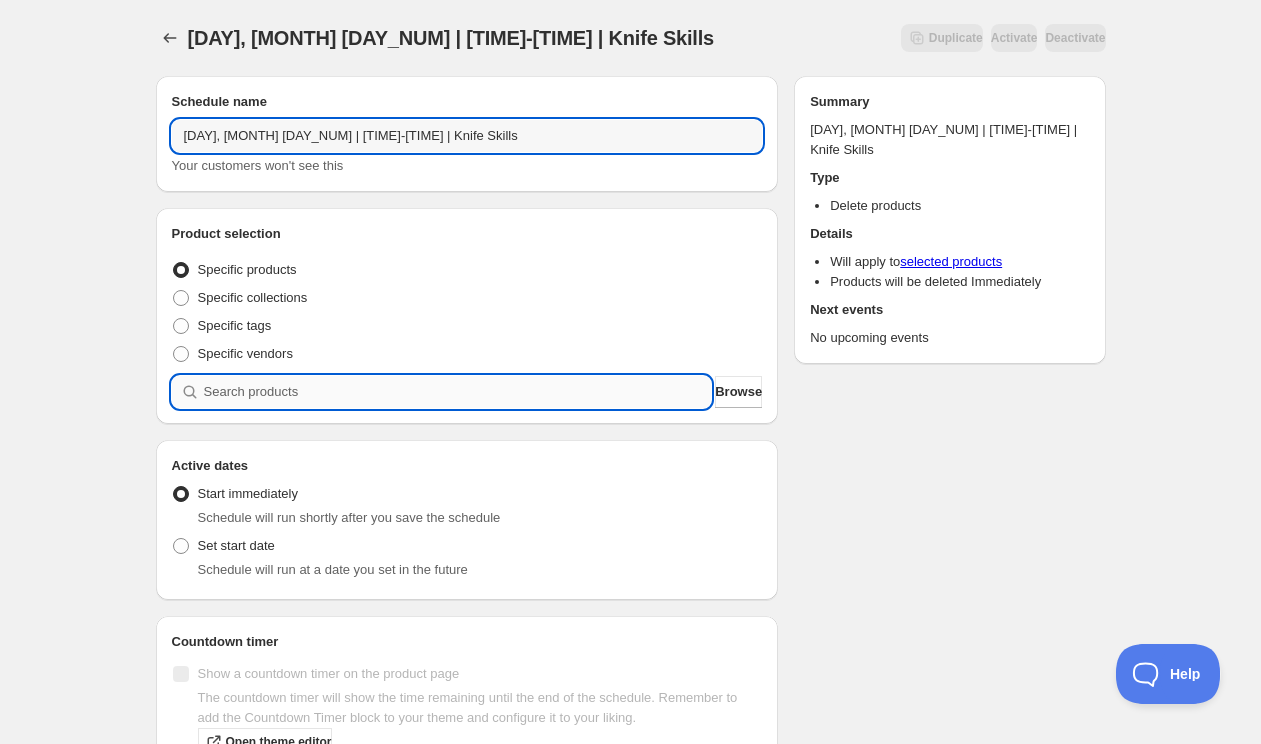 click at bounding box center [458, 392] 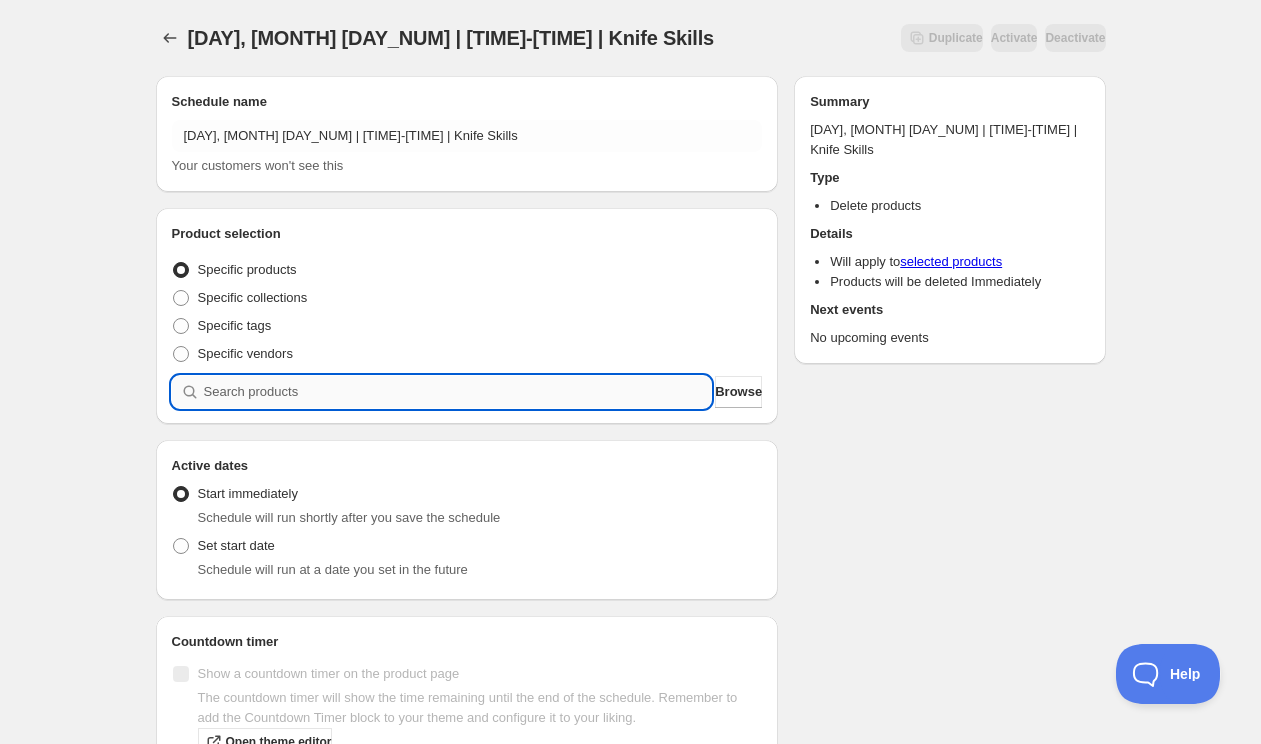 paste on "[DAY], [MONTH] [DAY_NUM] | [TIME]-[TIME] | Knife Skills" 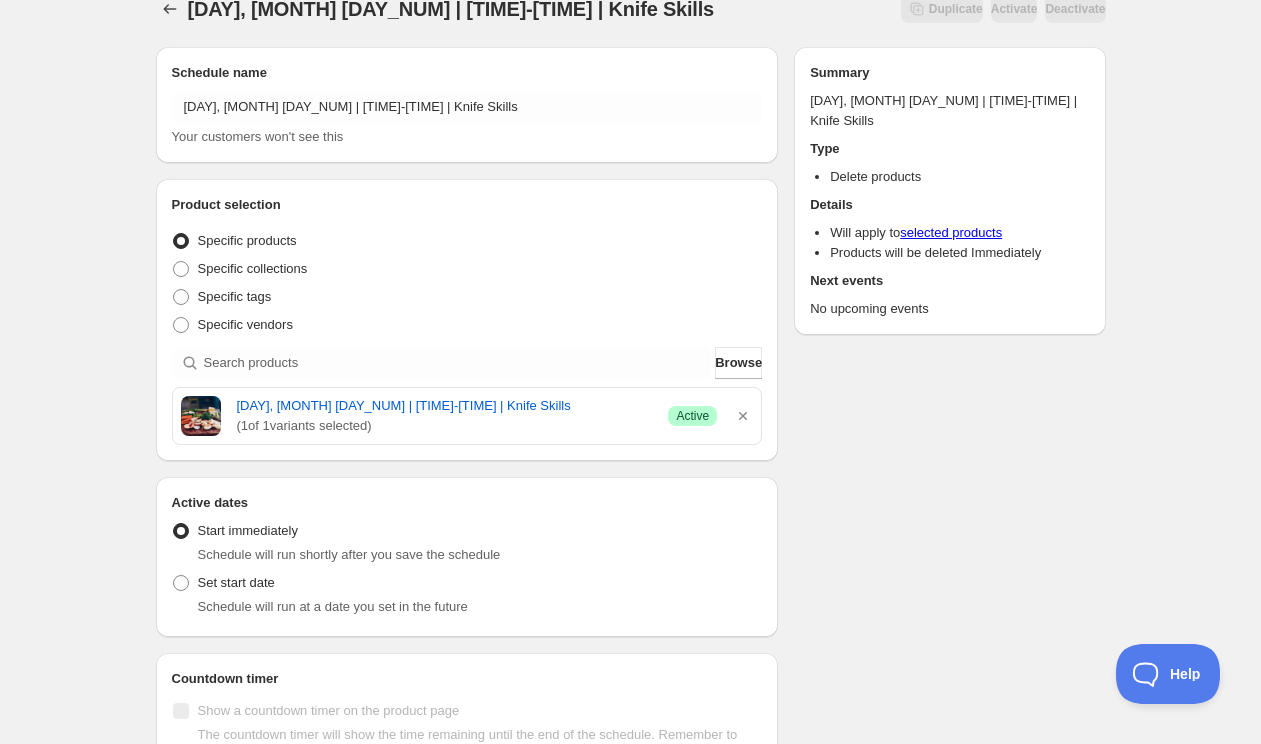 scroll, scrollTop: 184, scrollLeft: 0, axis: vertical 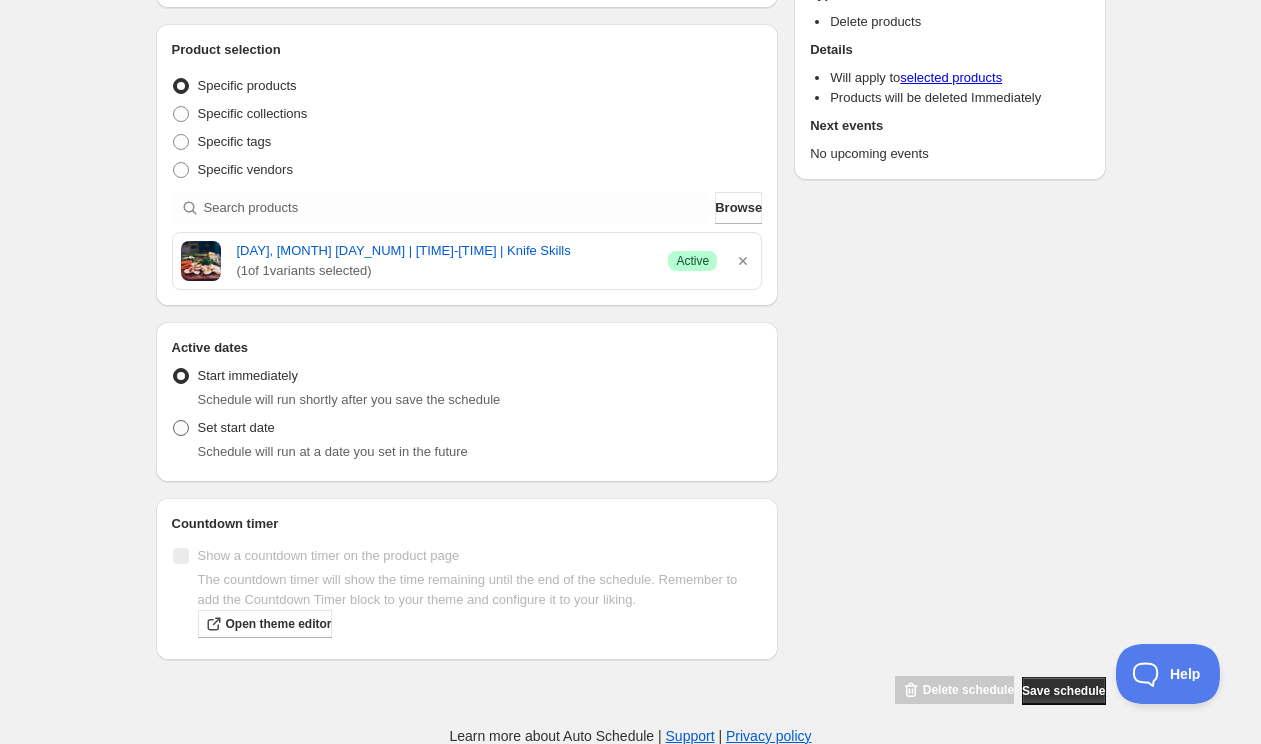 click on "Set start date" at bounding box center (236, 428) 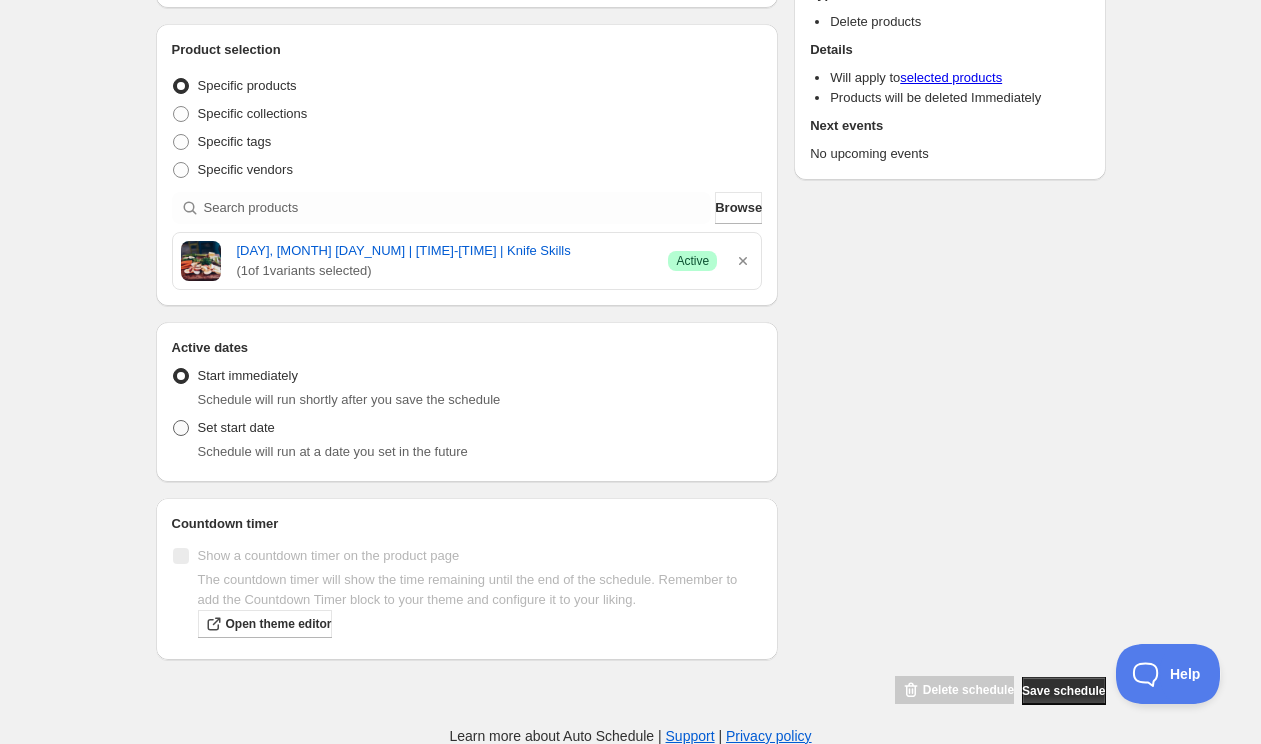 radio on "true" 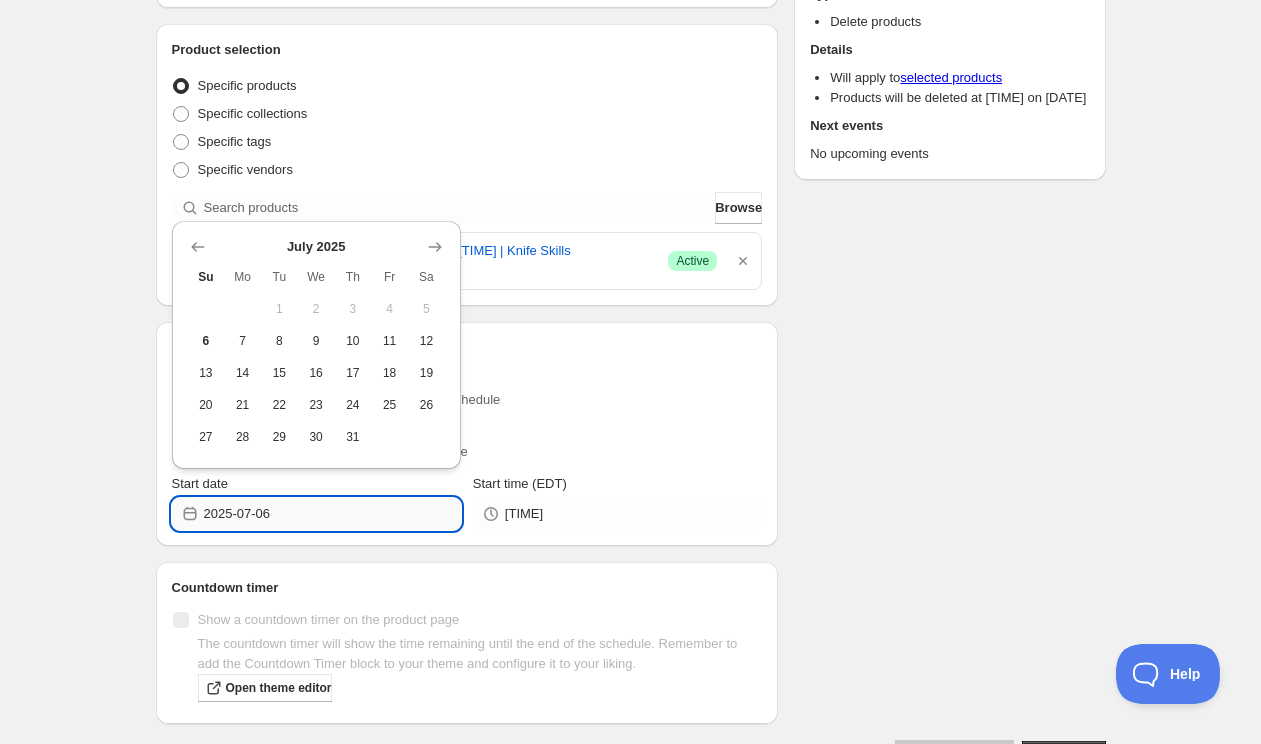 click on "2025-07-06" at bounding box center [332, 514] 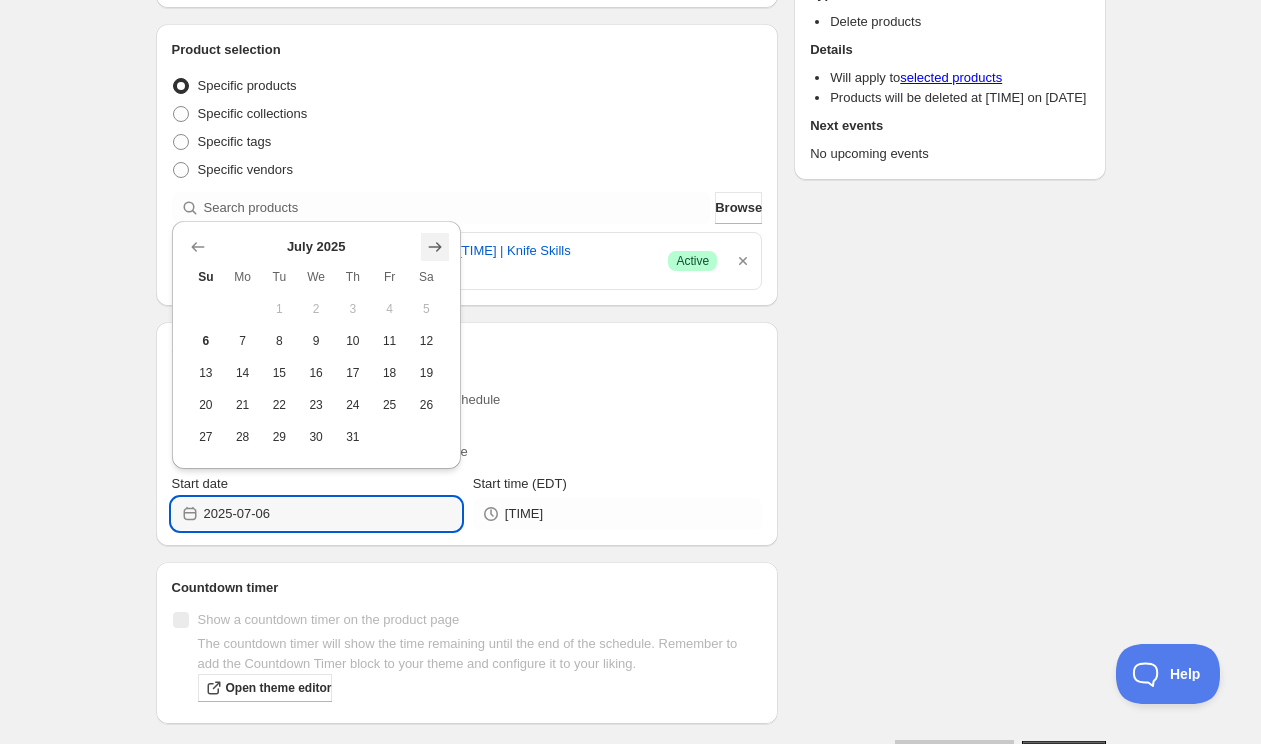 click at bounding box center (435, 247) 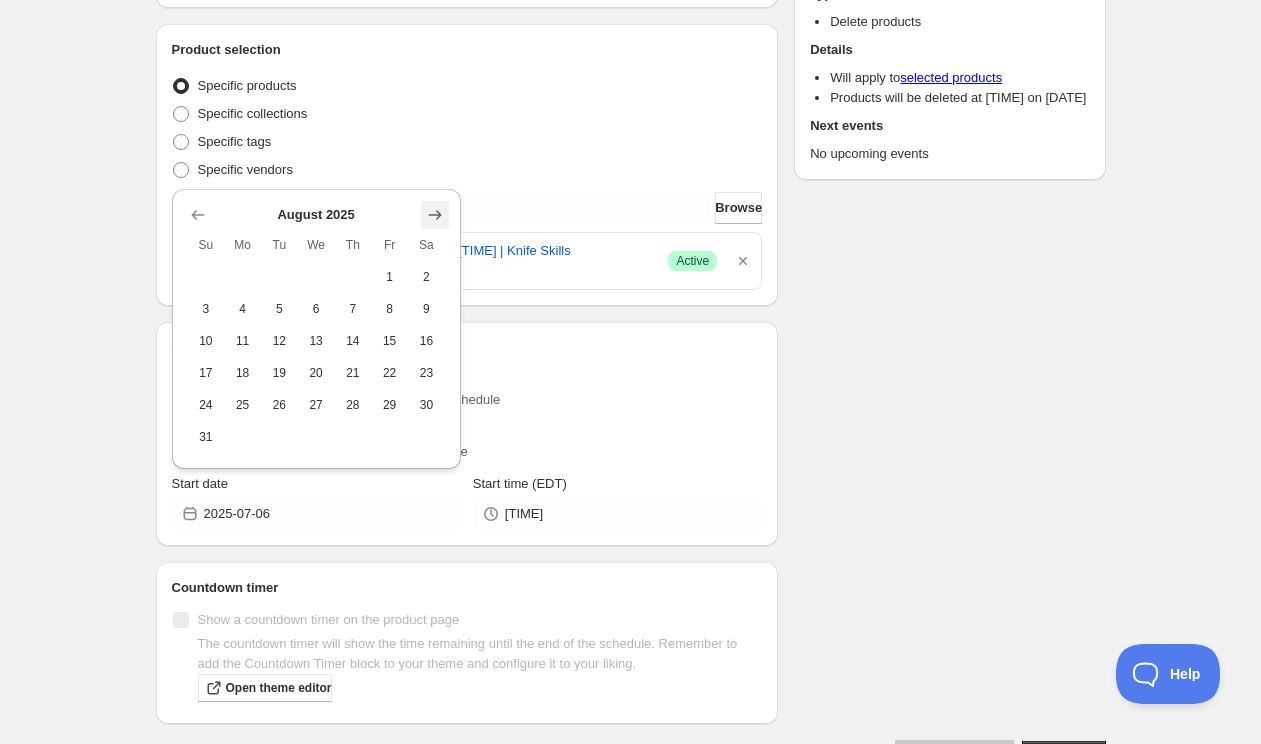click at bounding box center (435, 215) 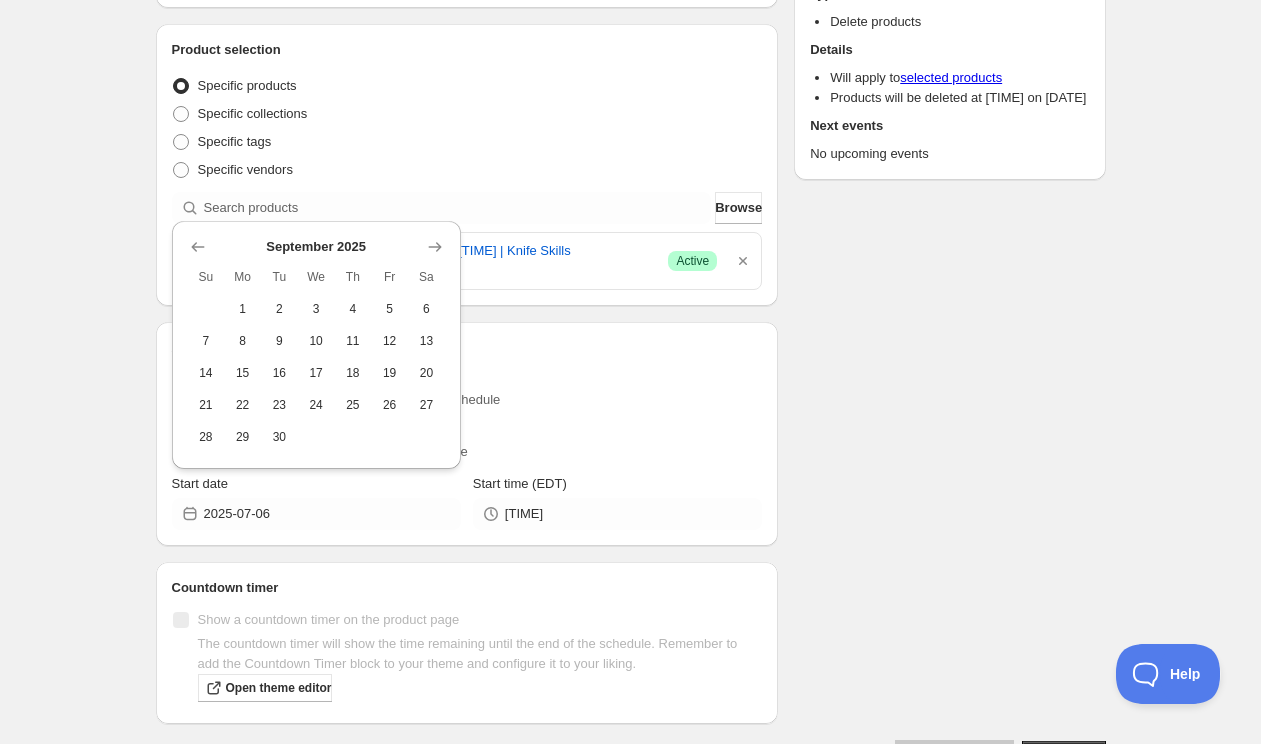 click on "29" at bounding box center [242, 437] 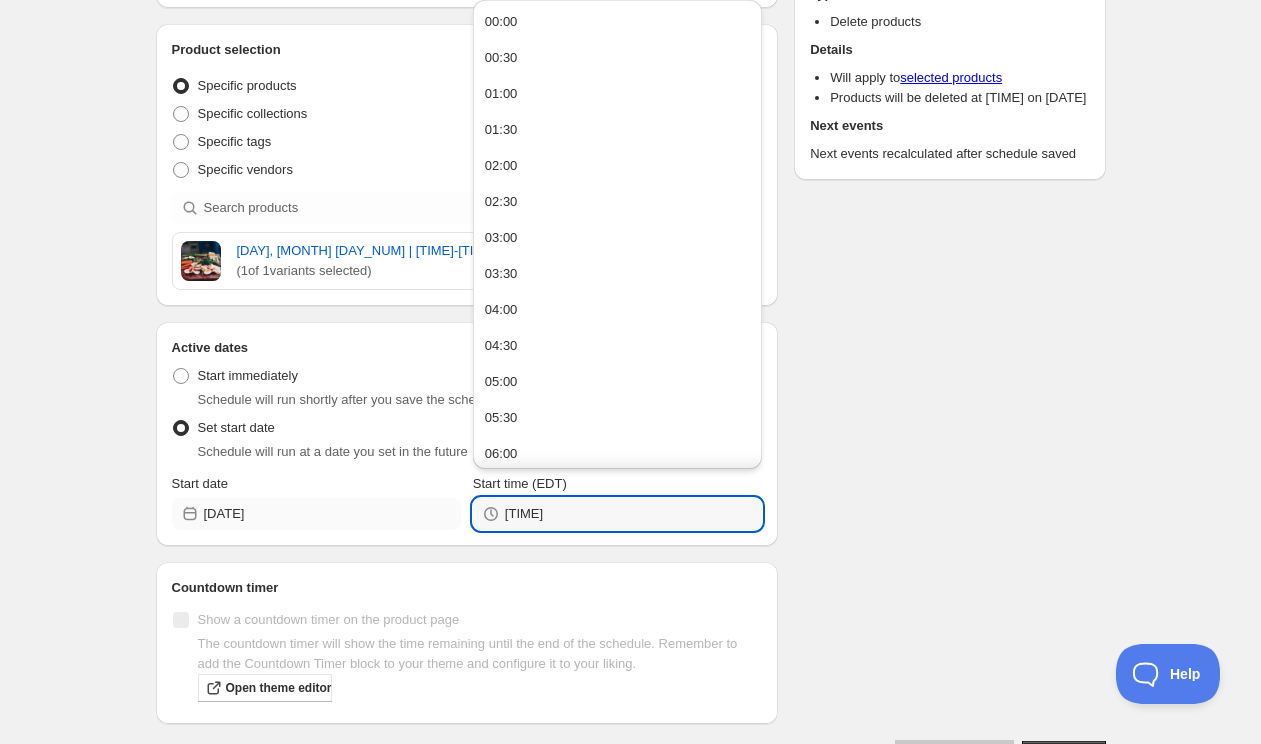 drag, startPoint x: 594, startPoint y: 522, endPoint x: 411, endPoint y: 512, distance: 183.27303 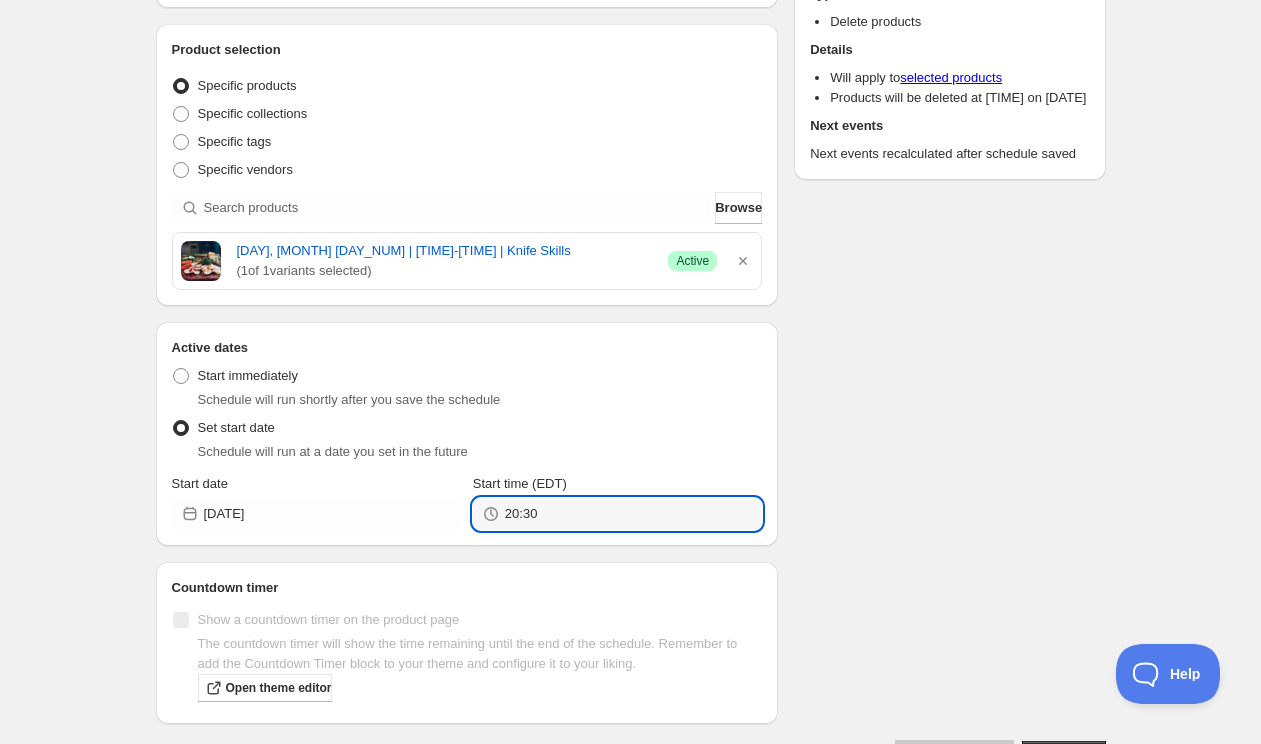 type on "20:30" 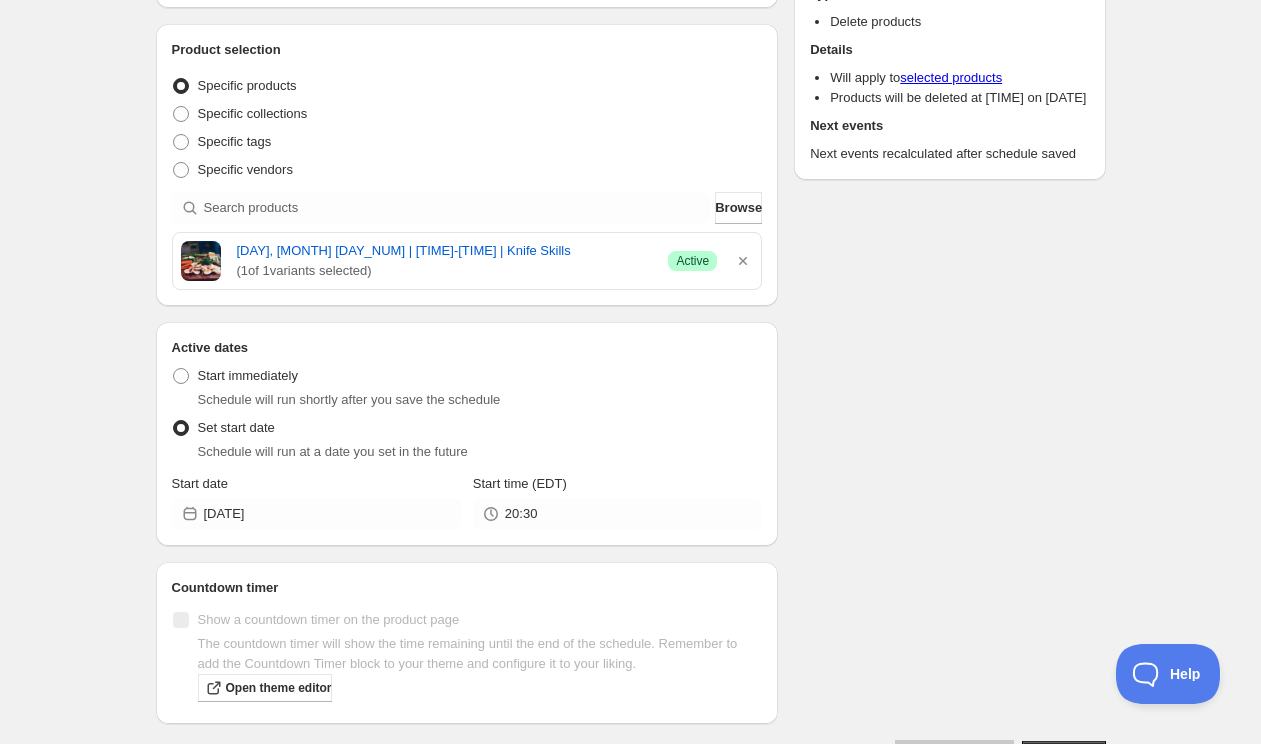 click on "Schedule name Monday, September 29th | 6:30PM-8:30PM | Knife Skills Your customers won't see this Product selection Entity type Specific products Specific collections Specific tags Specific vendors Browse Monday, September 29th | 6:30PM-8:30PM | Knife Skills ( 1  of   1  variants selected) Success Active Active dates Active Date Type Start immediately Schedule will run shortly after you save the schedule Set start date Schedule will run at a date you set in the future Start date 2025-09-29 Start time (EDT) 20:30 Countdown timer Show a countdown timer on the product page The countdown timer will show the time remaining until the end of the schedule. Remember to add the Countdown Timer block to your theme and configure it to your liking. Open theme editor Summary Monday, September 29th | 6:30PM-8:30PM | Knife Skills Type Delete products Details Will apply to  selected products Products will be deleted at 08:30 PM on 29 Sep 2025 Next events Next events recalculated after schedule saved Delete schedule" at bounding box center (623, 323) 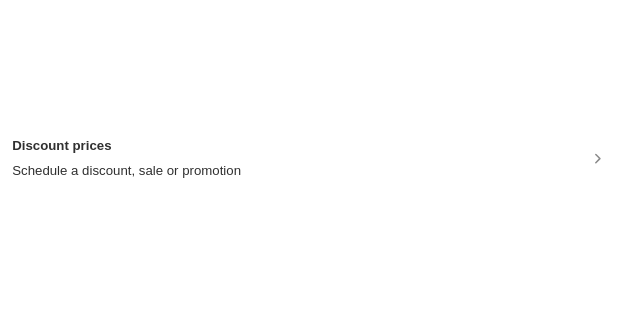 scroll, scrollTop: 0, scrollLeft: 0, axis: both 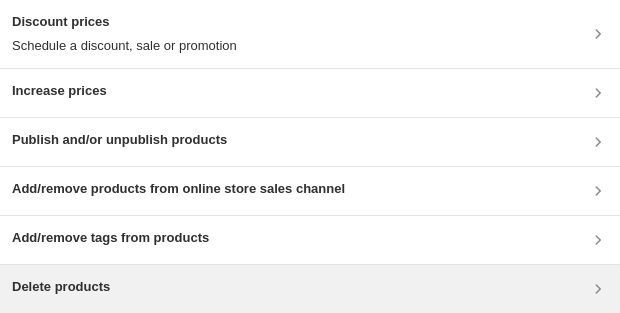 click on "Delete products" at bounding box center (310, 289) 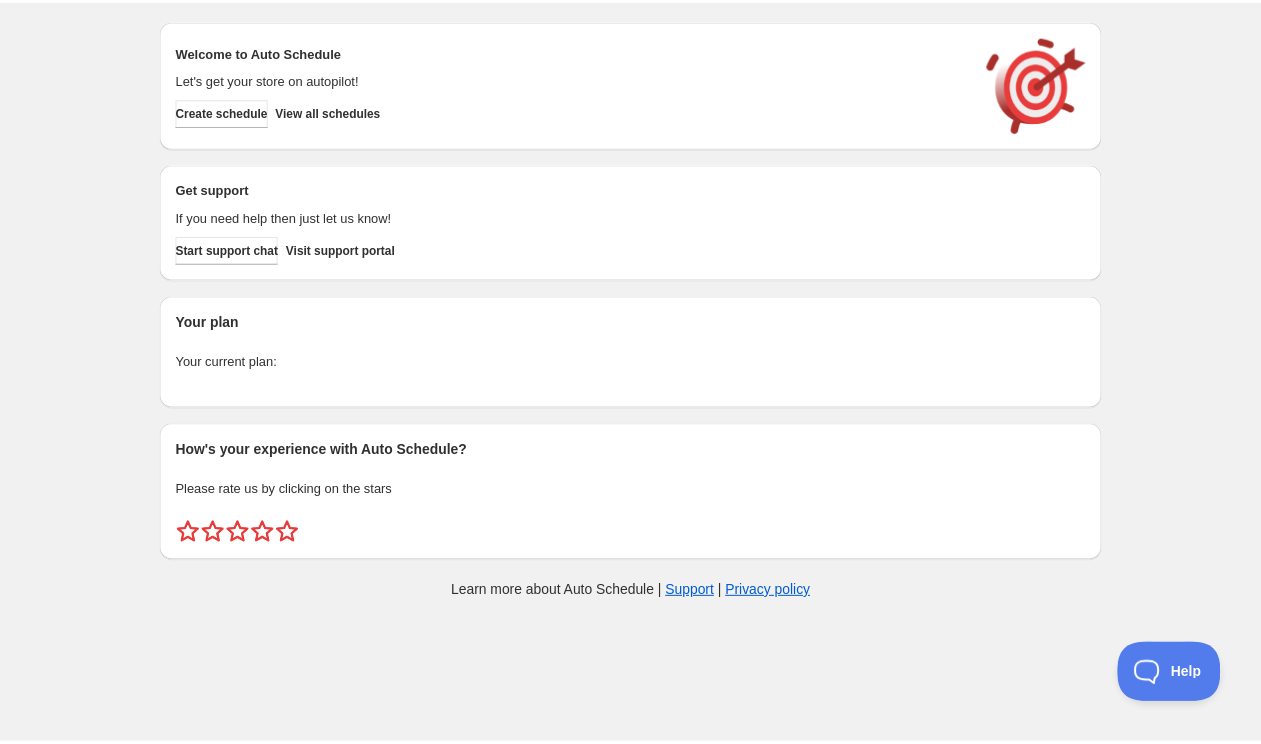 scroll, scrollTop: 0, scrollLeft: 0, axis: both 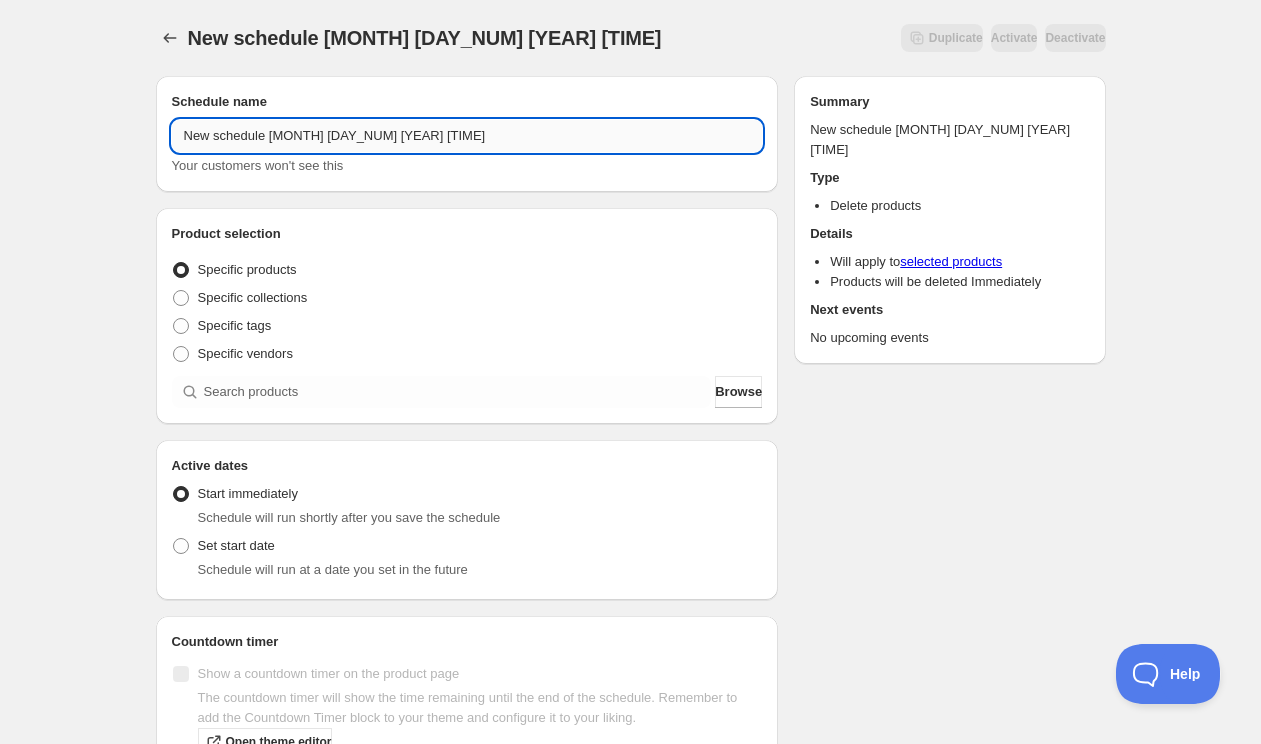 click on "New schedule [MONTH] [DAY_NUM] [YEAR] [TIME]" at bounding box center (467, 136) 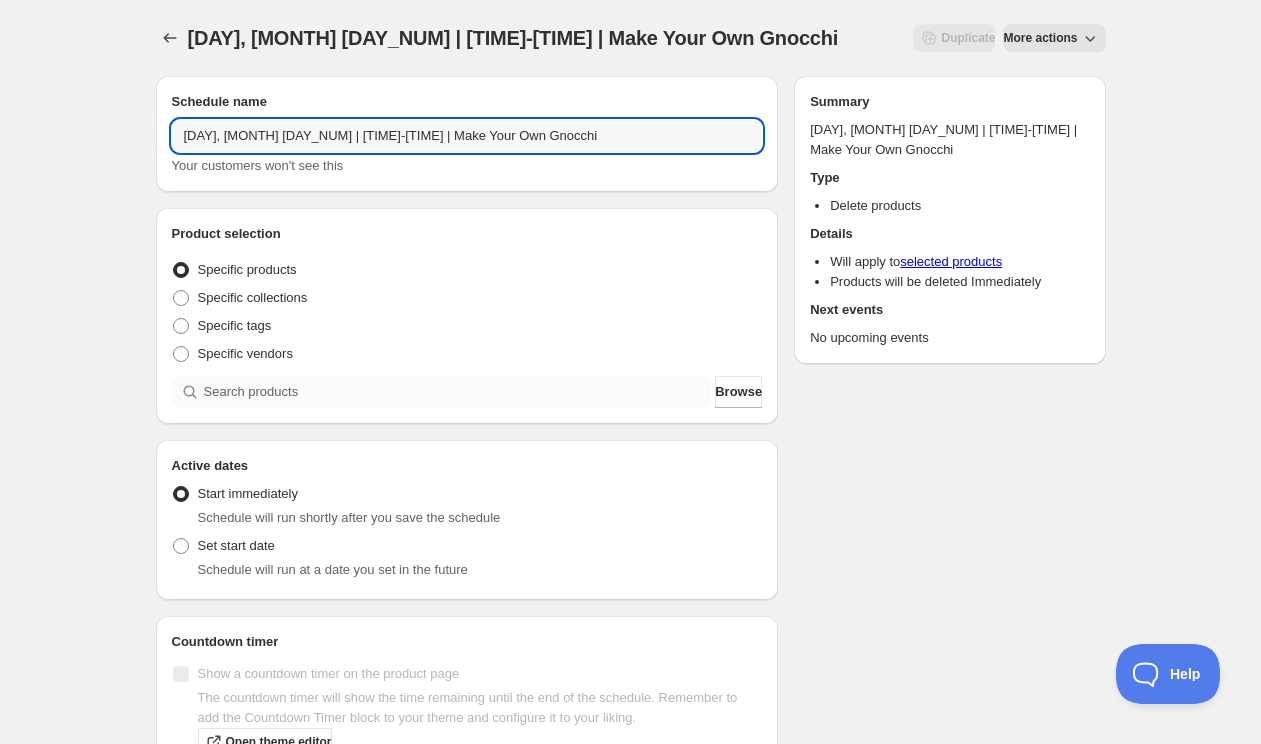 type on "Tuesday, September 30th | 6:30PM-8:30PM | Make Your Own Gnocchi" 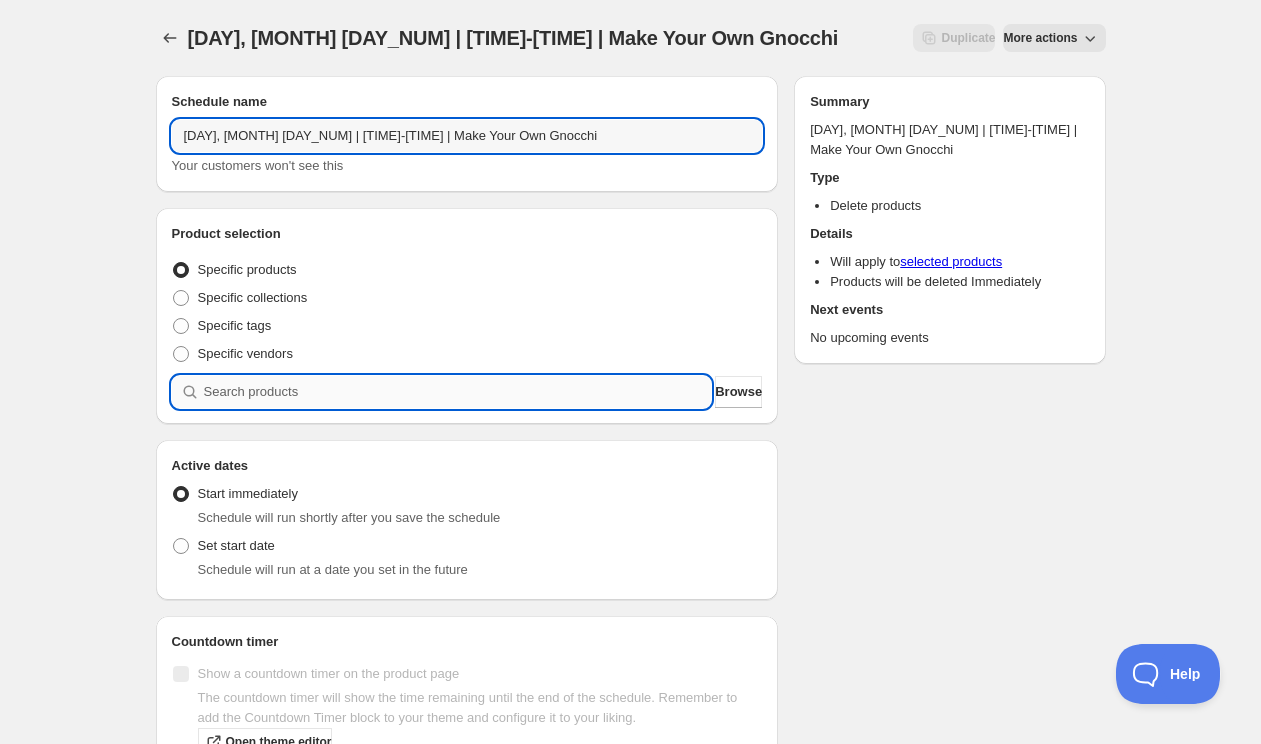 click at bounding box center (458, 392) 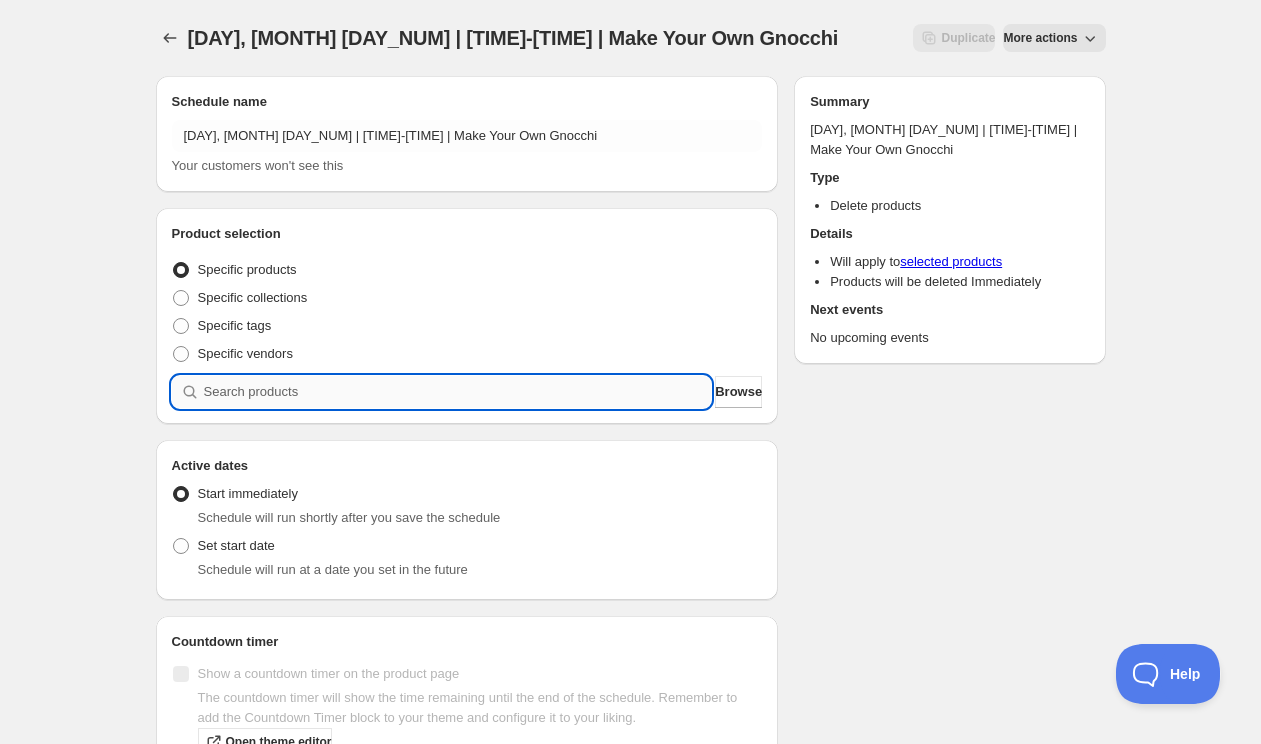 paste on "Tuesday, September 30th | 6:30PM-8:30PM | Make Your Own Gnocchi" 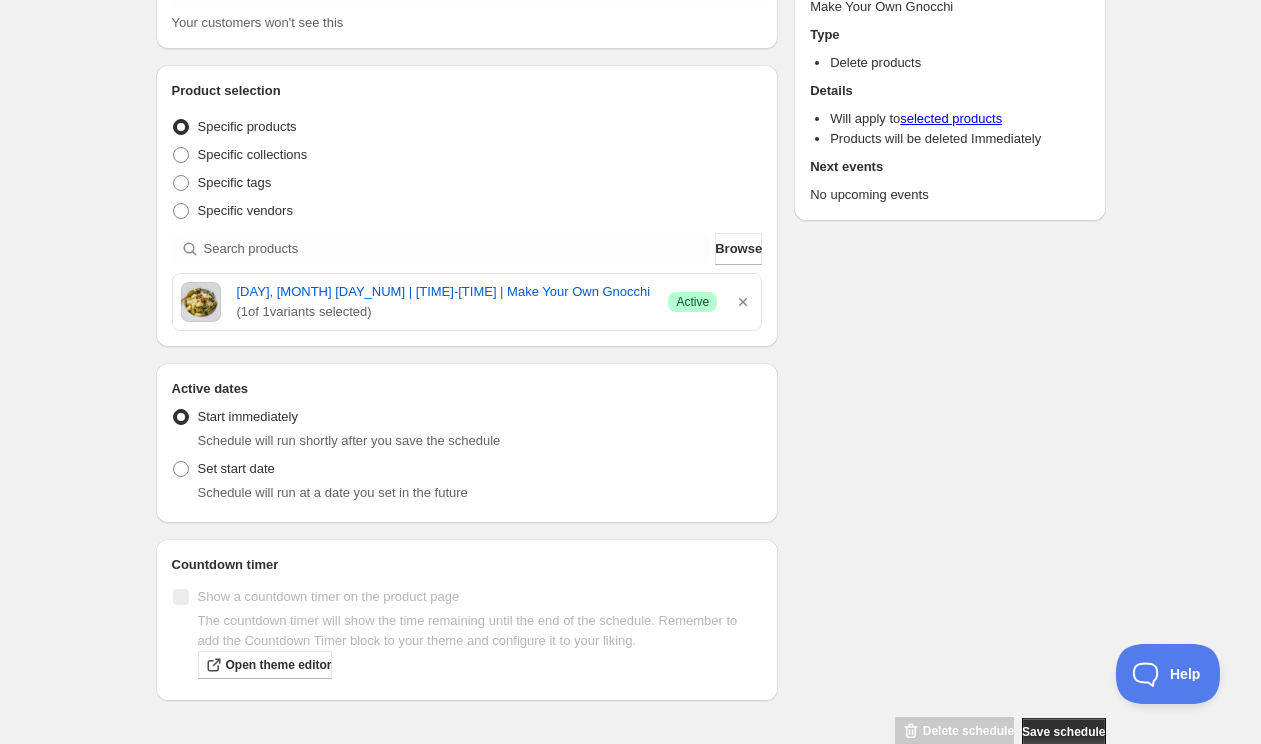 scroll, scrollTop: 155, scrollLeft: 0, axis: vertical 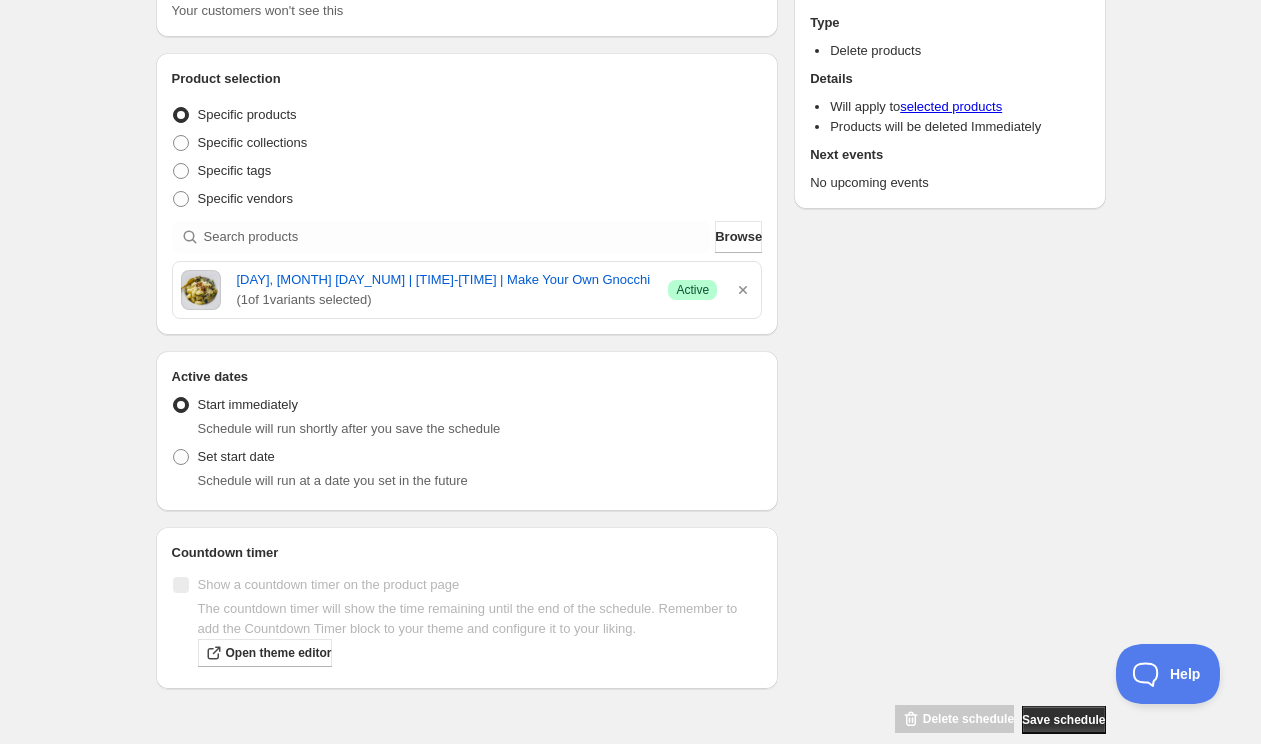 click on "Schedule will run at a date you set in the future" at bounding box center (480, 481) 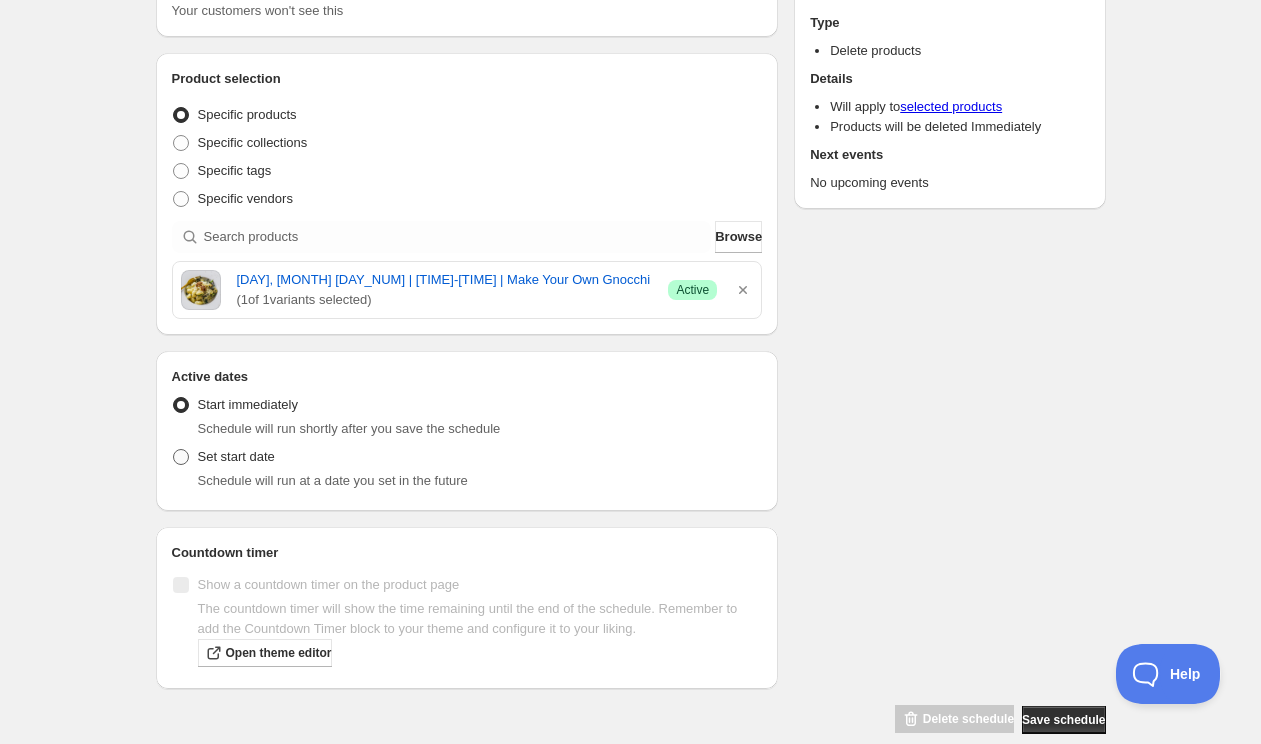 click on "Set start date" at bounding box center (236, 456) 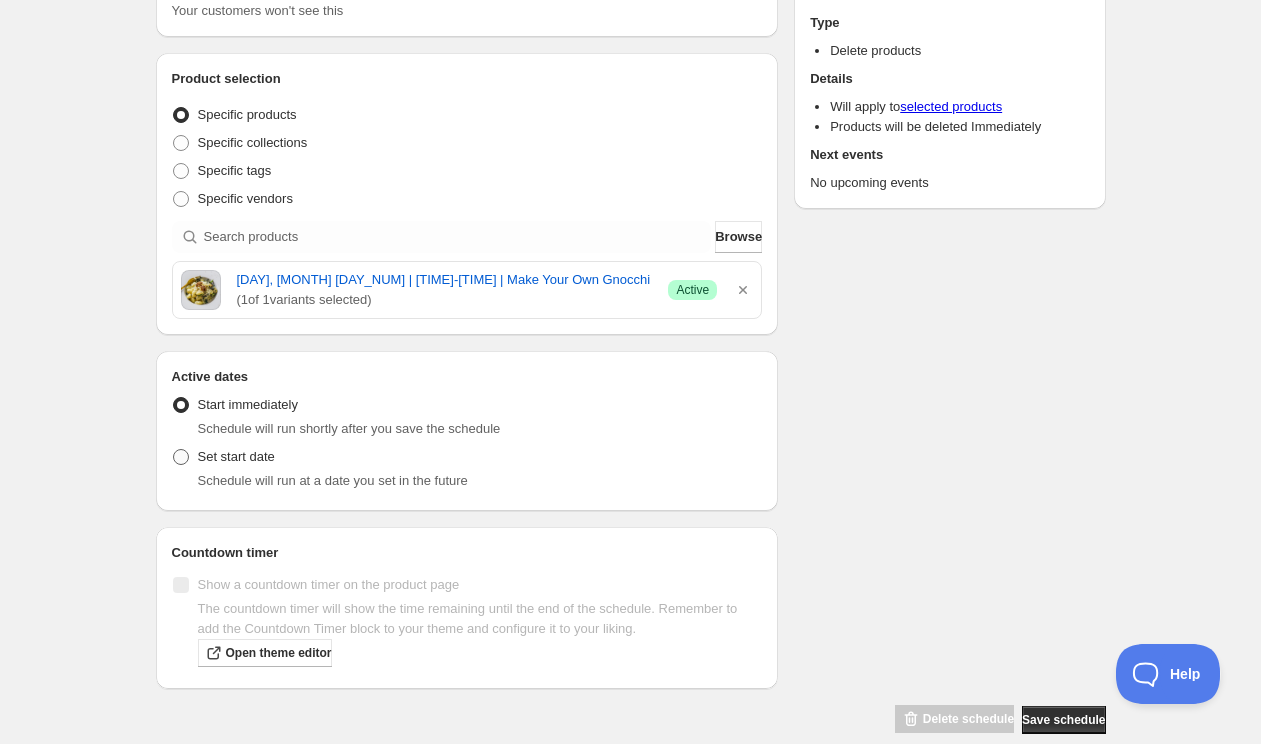 radio on "true" 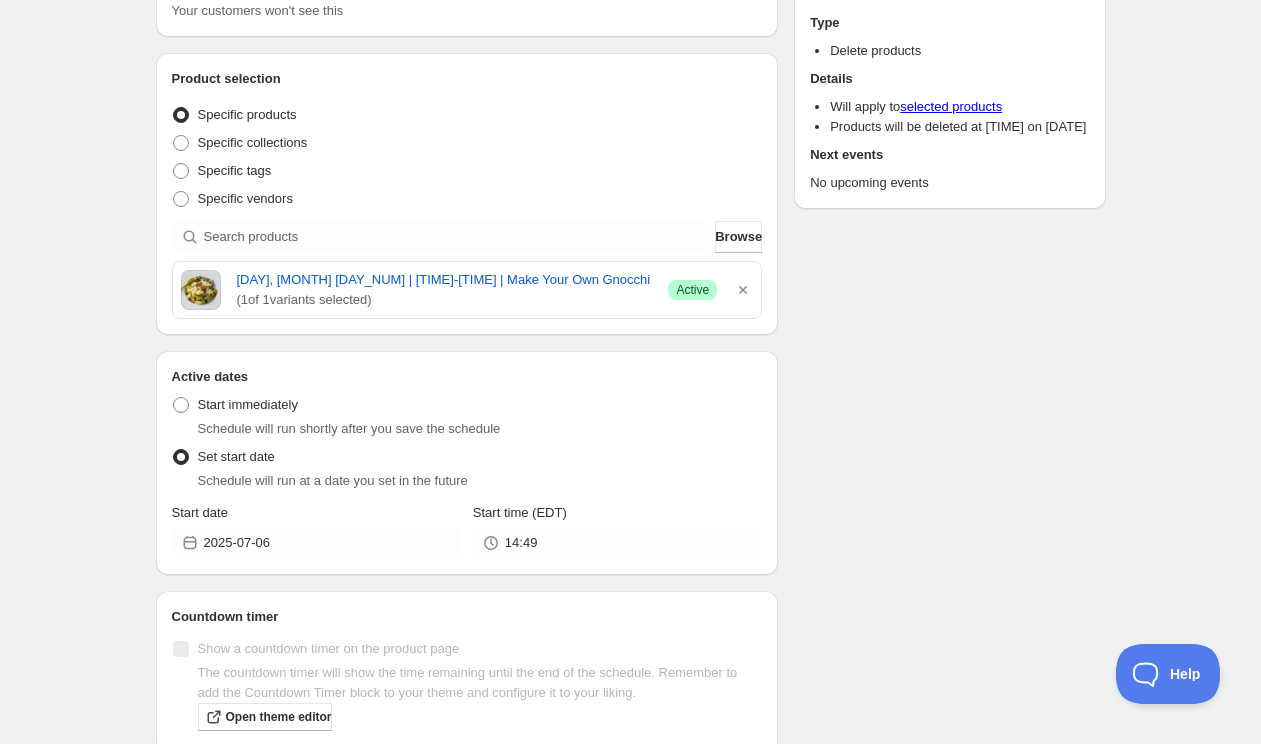 scroll, scrollTop: 268, scrollLeft: 0, axis: vertical 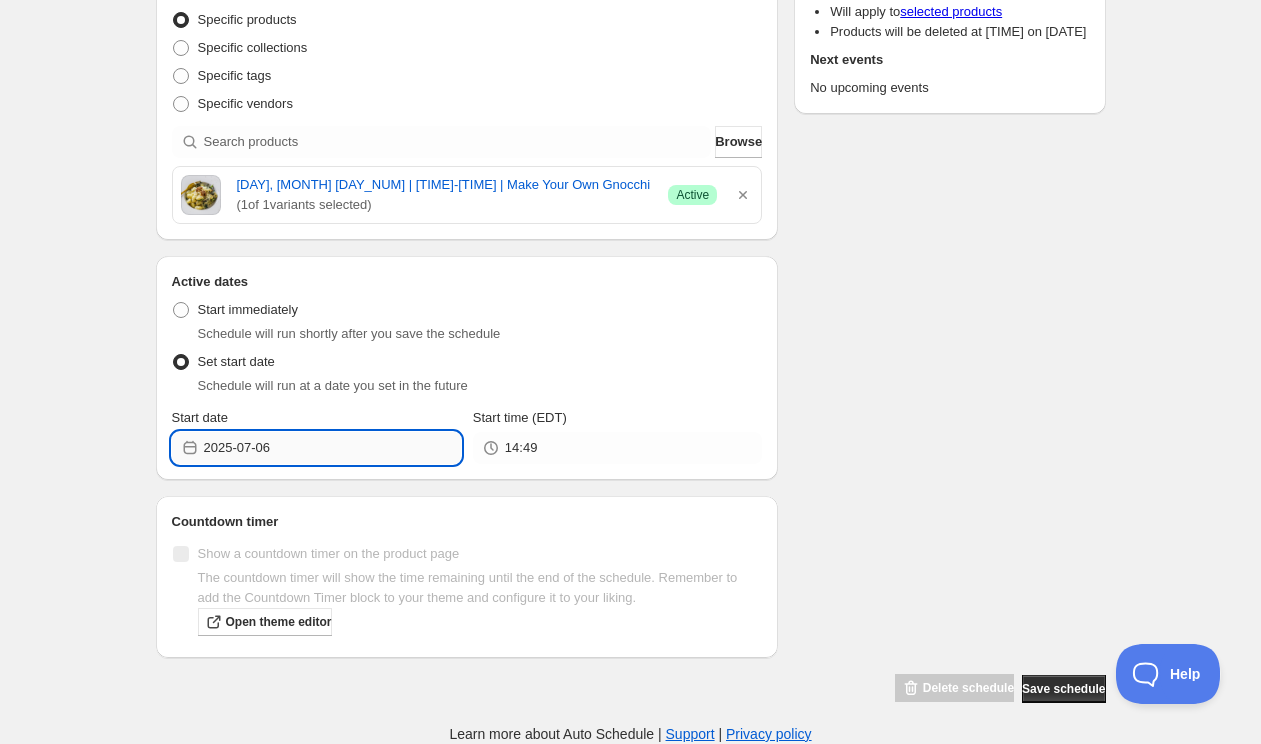 click on "2025-07-06" at bounding box center [332, 448] 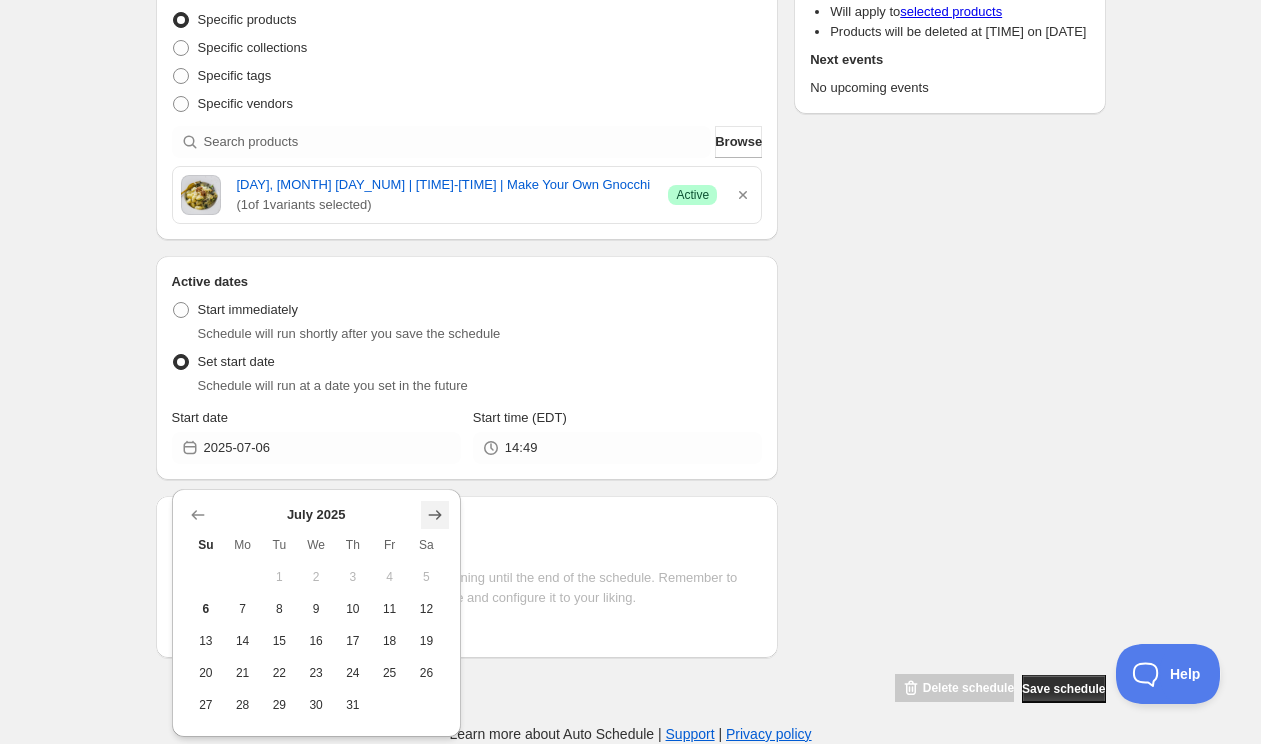 click at bounding box center [435, 515] 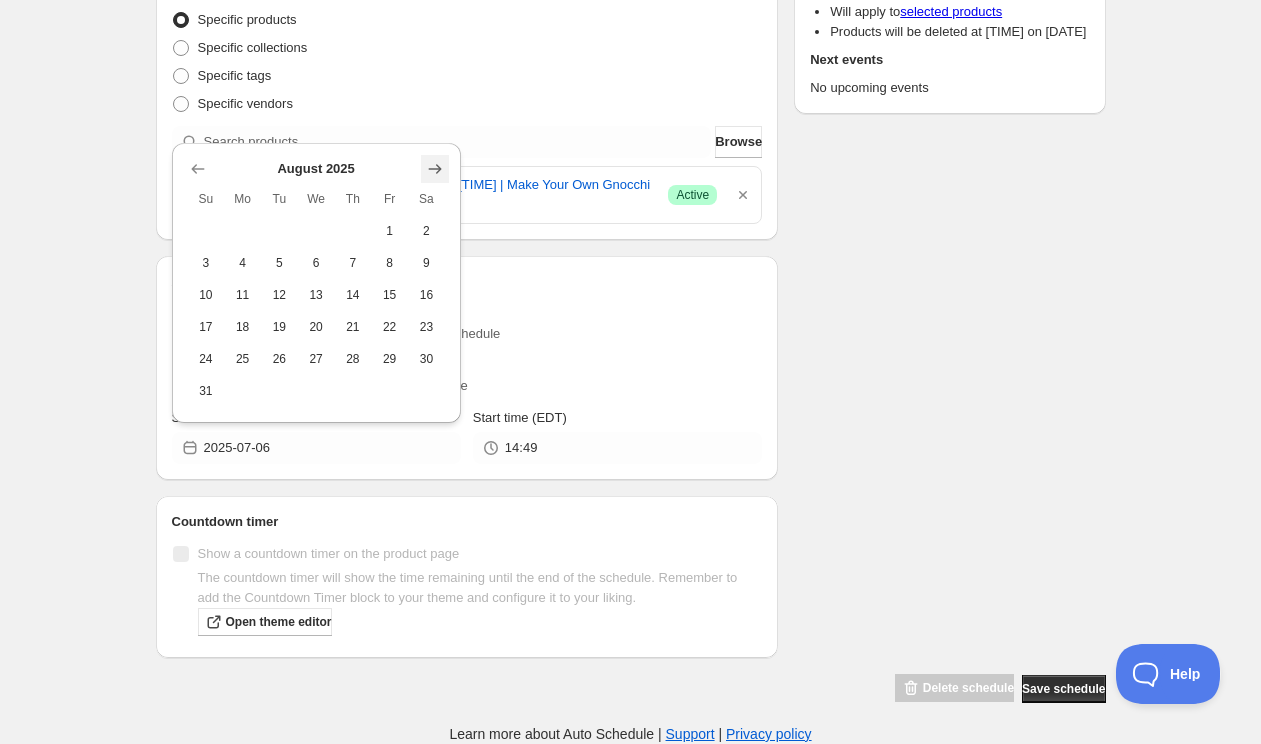 click at bounding box center (435, 169) 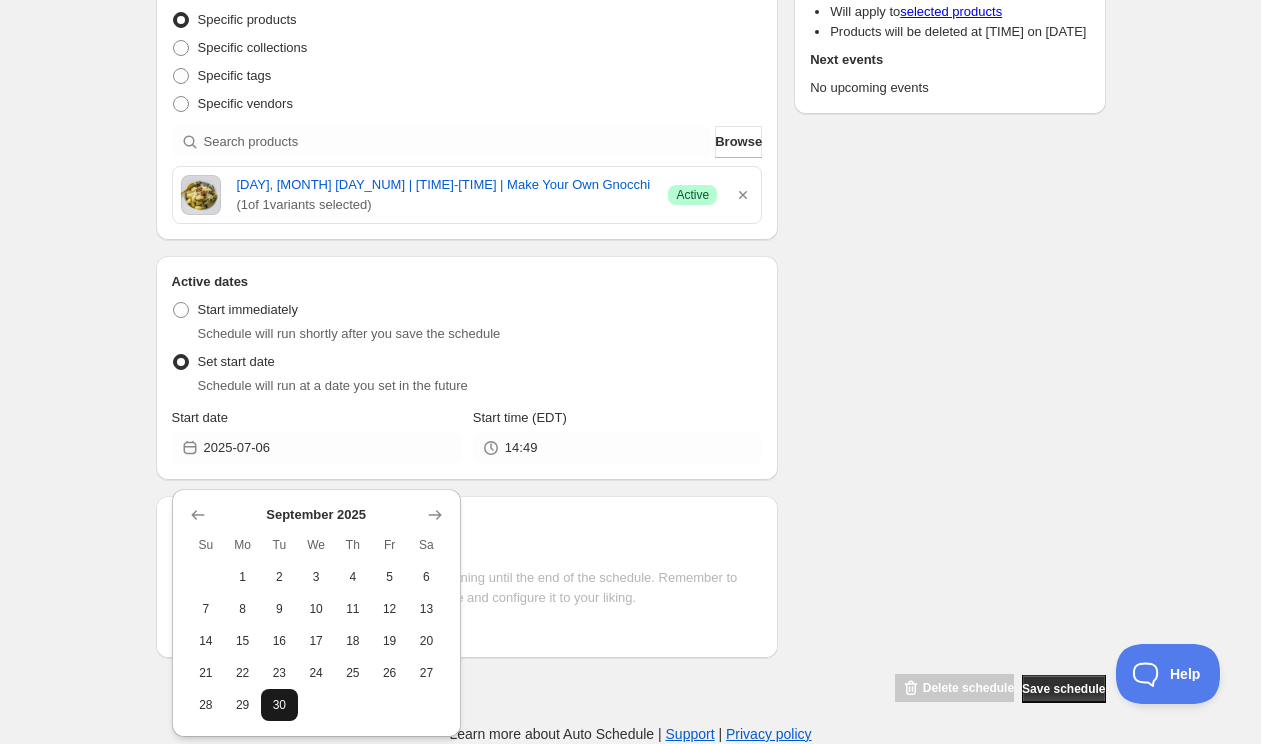 click on "30" at bounding box center [279, 705] 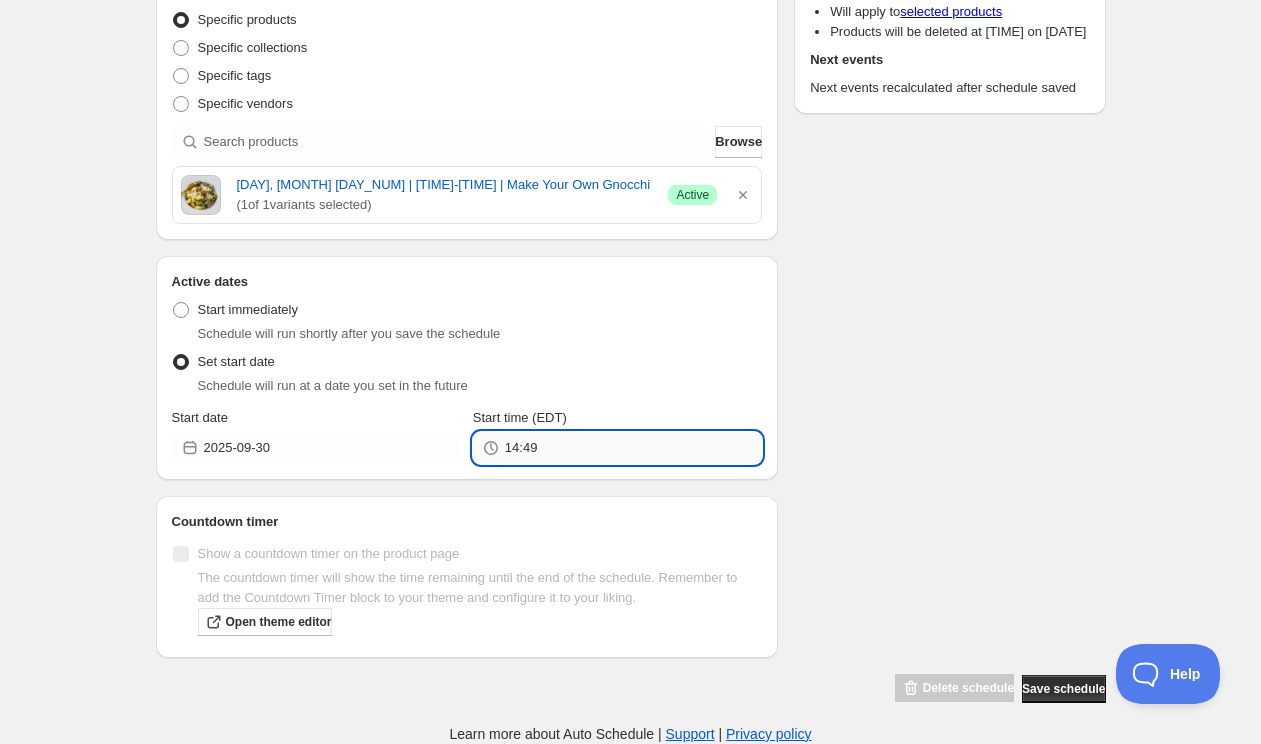 click on "14:49" at bounding box center (633, 448) 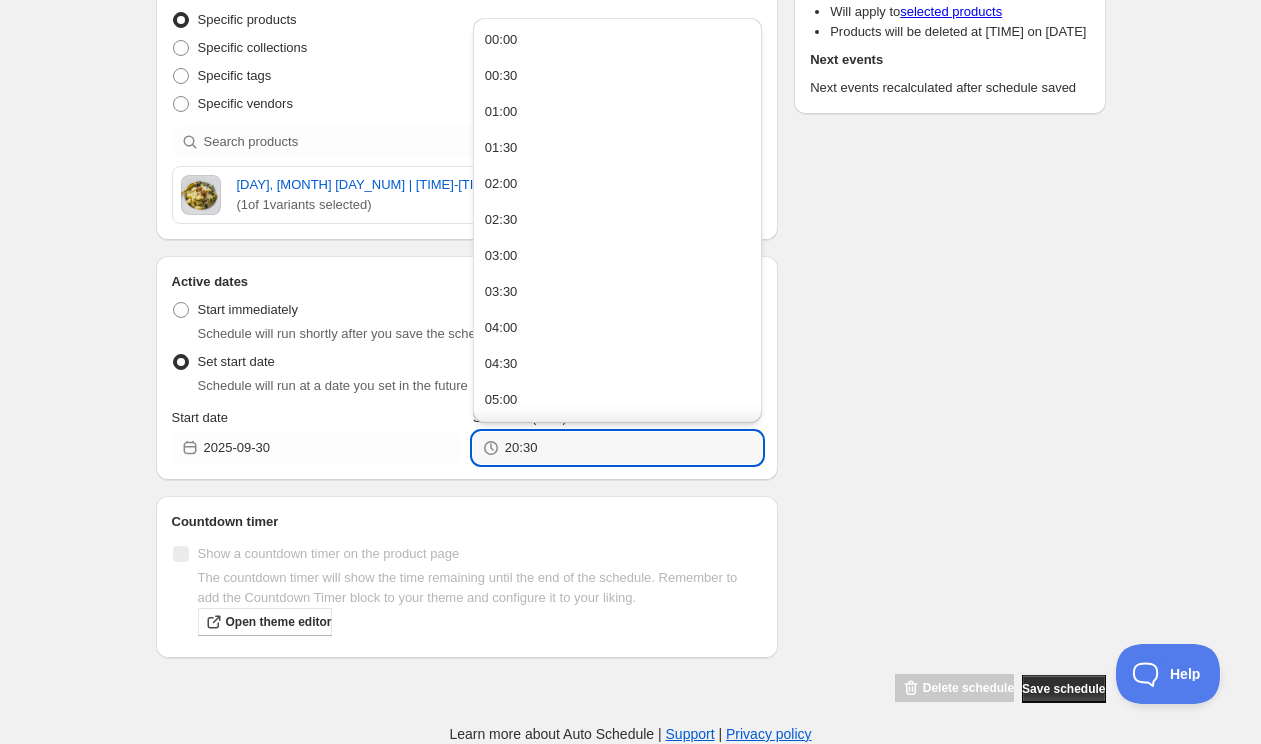 type on "20:30" 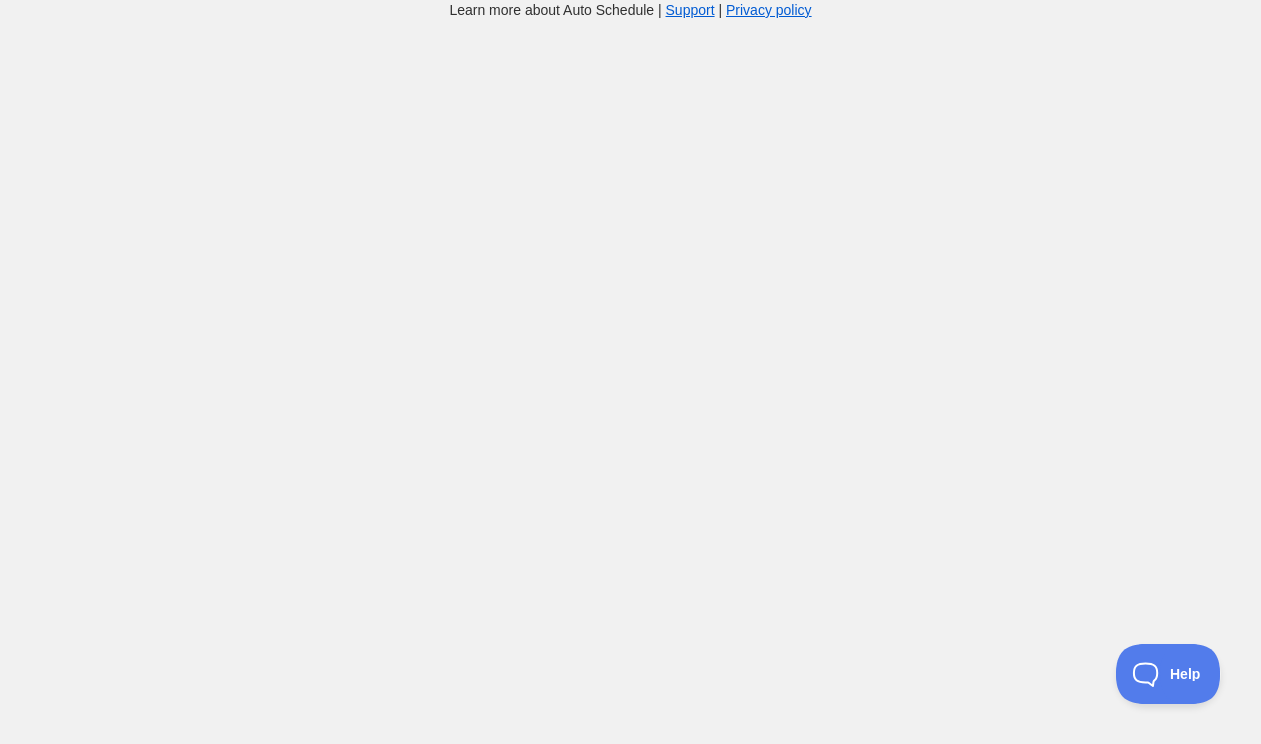 scroll, scrollTop: 0, scrollLeft: 0, axis: both 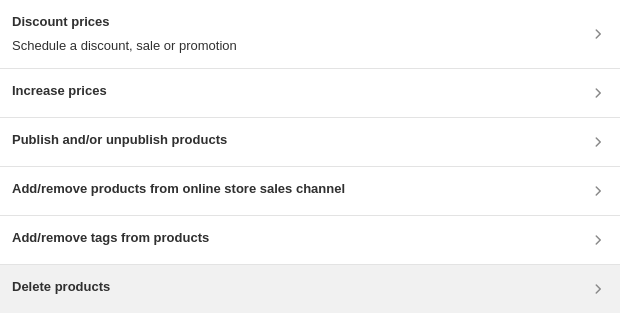 click on "Delete products" at bounding box center [310, 289] 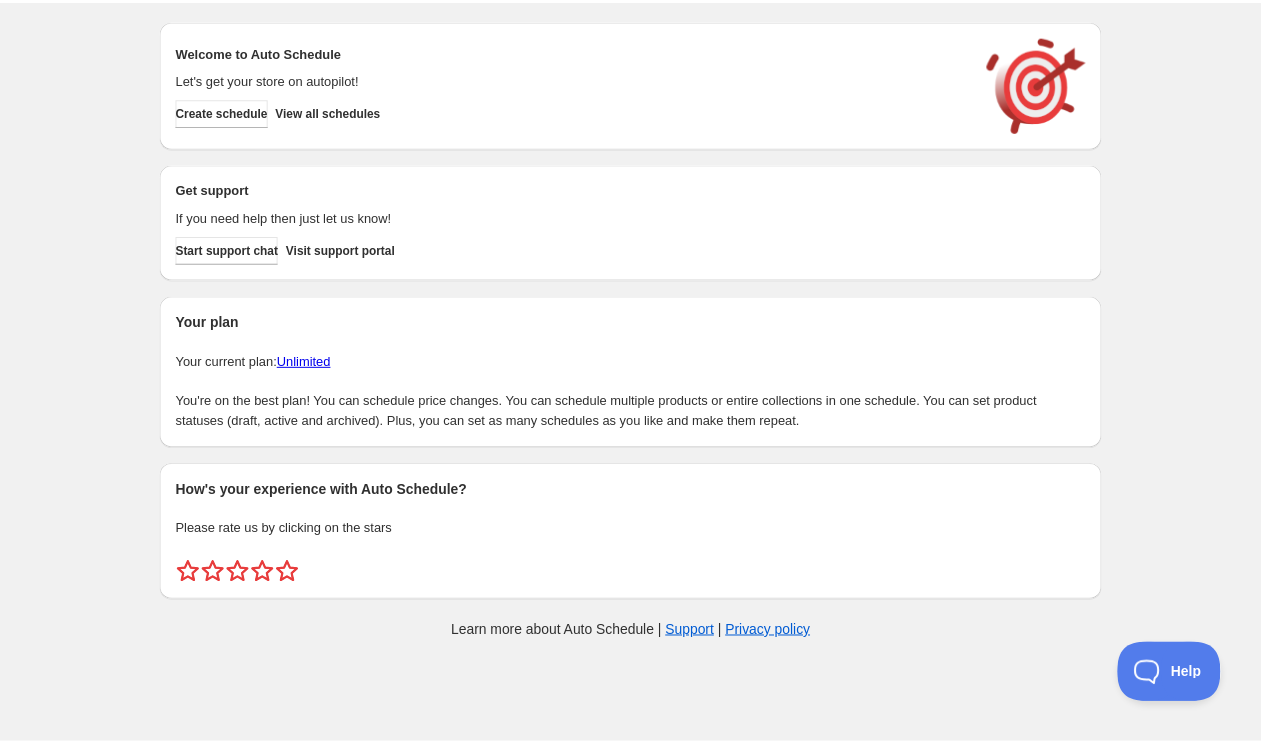 scroll, scrollTop: 0, scrollLeft: 0, axis: both 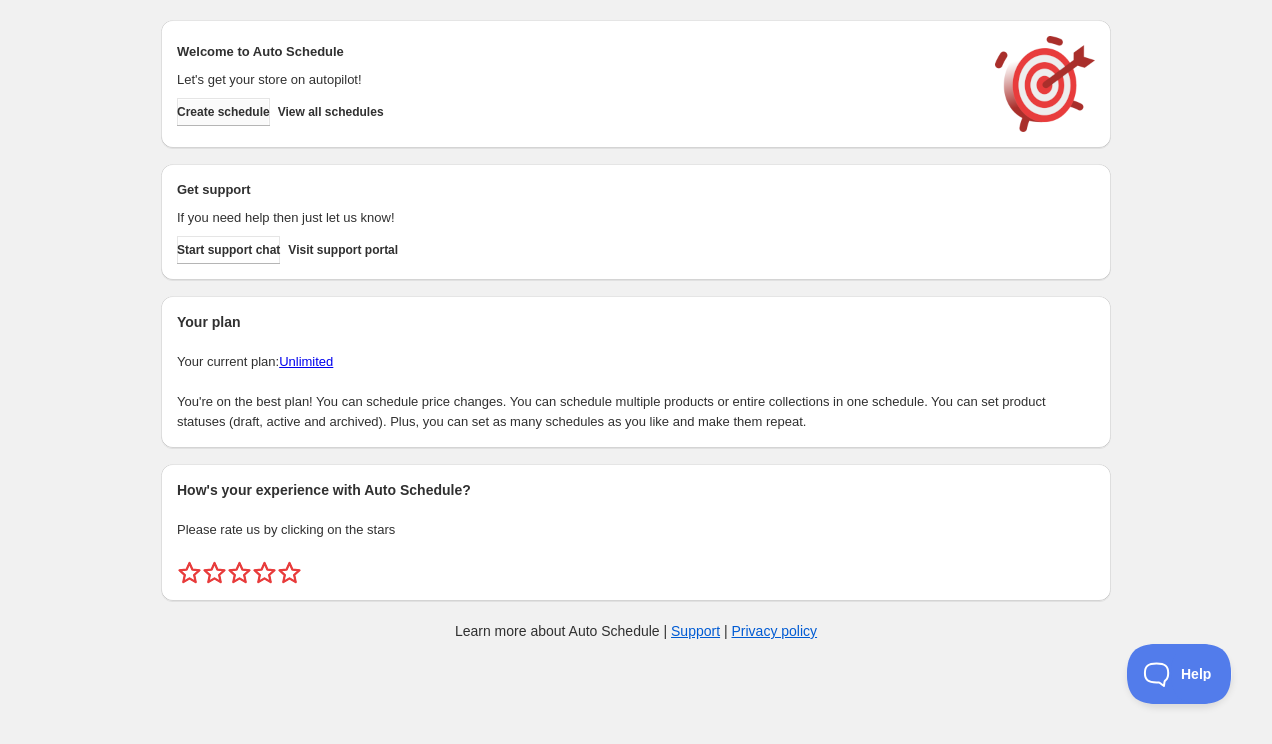 click on "Create schedule" at bounding box center [223, 112] 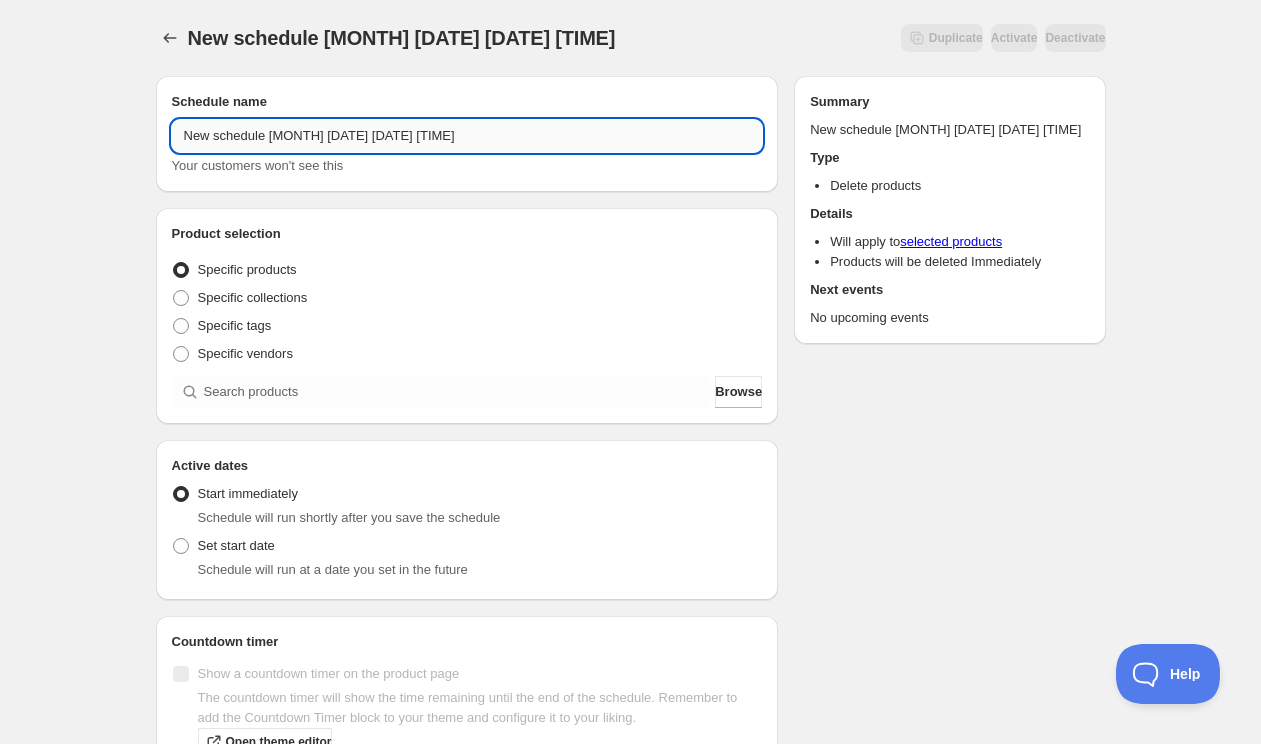 click on "New schedule [MONTH] [DATE] [DATE] [TIME]" at bounding box center (467, 136) 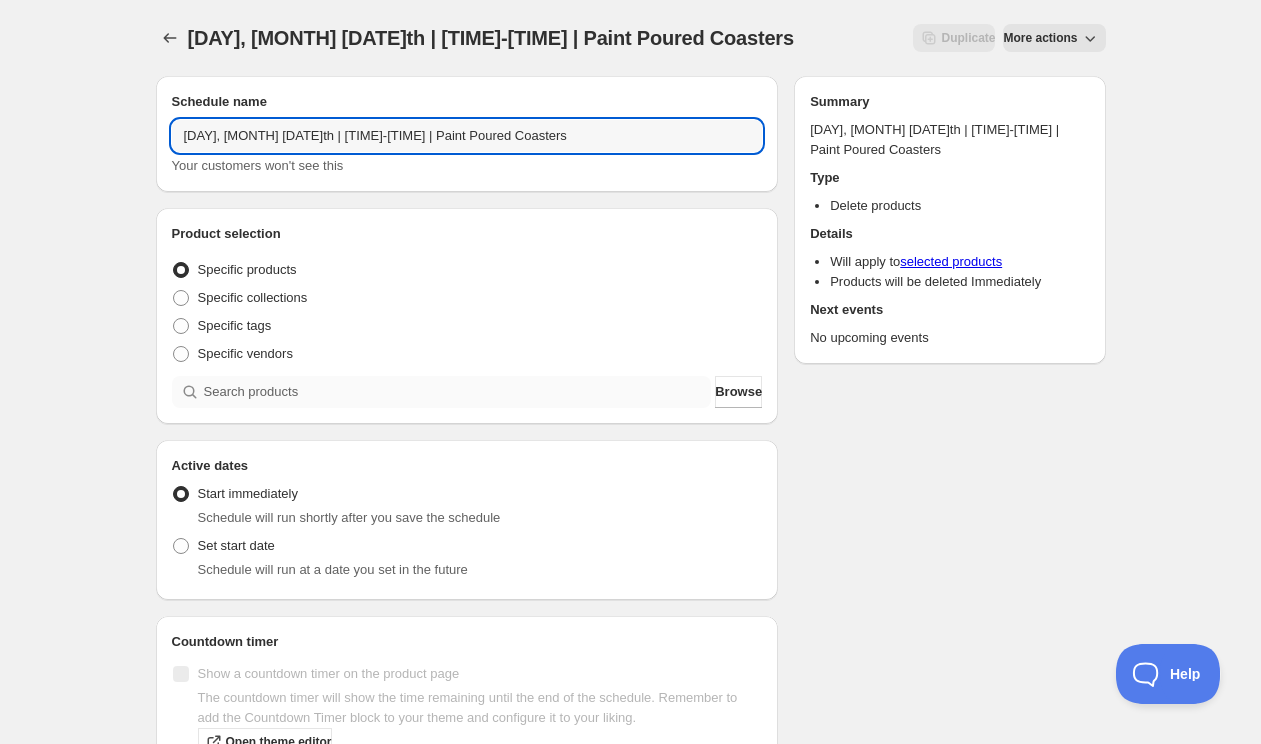 type on "[DAY], [MONTH] [DATE]th | [TIME]-[TIME] | Paint Poured Coasters" 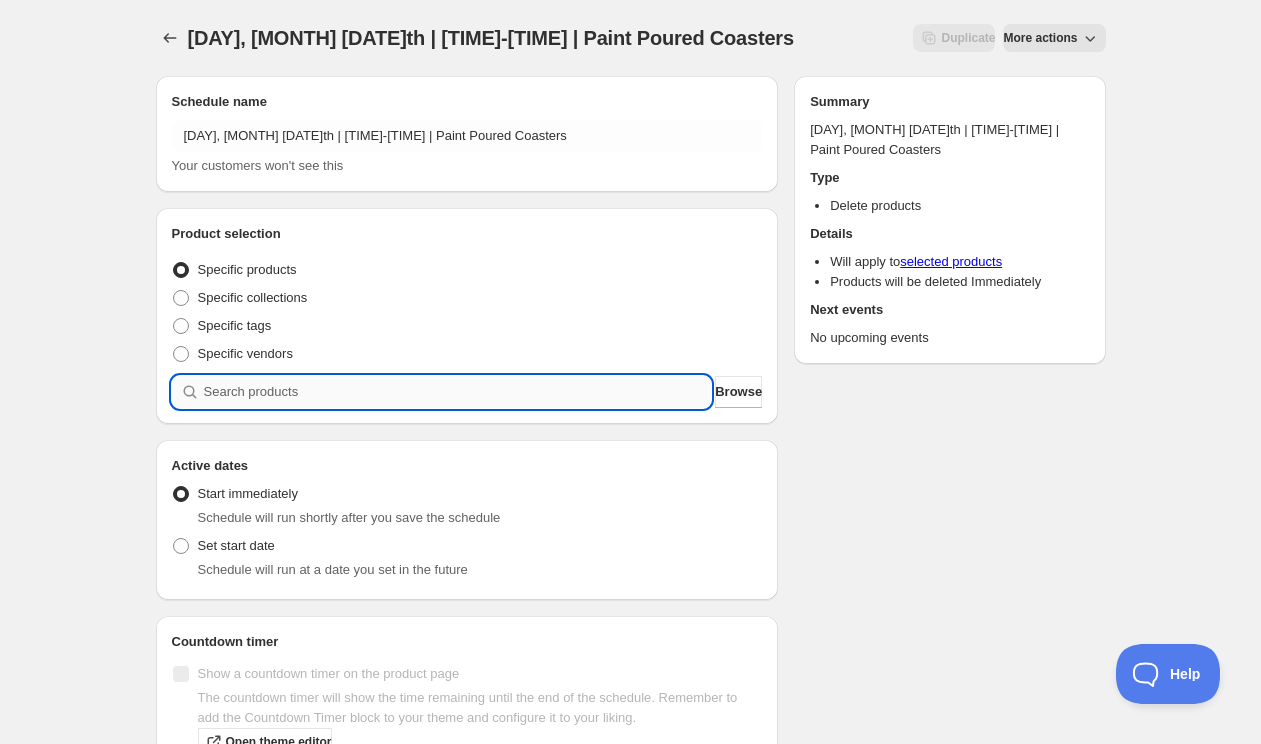 click at bounding box center [458, 392] 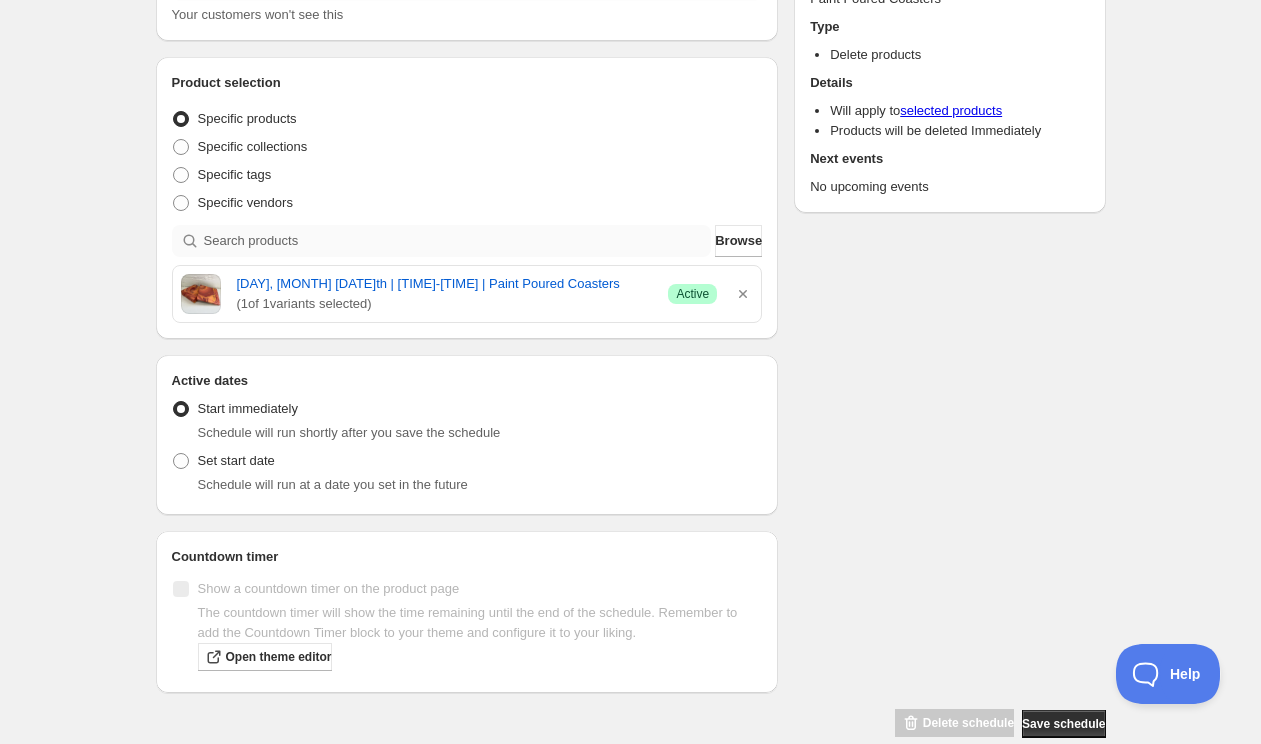 scroll, scrollTop: 204, scrollLeft: 0, axis: vertical 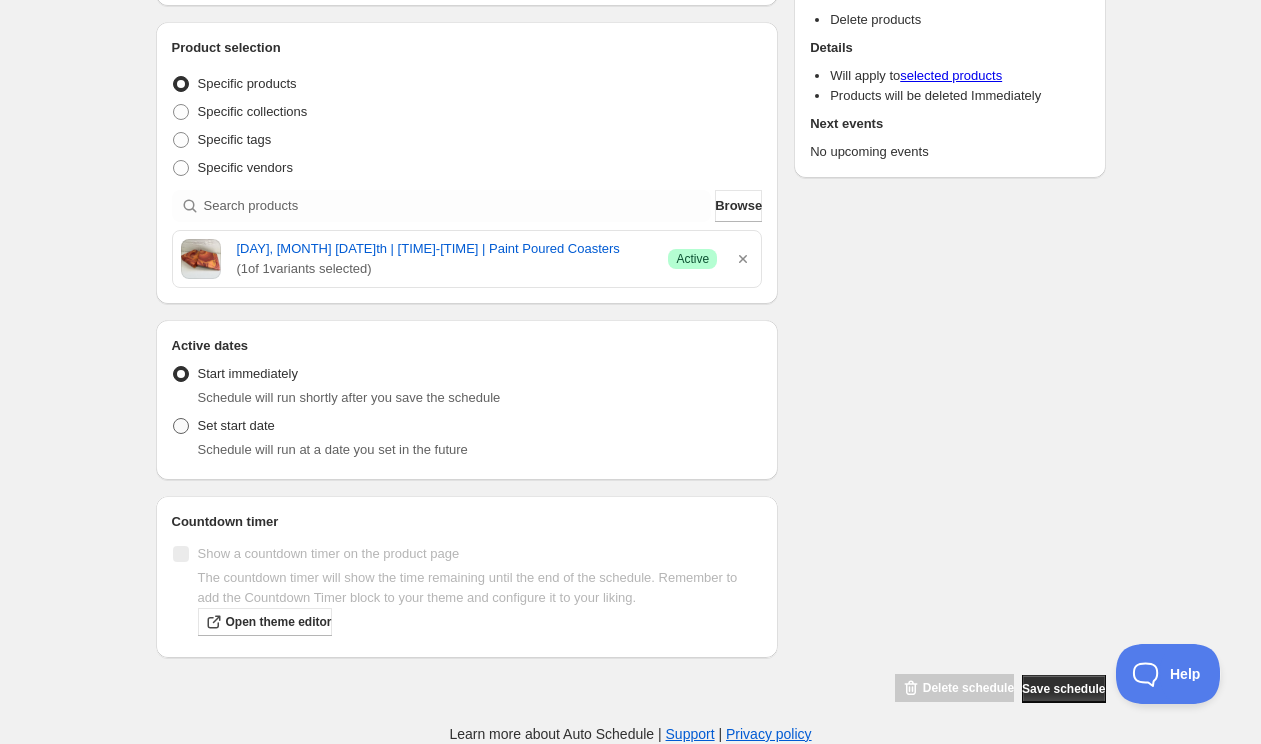 click on "Set start date" at bounding box center [236, 425] 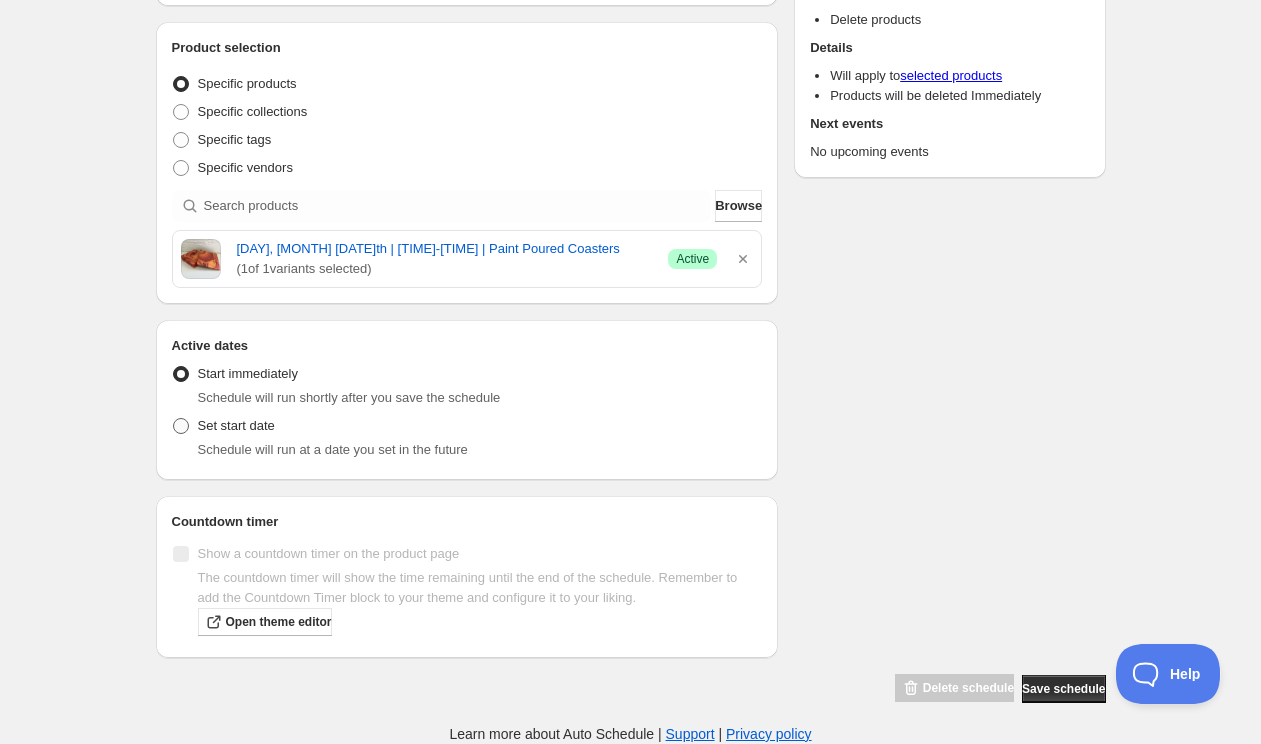 radio on "true" 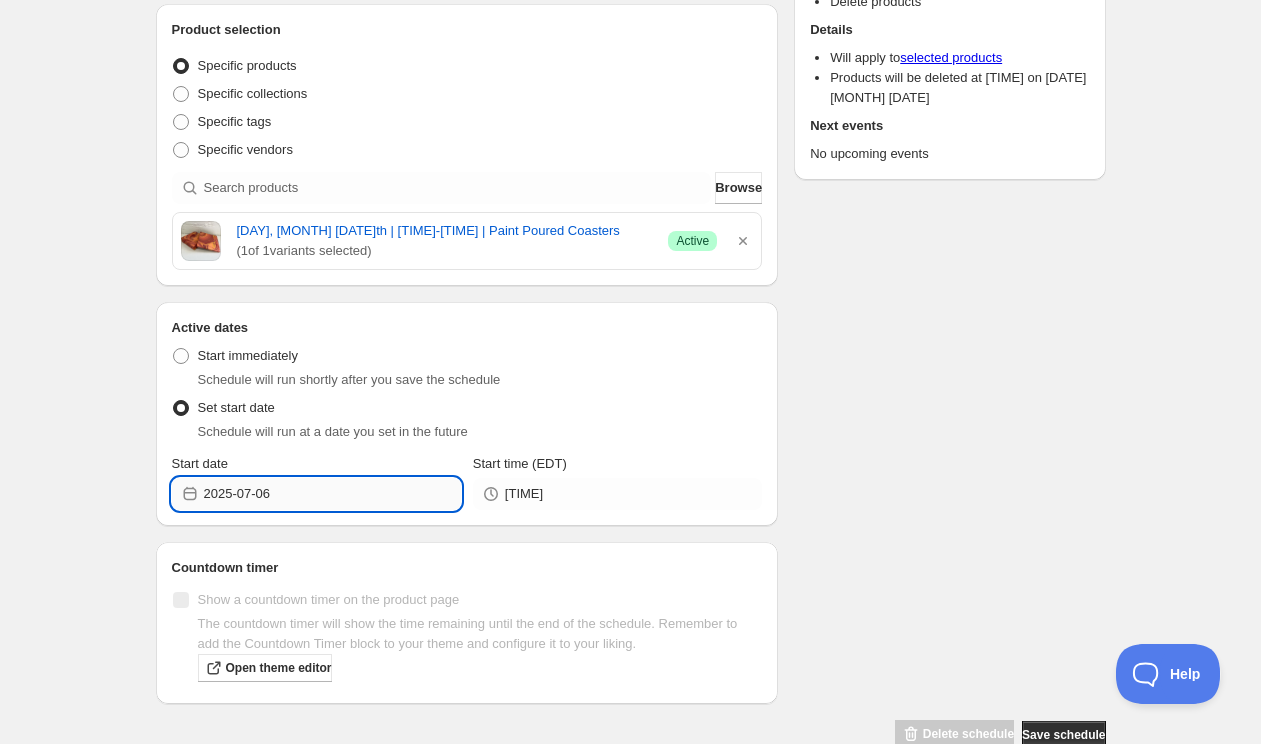 click on "2025-07-06" at bounding box center [332, 494] 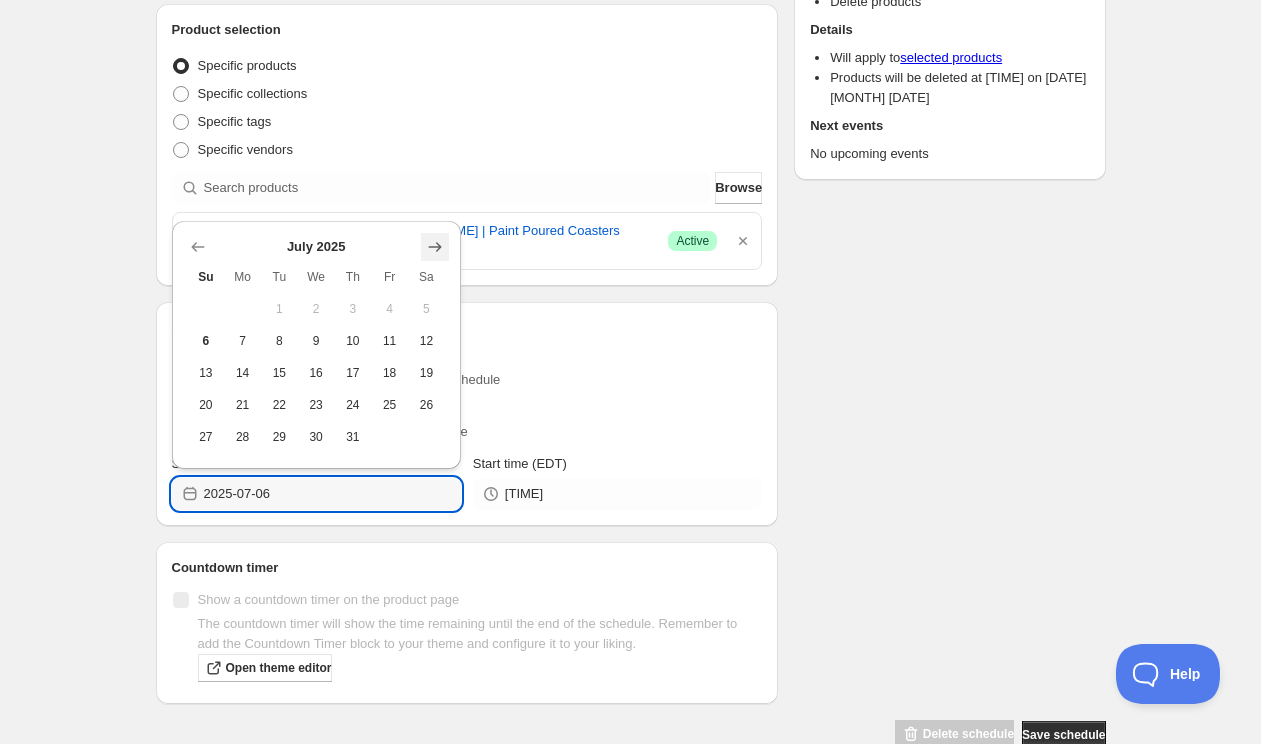click at bounding box center [435, 247] 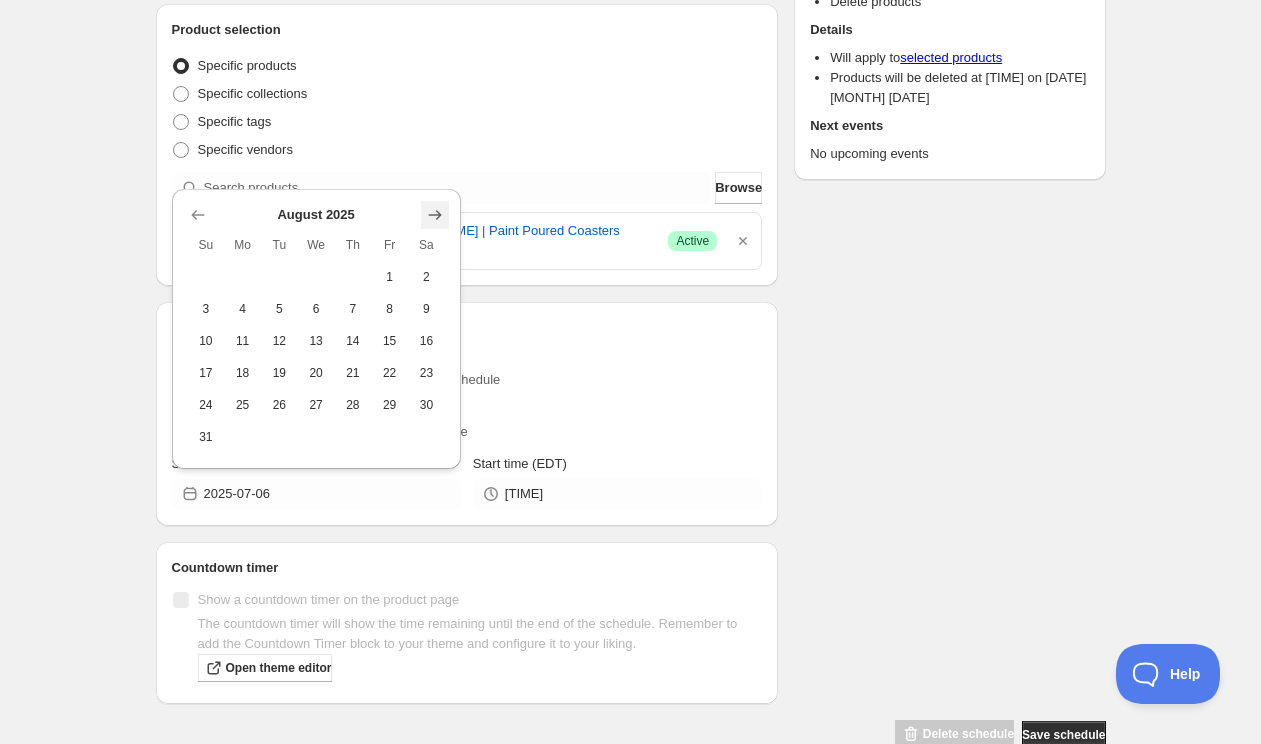 click at bounding box center [435, 215] 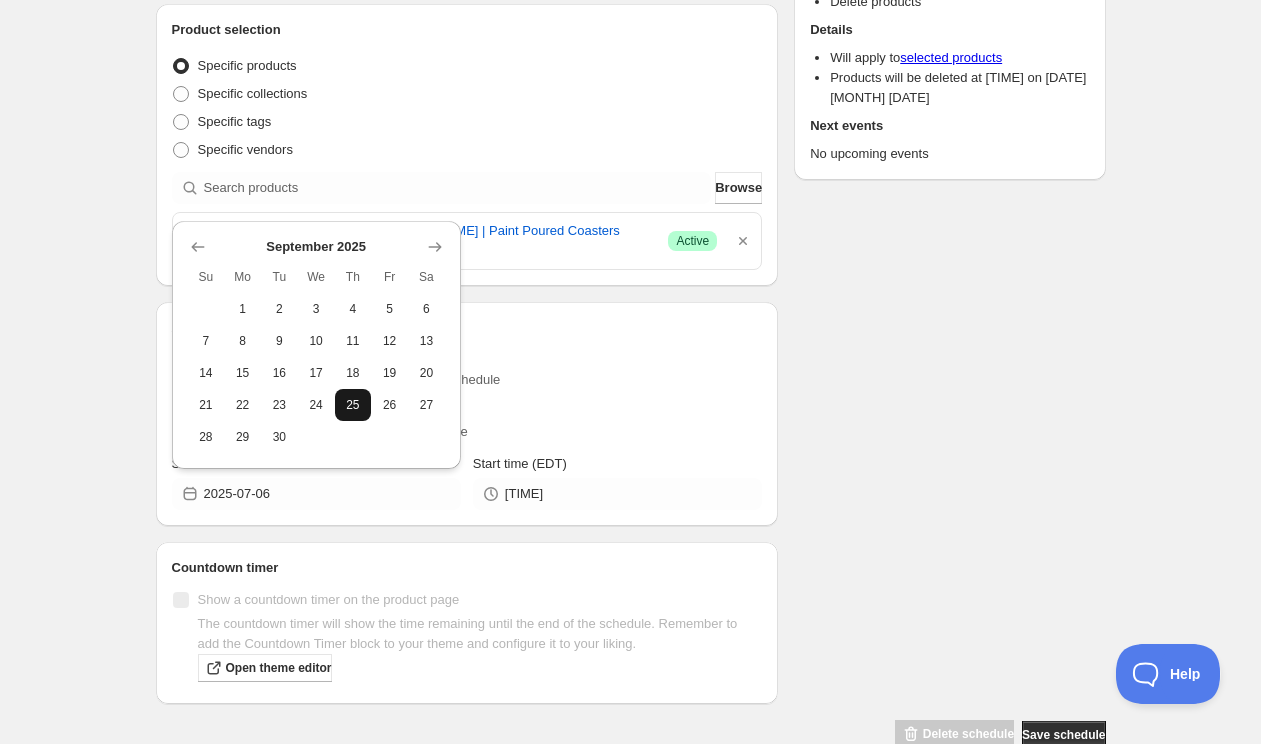 click on "25" at bounding box center (353, 405) 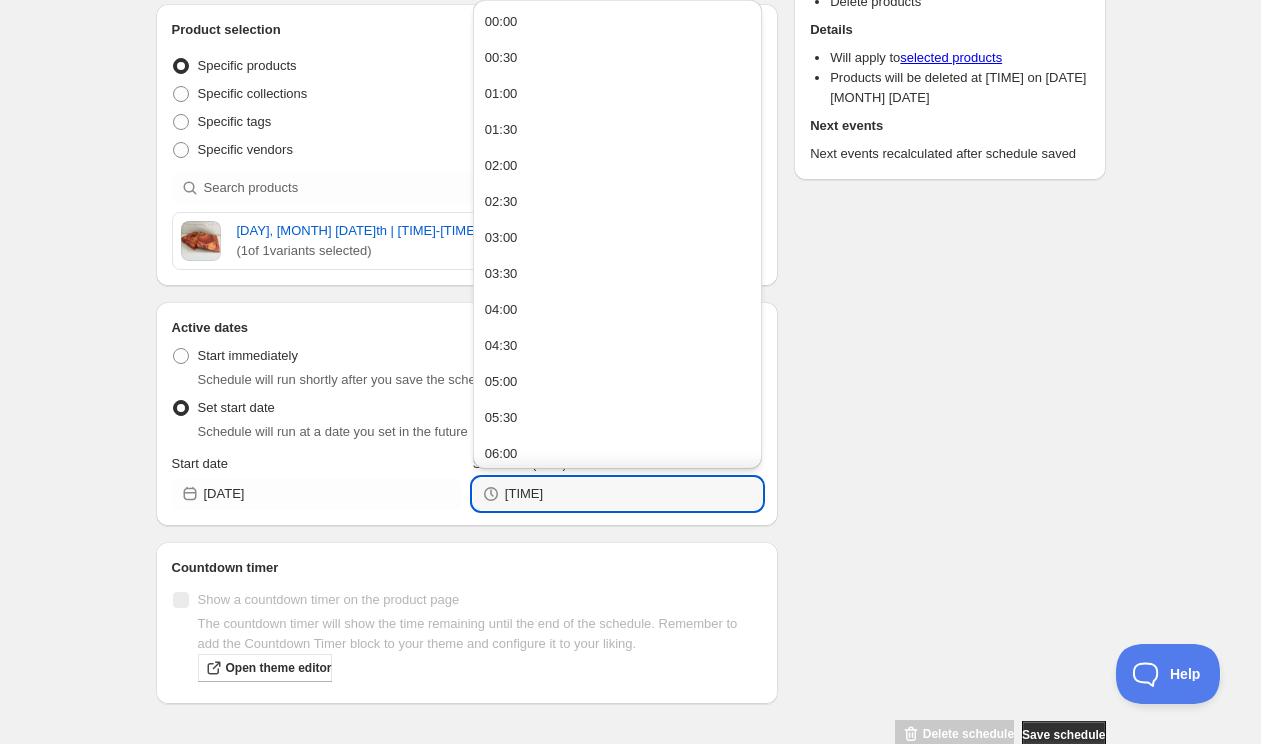 drag, startPoint x: 545, startPoint y: 513, endPoint x: 468, endPoint y: 512, distance: 77.00649 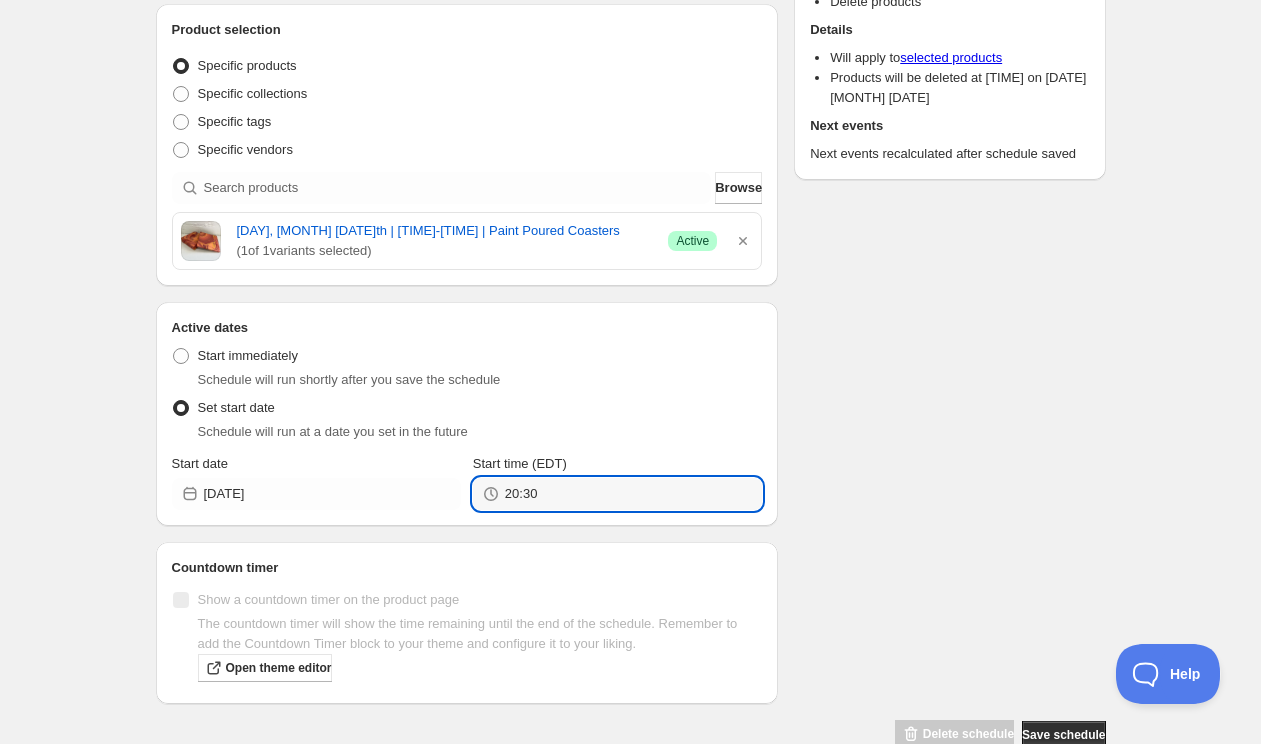 type on "20:30" 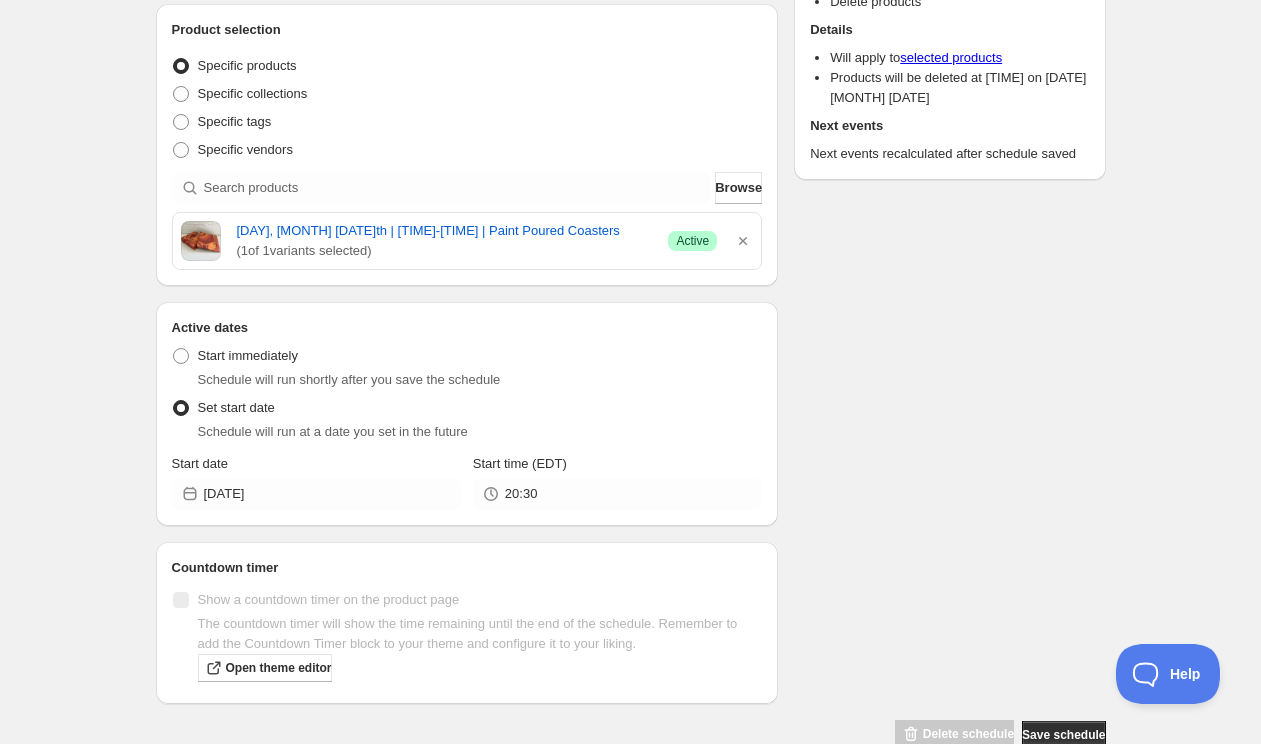 scroll, scrollTop: 0, scrollLeft: 0, axis: both 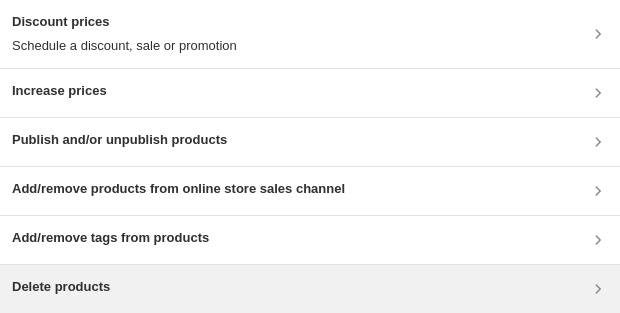 click on "Delete products" at bounding box center (310, 289) 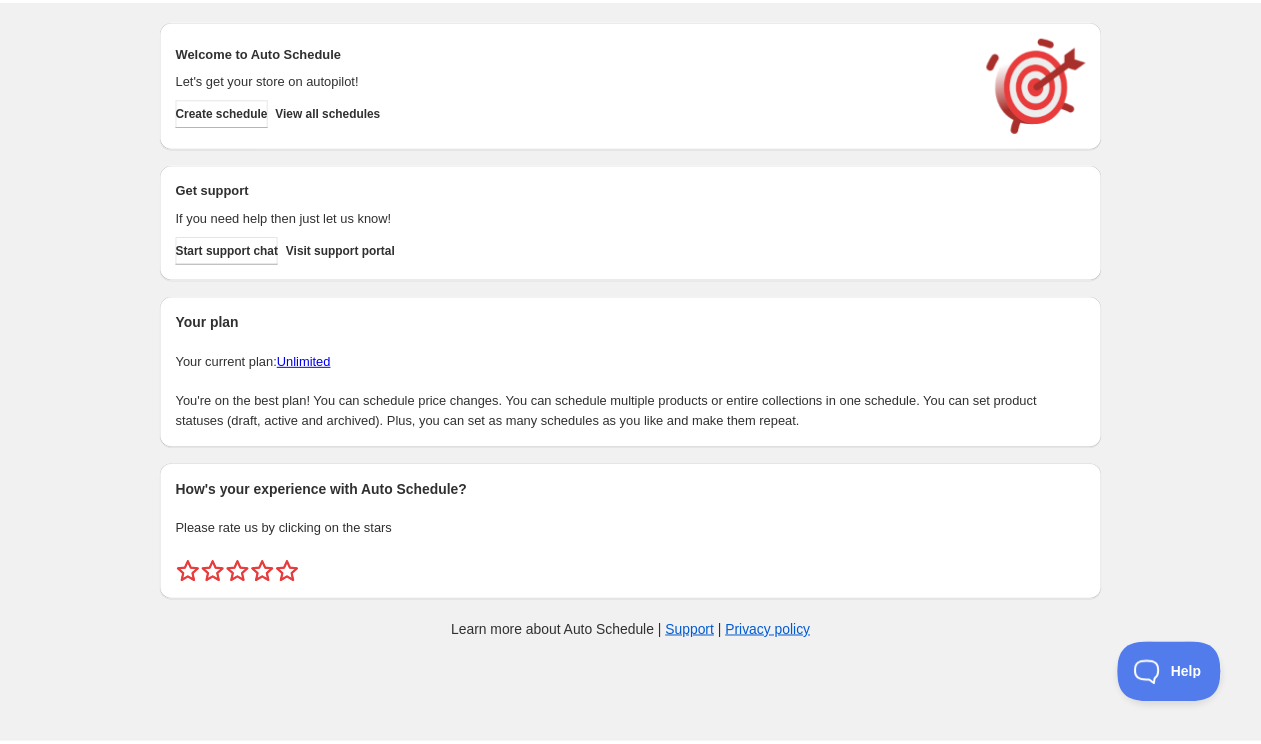 scroll, scrollTop: 0, scrollLeft: 0, axis: both 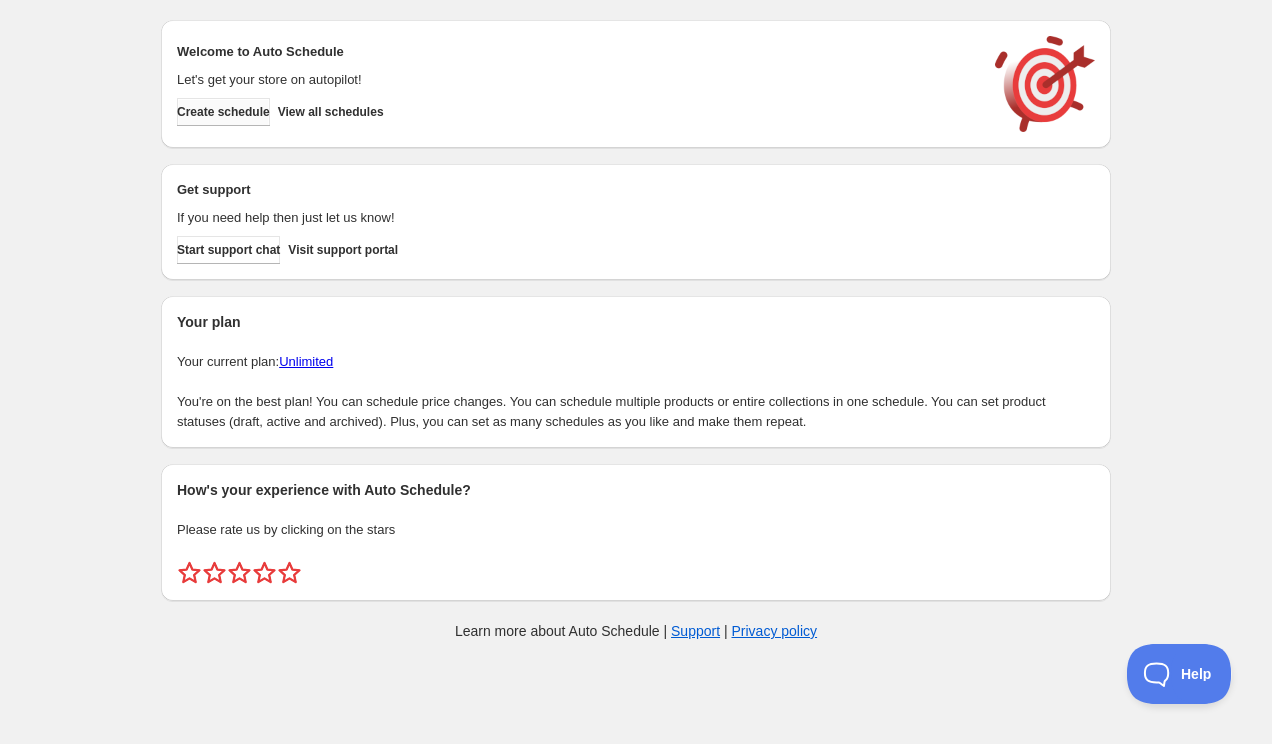 click on "Create schedule" at bounding box center (223, 112) 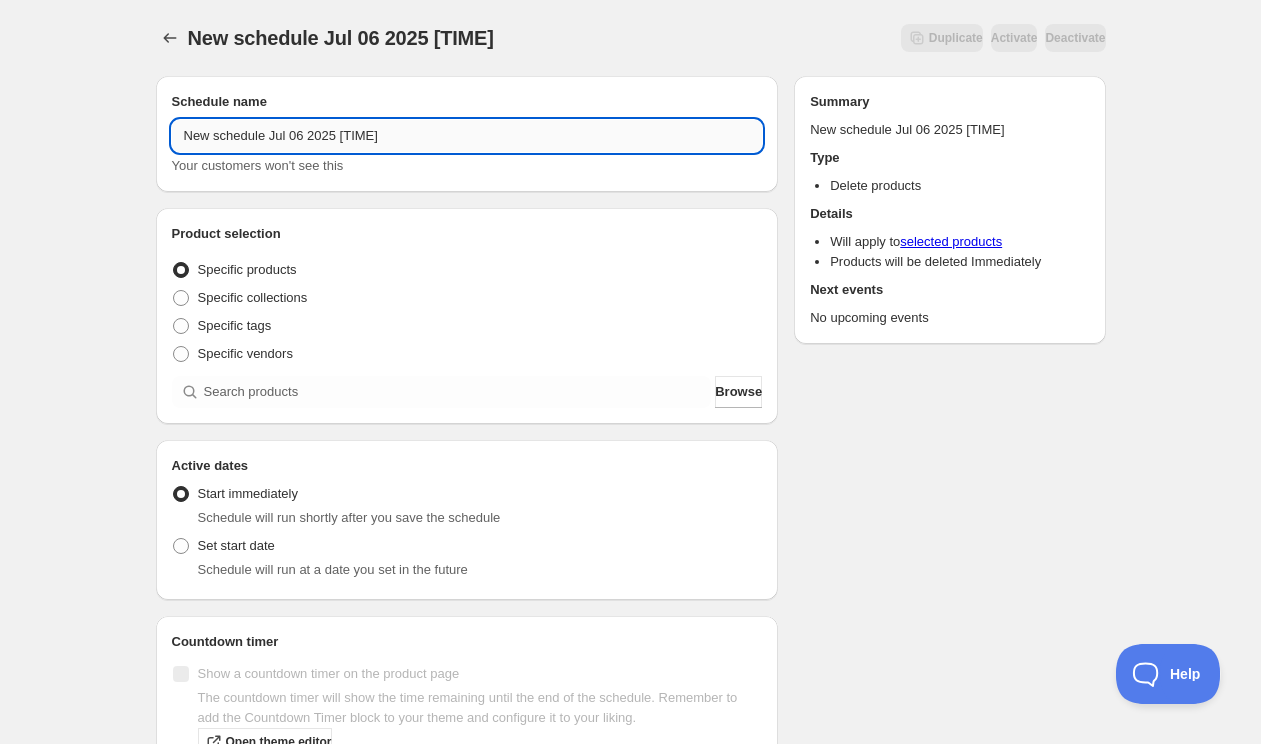 click on "New schedule Jul 06 2025 [TIME]" at bounding box center (467, 136) 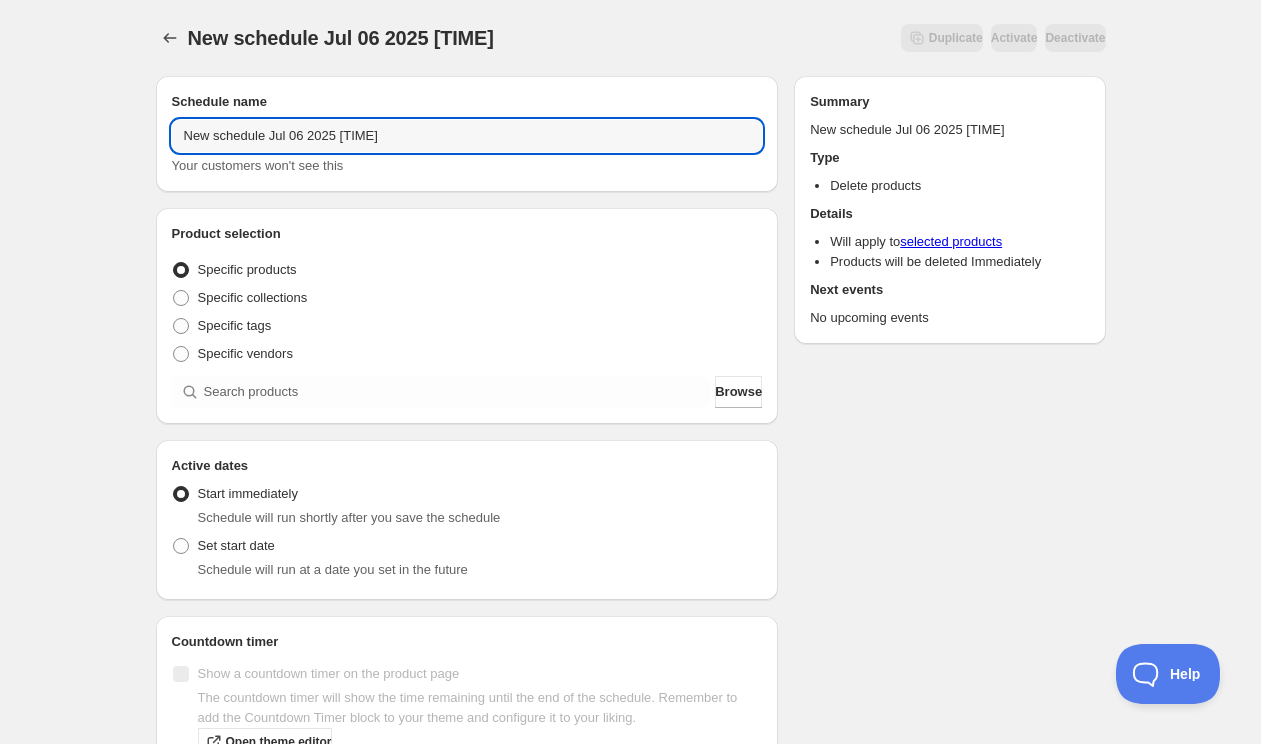 paste on "[DAY], [MONTH] 30th | [TIME]-[TIME] | Paint Poured Vinyl Record Clocks" 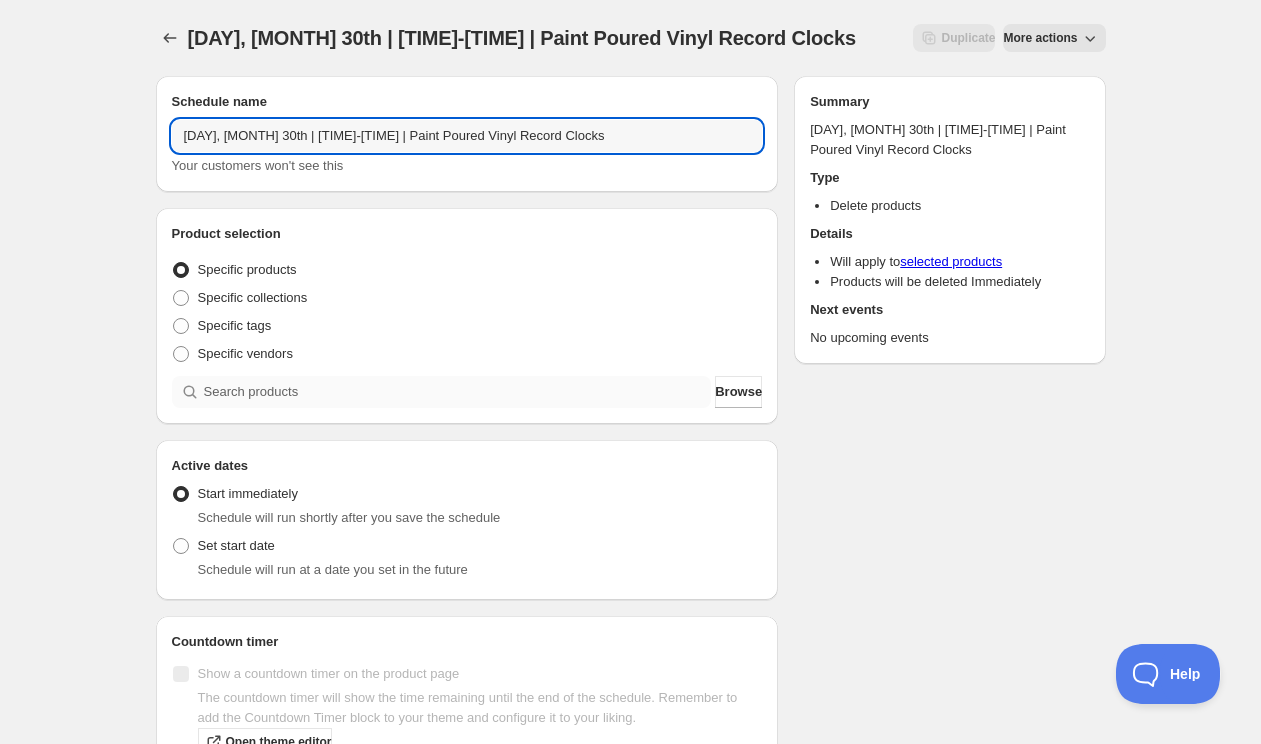 type on "[DAY], [MONTH] 30th | [TIME]-[TIME] | Paint Poured Vinyl Record Clocks" 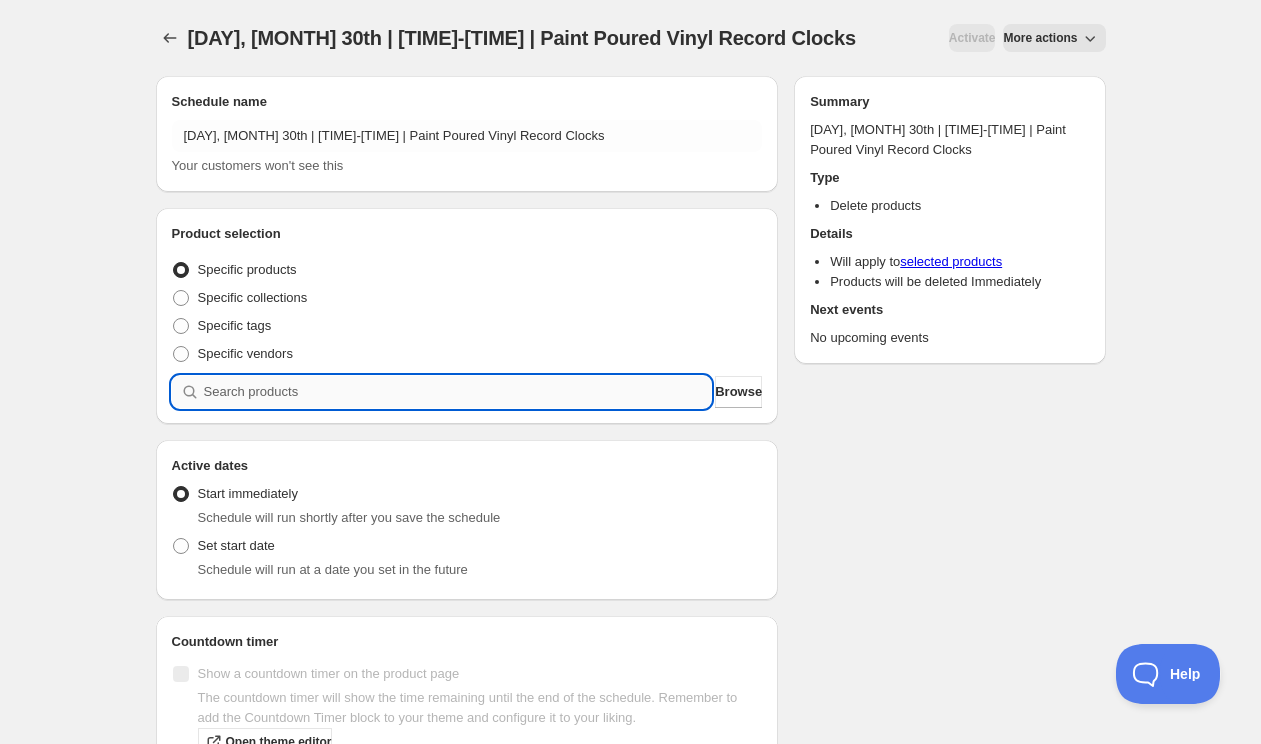 click at bounding box center [458, 392] 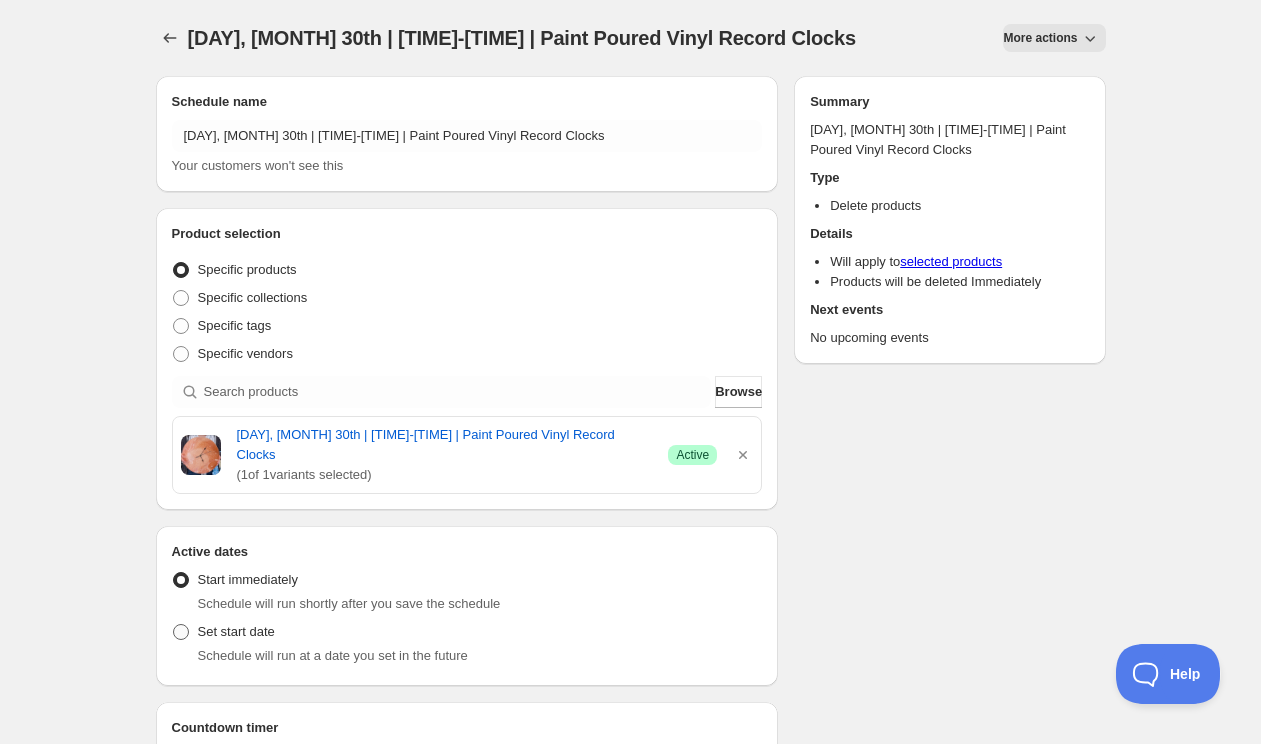click on "Set start date" at bounding box center (236, 631) 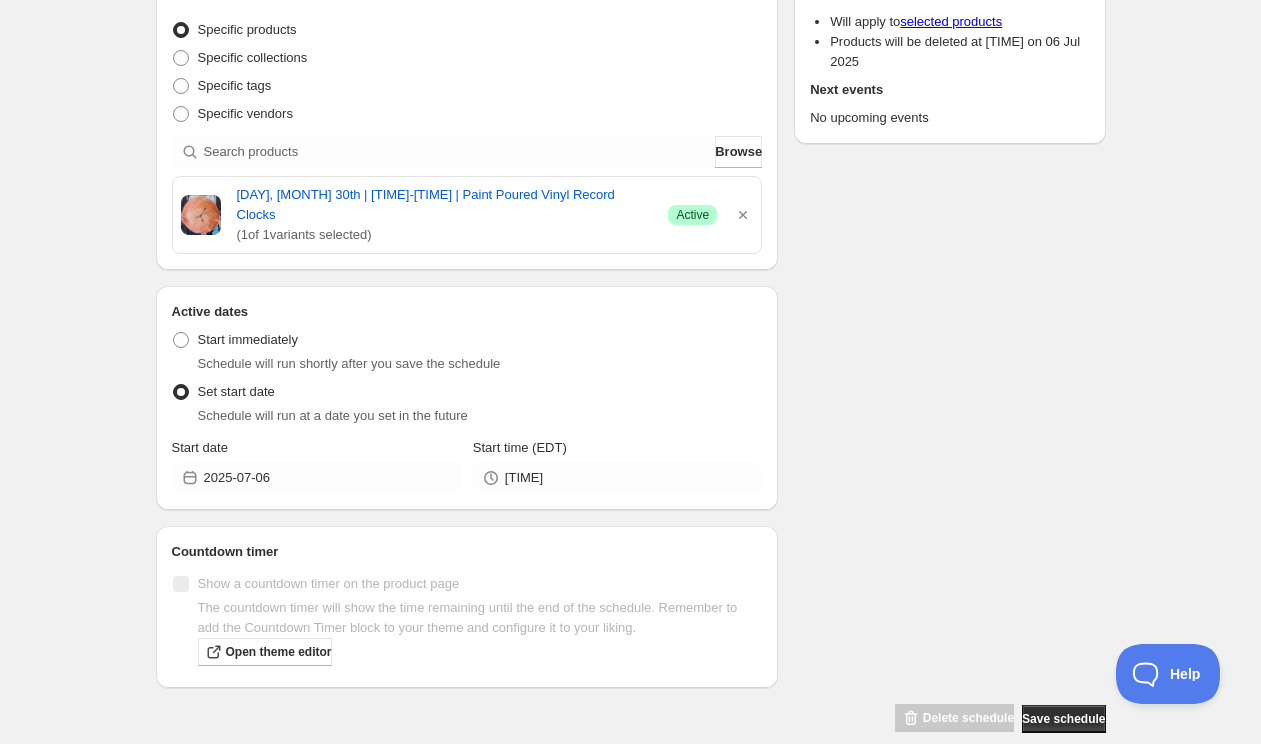 scroll, scrollTop: 268, scrollLeft: 0, axis: vertical 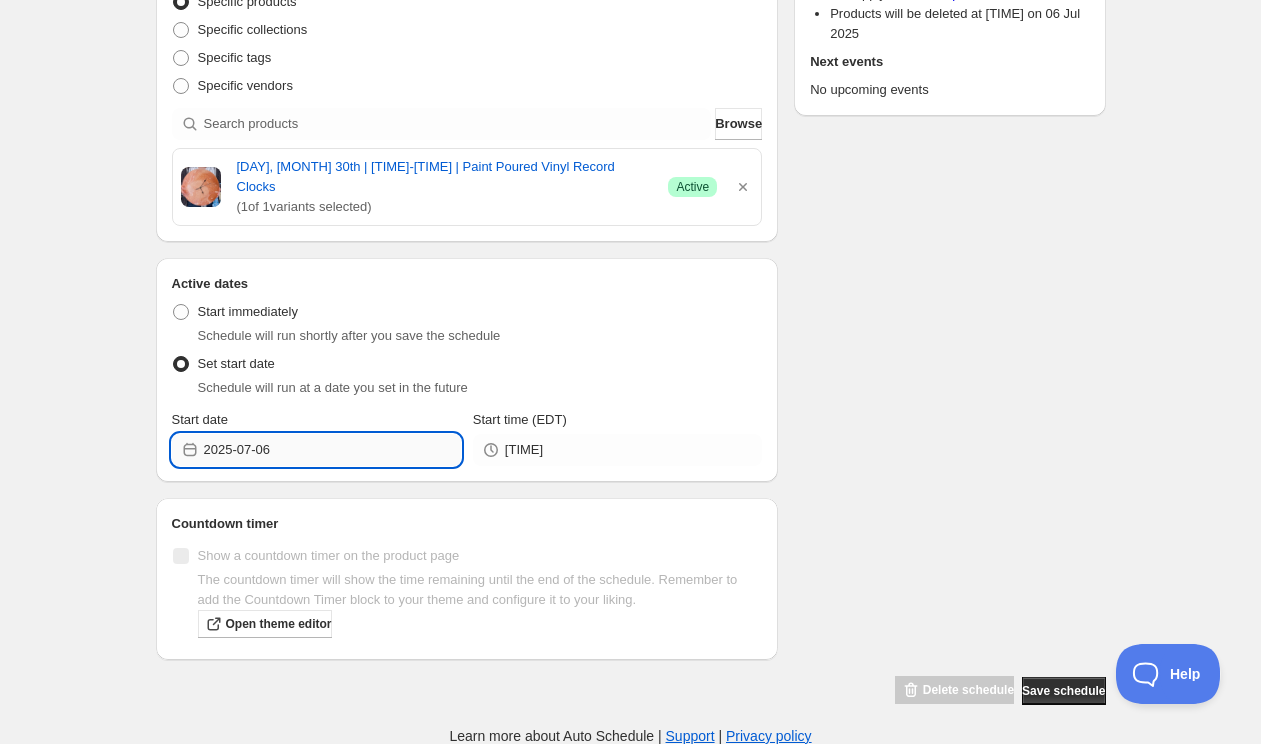 click on "2025-07-06" at bounding box center [332, 450] 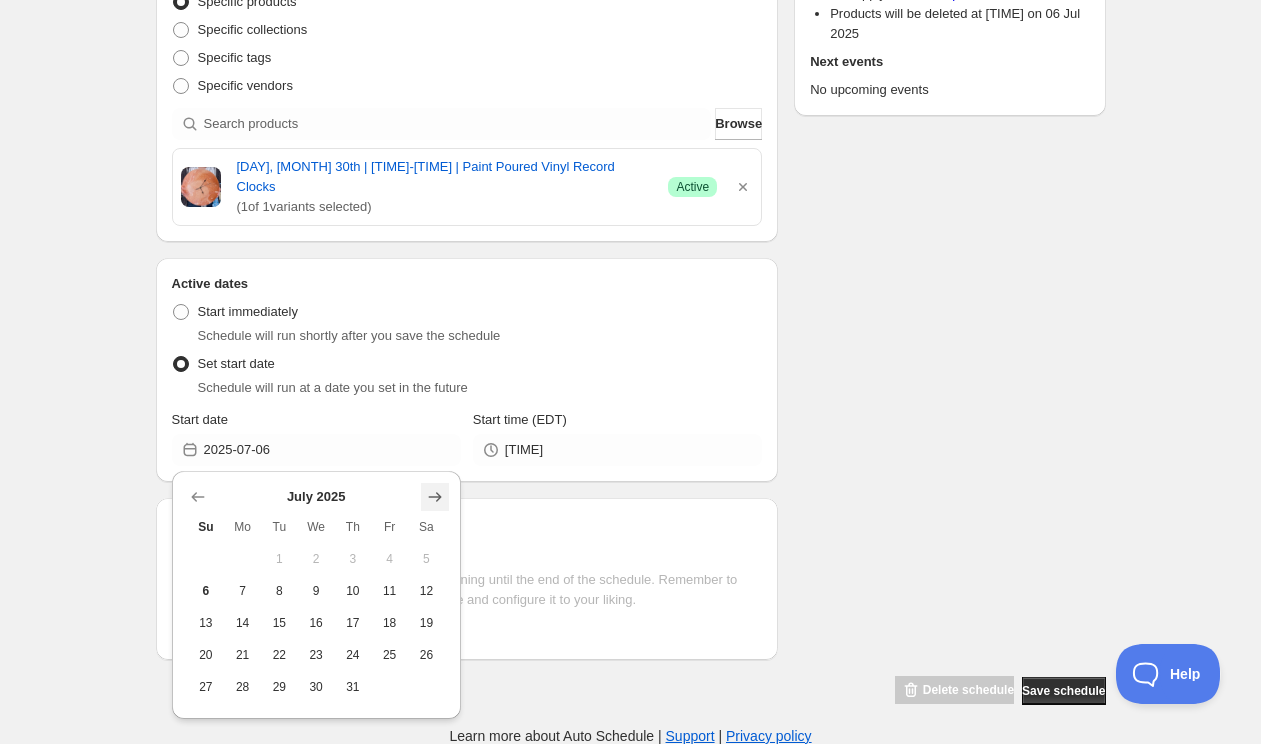 click at bounding box center (435, 497) 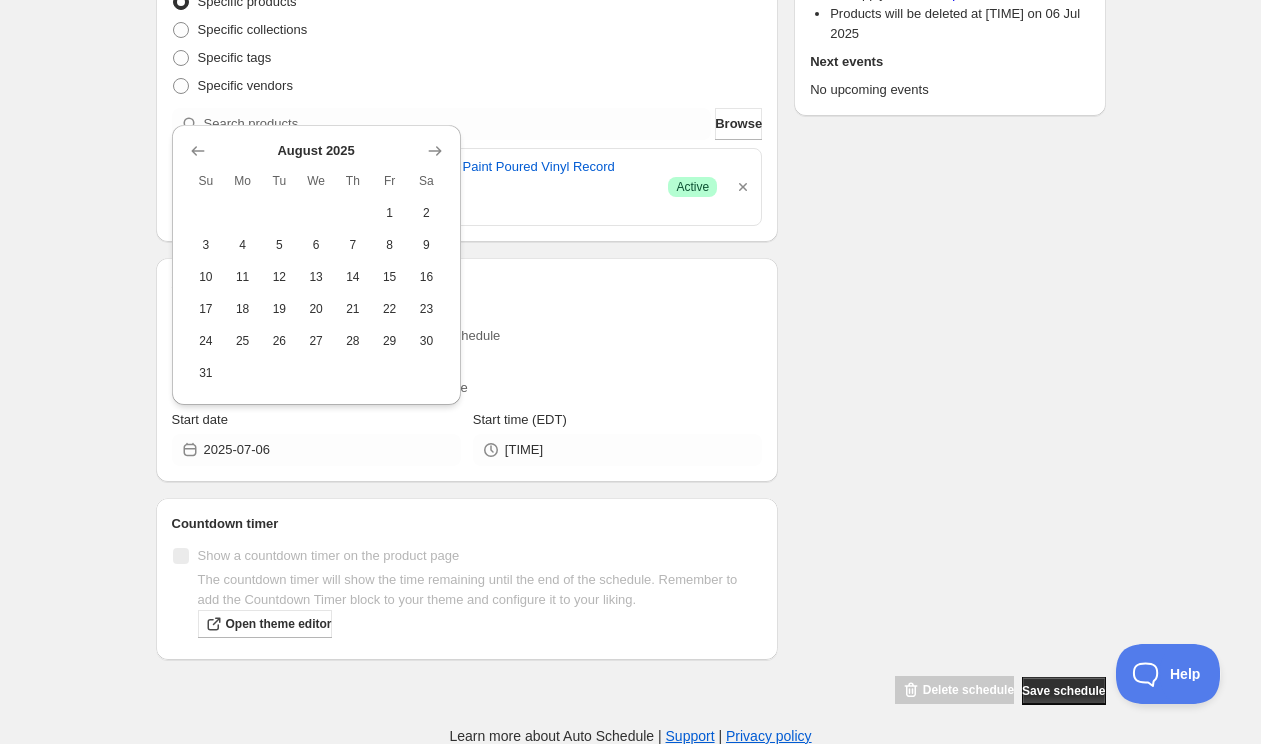 click at bounding box center (434, 151) 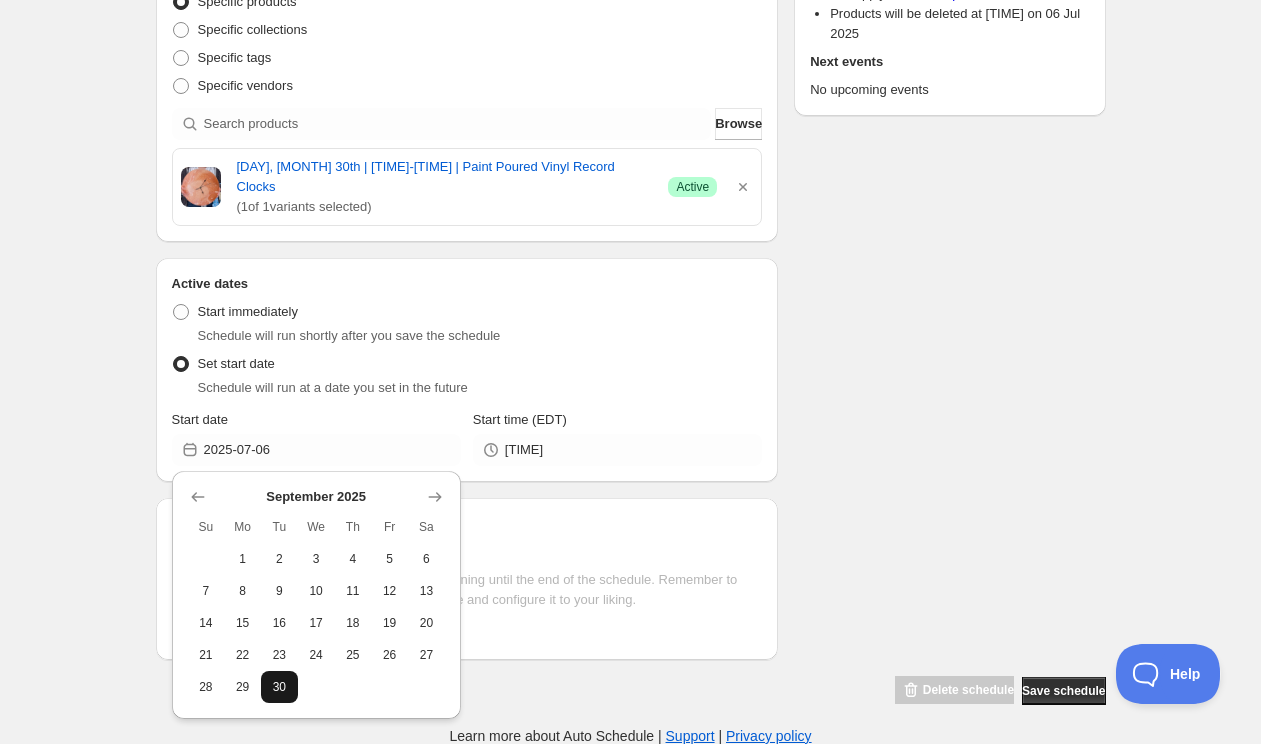 click on "30" at bounding box center (279, 687) 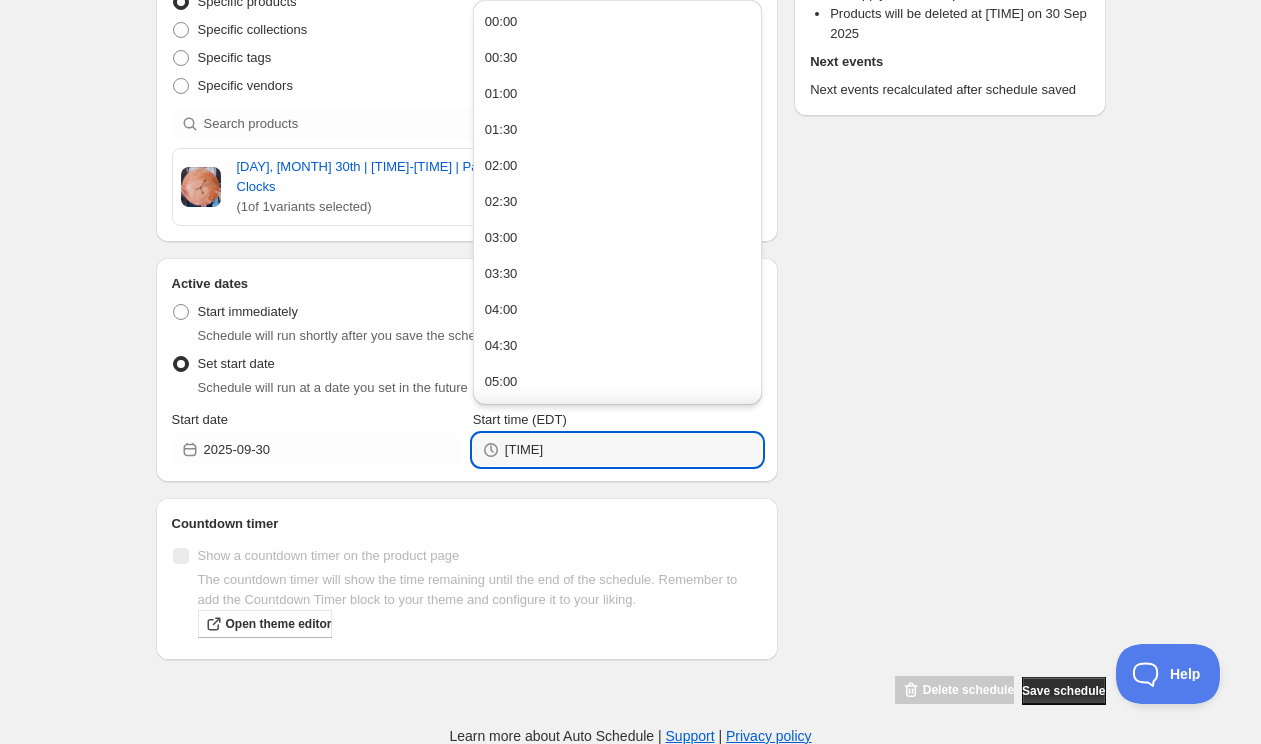 drag, startPoint x: 500, startPoint y: 444, endPoint x: 385, endPoint y: 426, distance: 116.40017 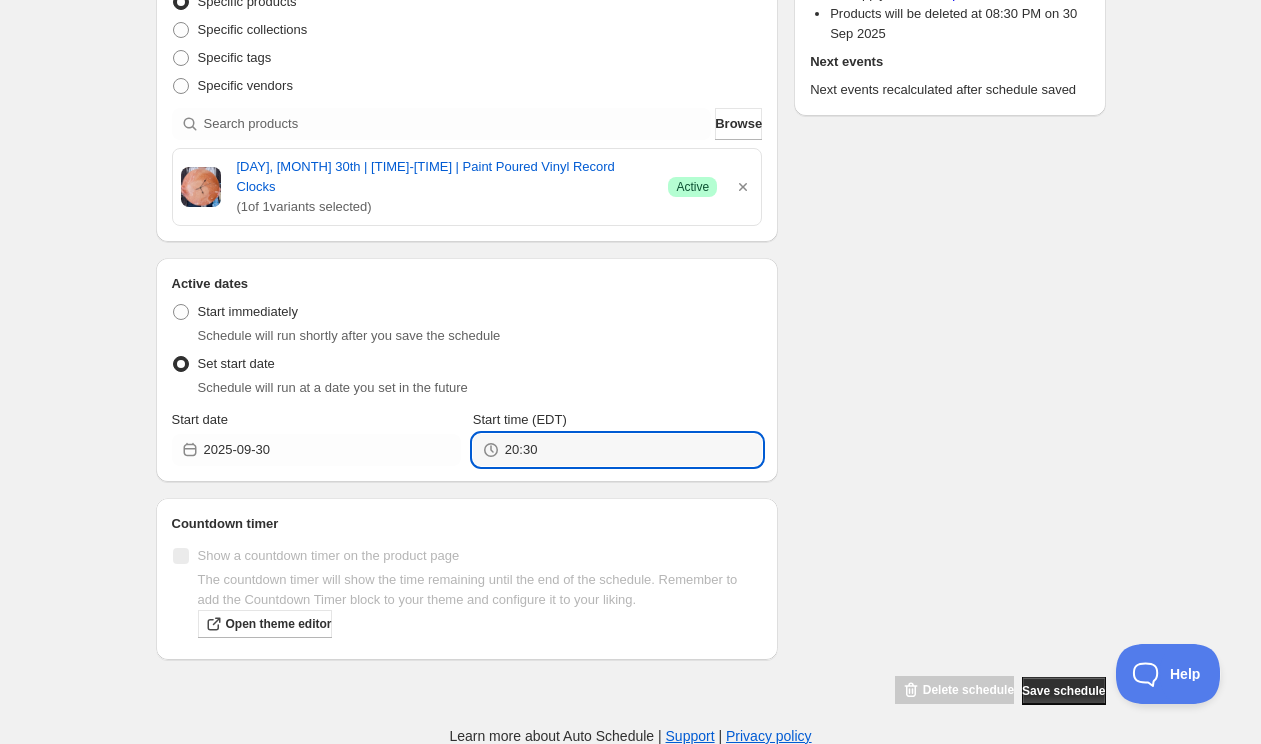 type on "20:30" 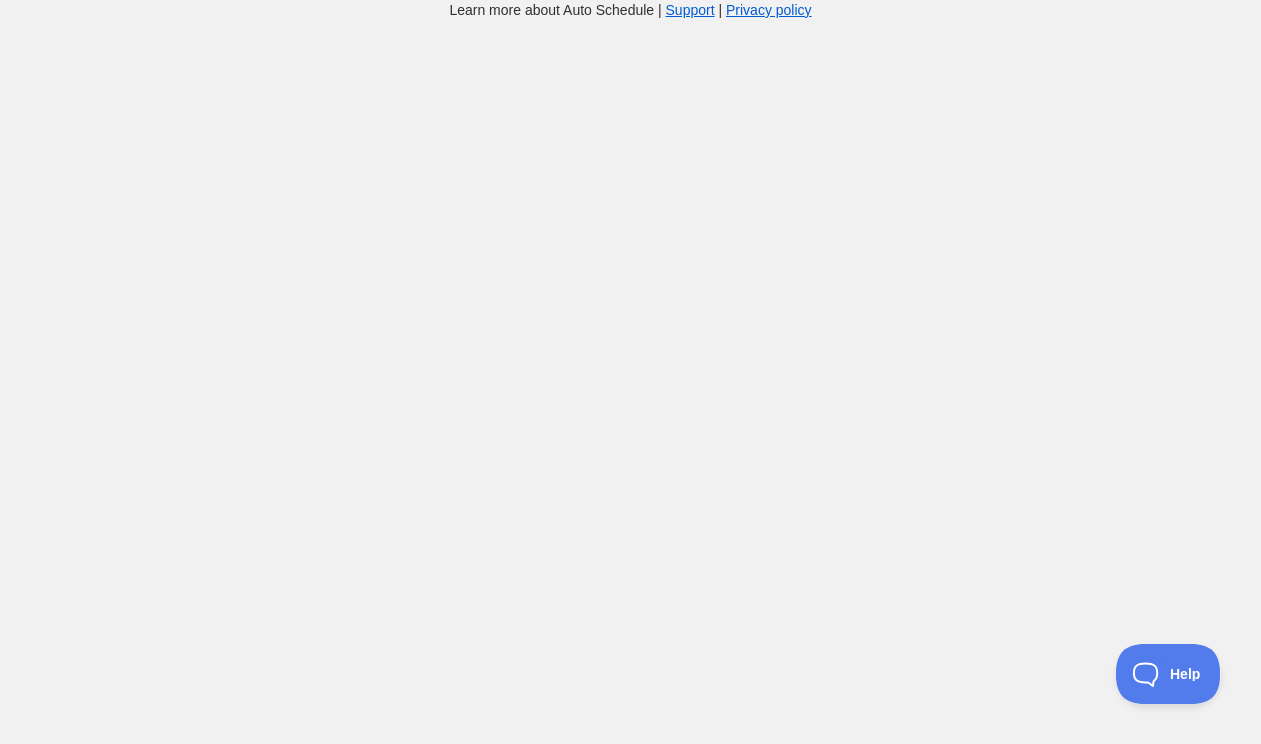 scroll, scrollTop: 0, scrollLeft: 0, axis: both 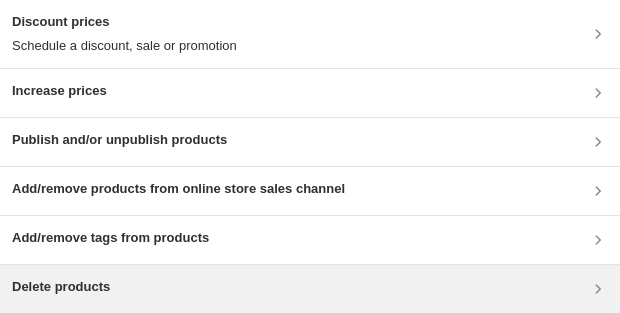 click on "Delete products" at bounding box center (310, 289) 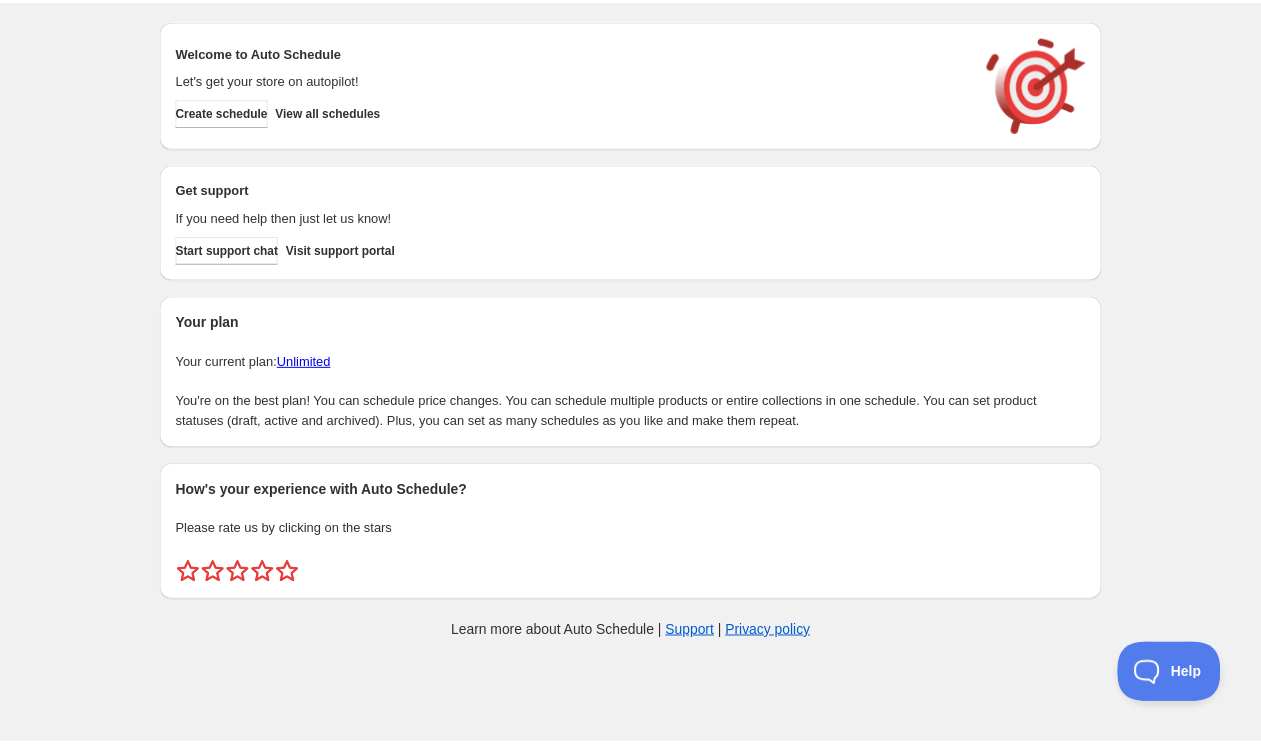 scroll, scrollTop: 0, scrollLeft: 0, axis: both 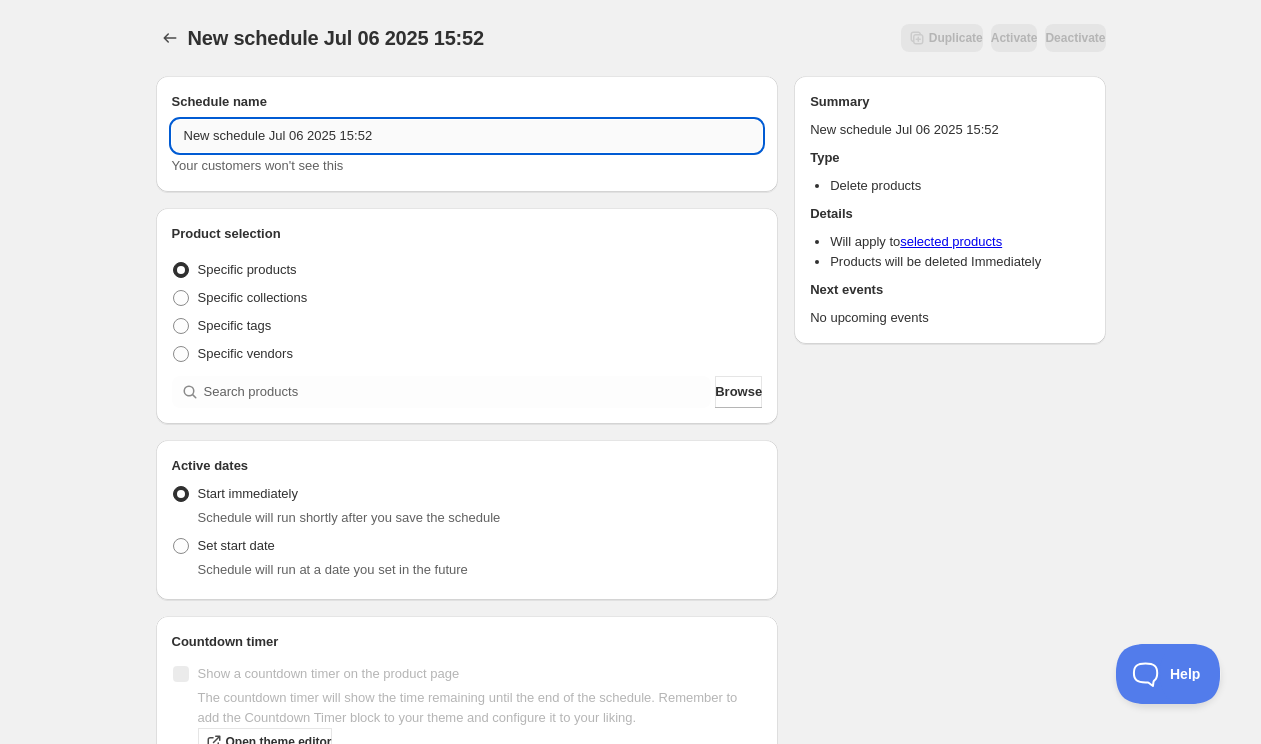 click on "New schedule Jul 06 2025 15:52" at bounding box center (467, 136) 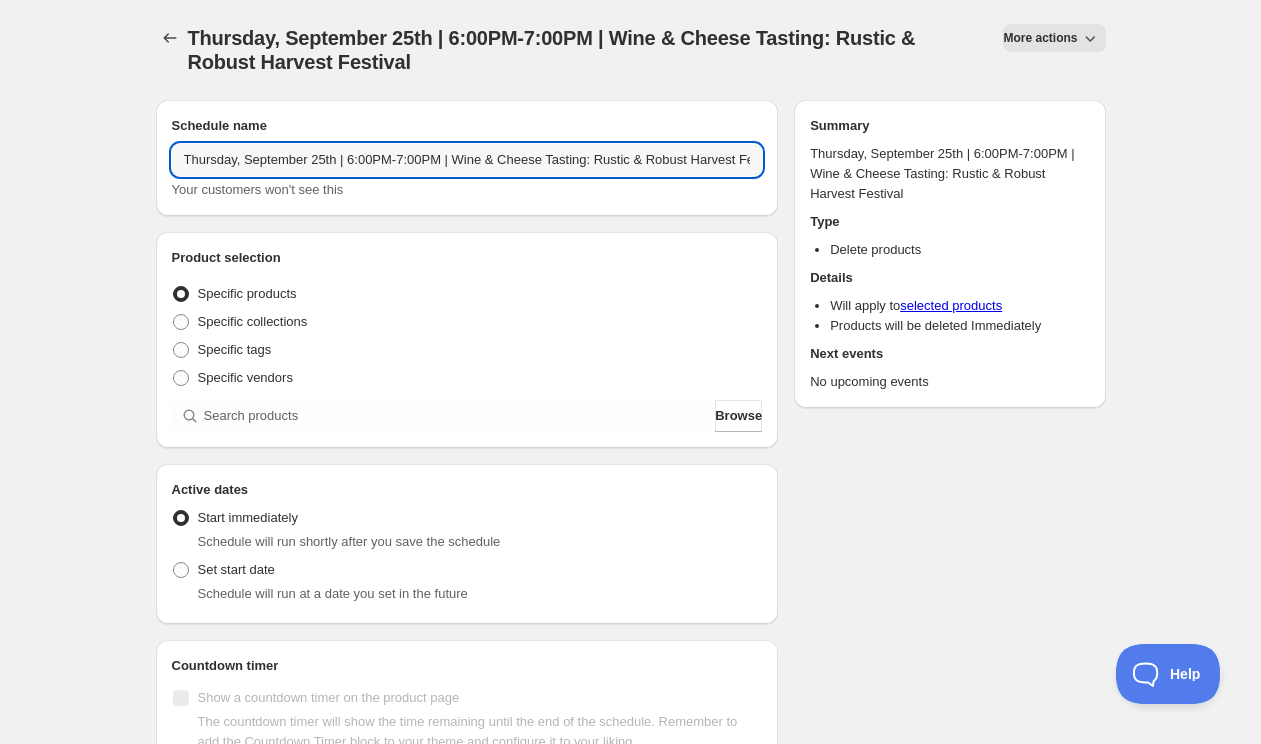 scroll, scrollTop: 0, scrollLeft: 66, axis: horizontal 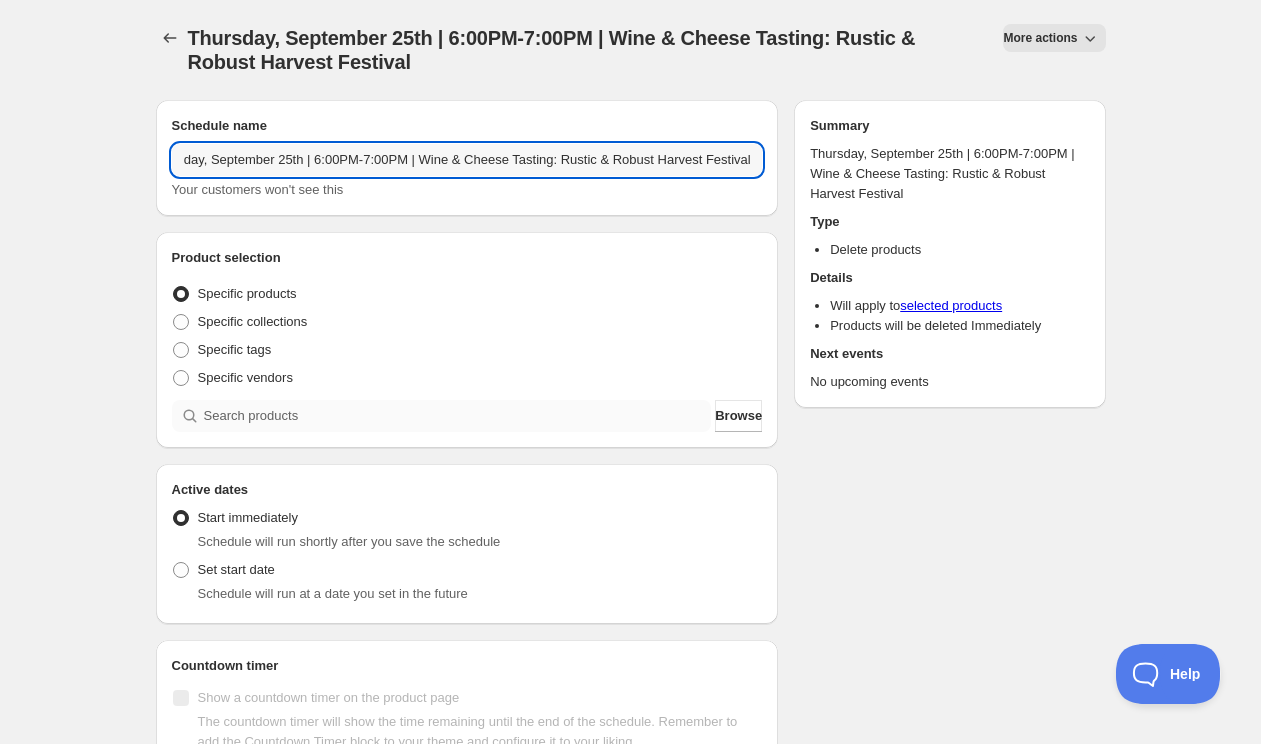 type on "Thursday, September 25th | 6:00PM-7:00PM | Wine & Cheese Tasting: Rustic & Robust Harvest Festival" 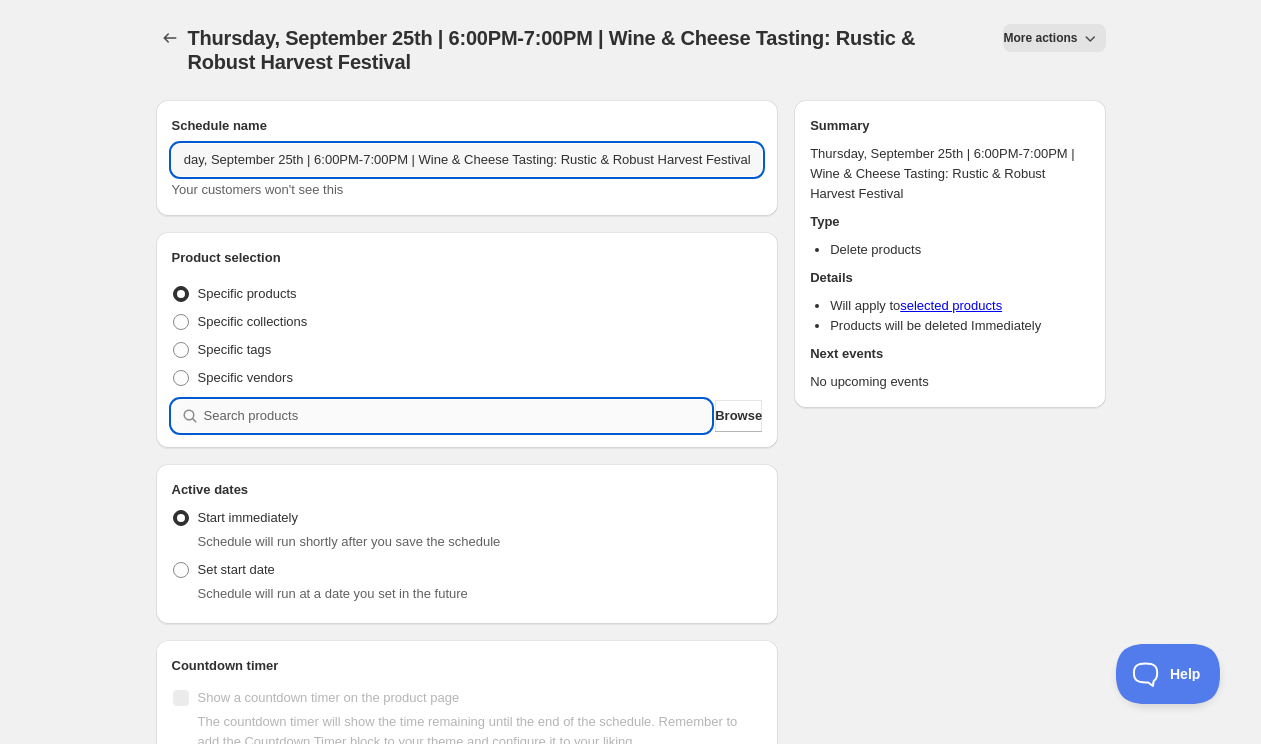 click at bounding box center (458, 416) 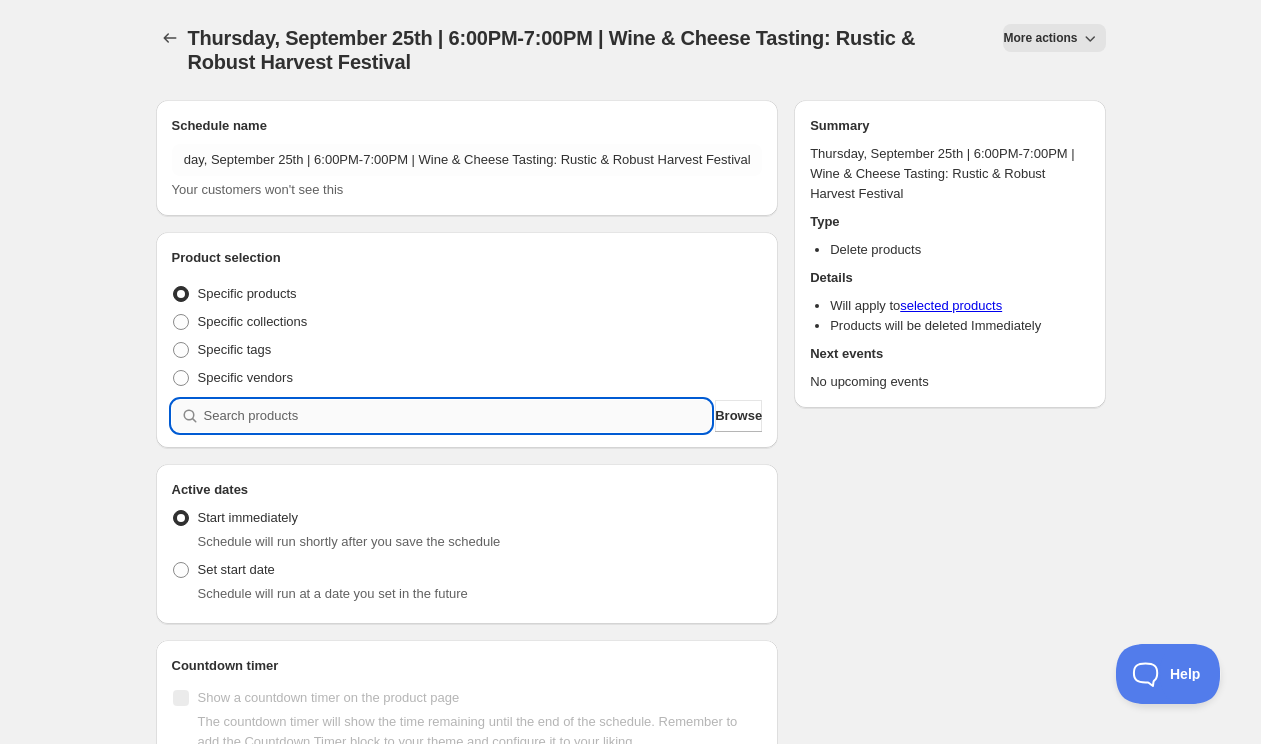 scroll, scrollTop: 0, scrollLeft: 0, axis: both 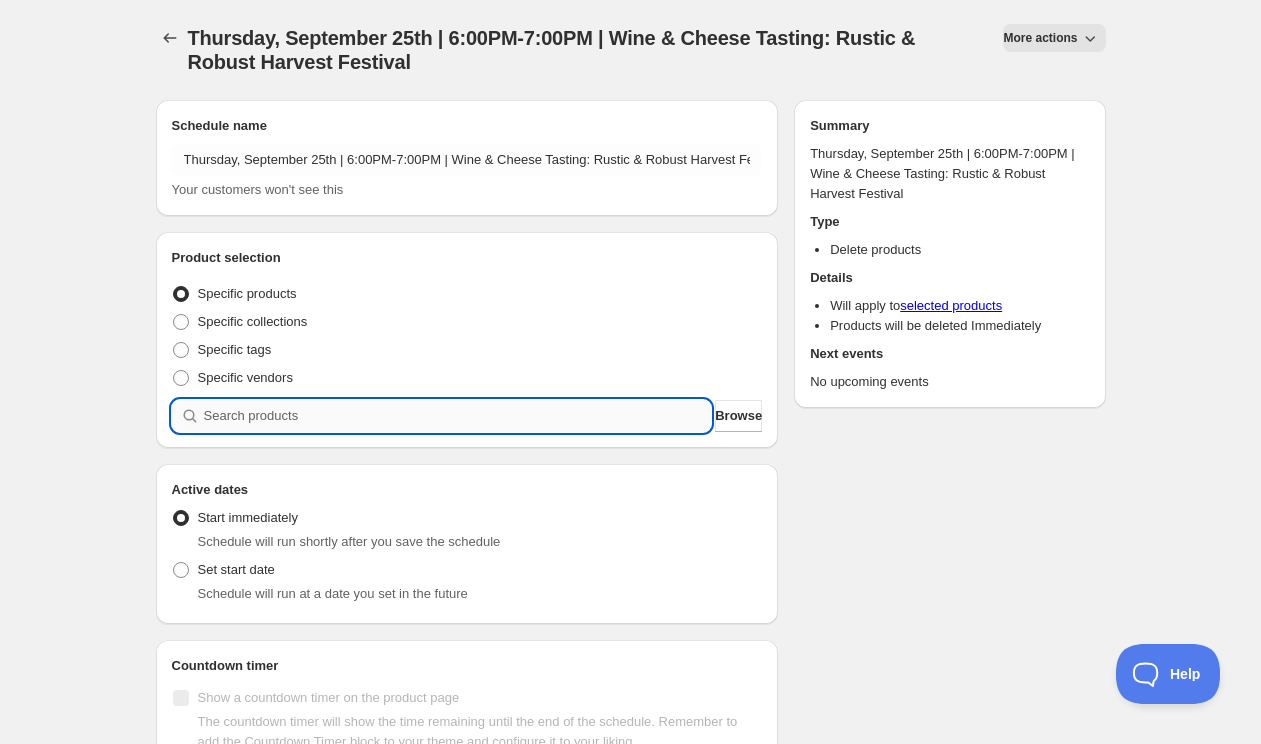 paste on "Thursday, September 25th | 6:00PM-7:00PM | Wine & Cheese Tasting: Rustic & Robust Harvest Festival" 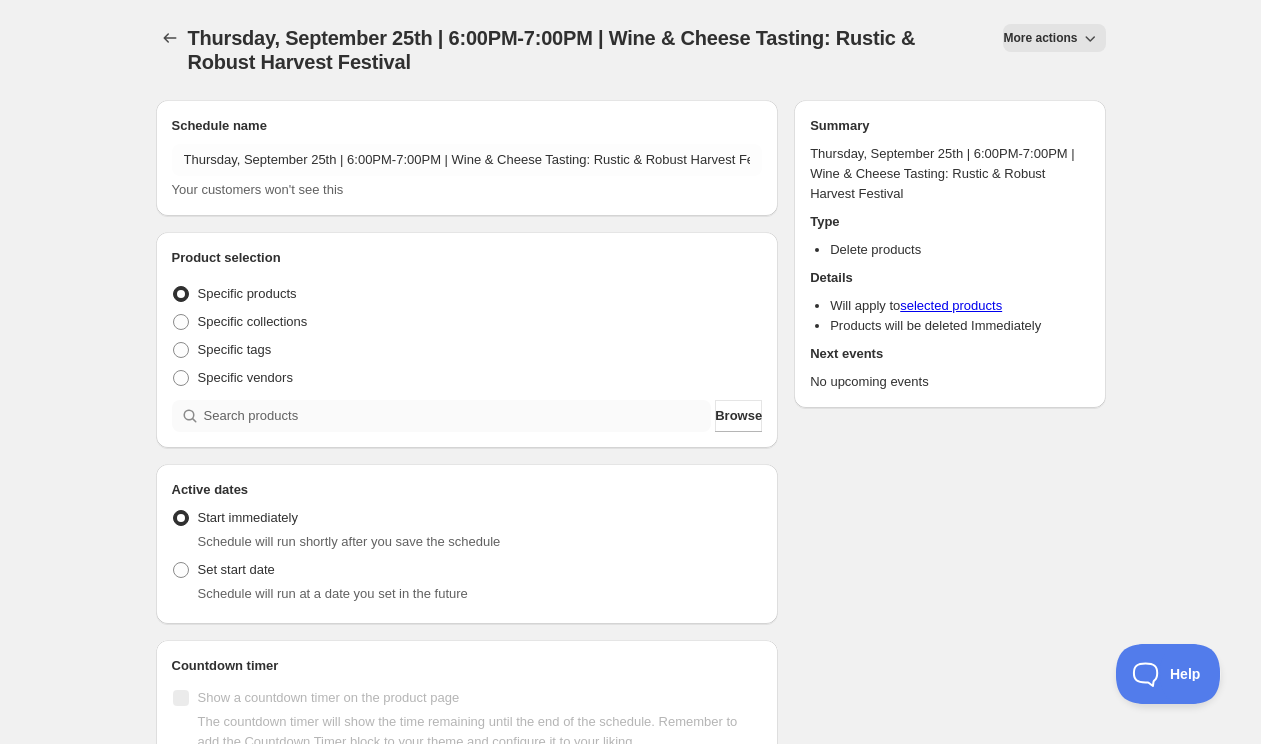 scroll, scrollTop: 0, scrollLeft: 0, axis: both 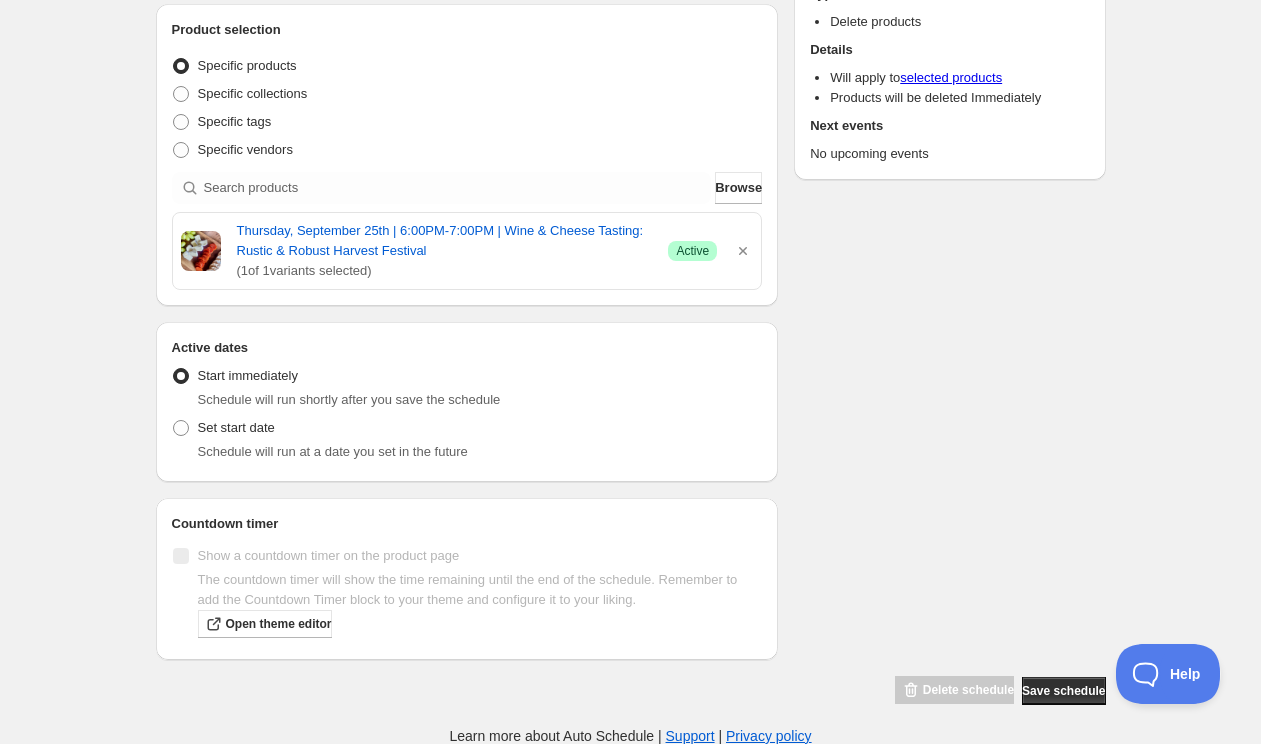 click on "Set start date Schedule will run at a date you set in the future" at bounding box center (467, 386) 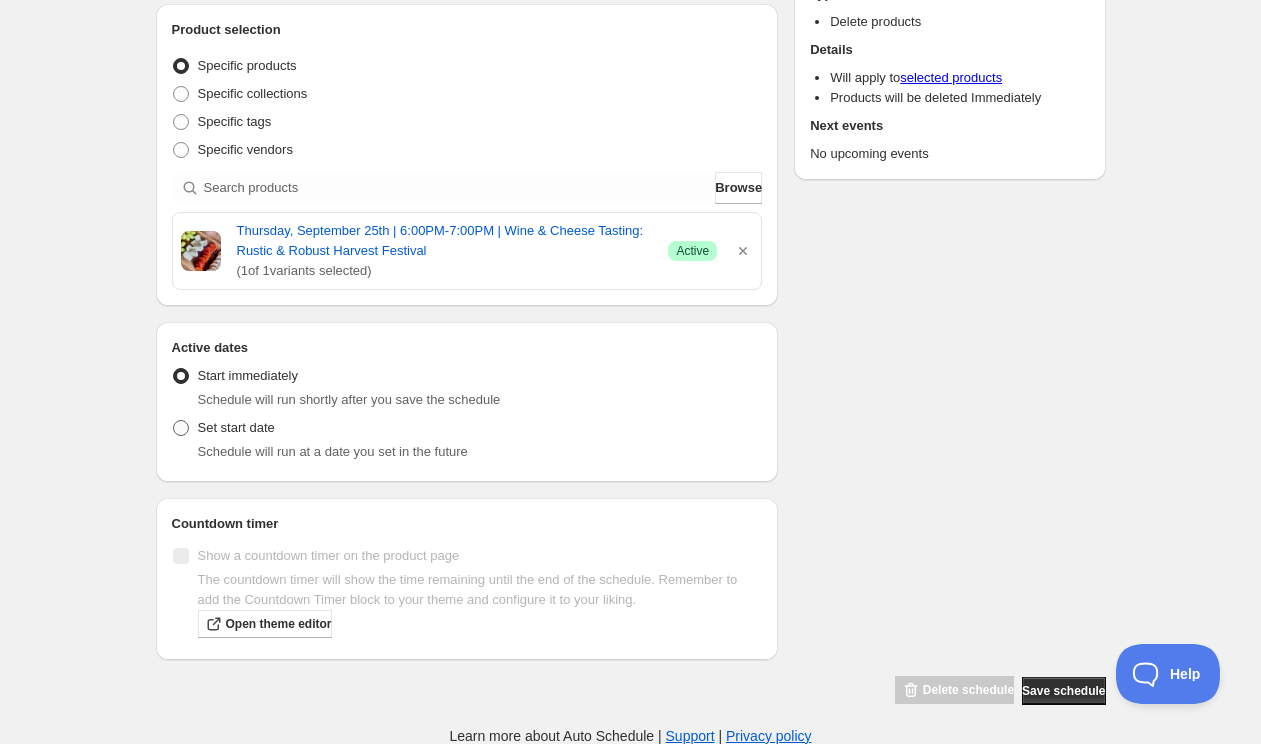 click on "Set start date" at bounding box center (236, 427) 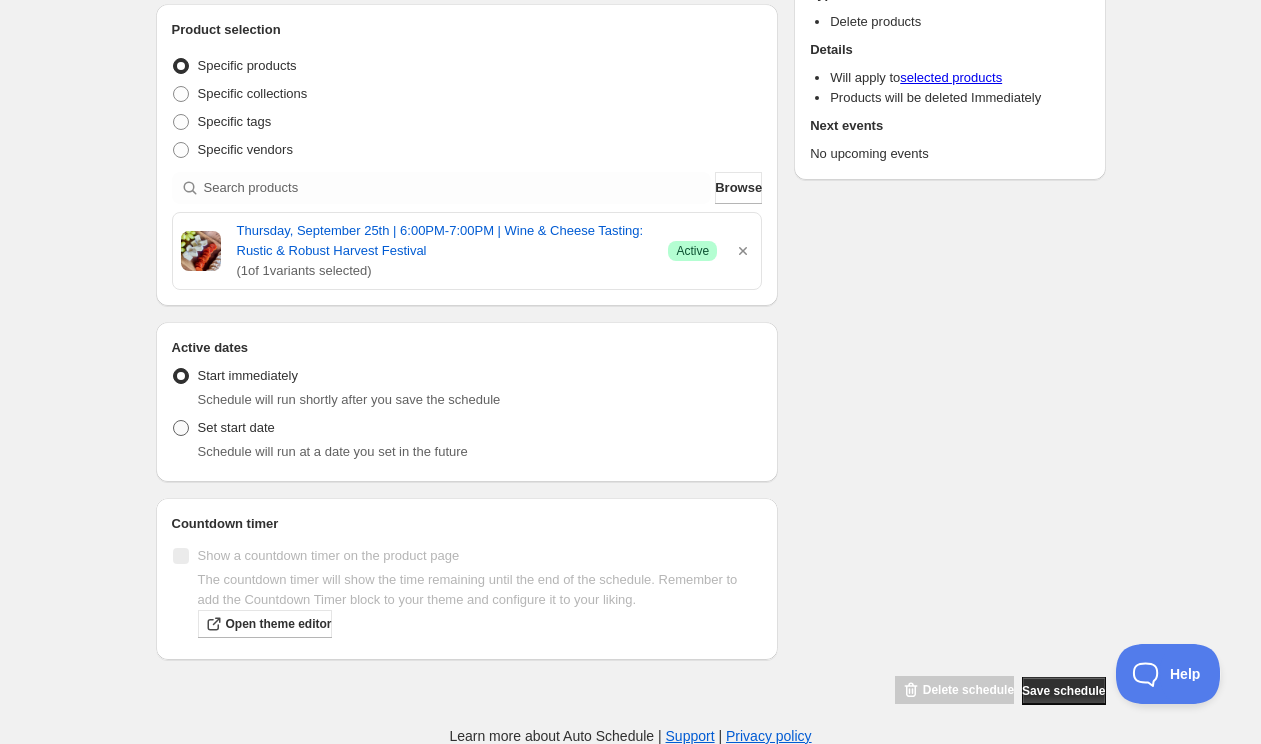 radio on "true" 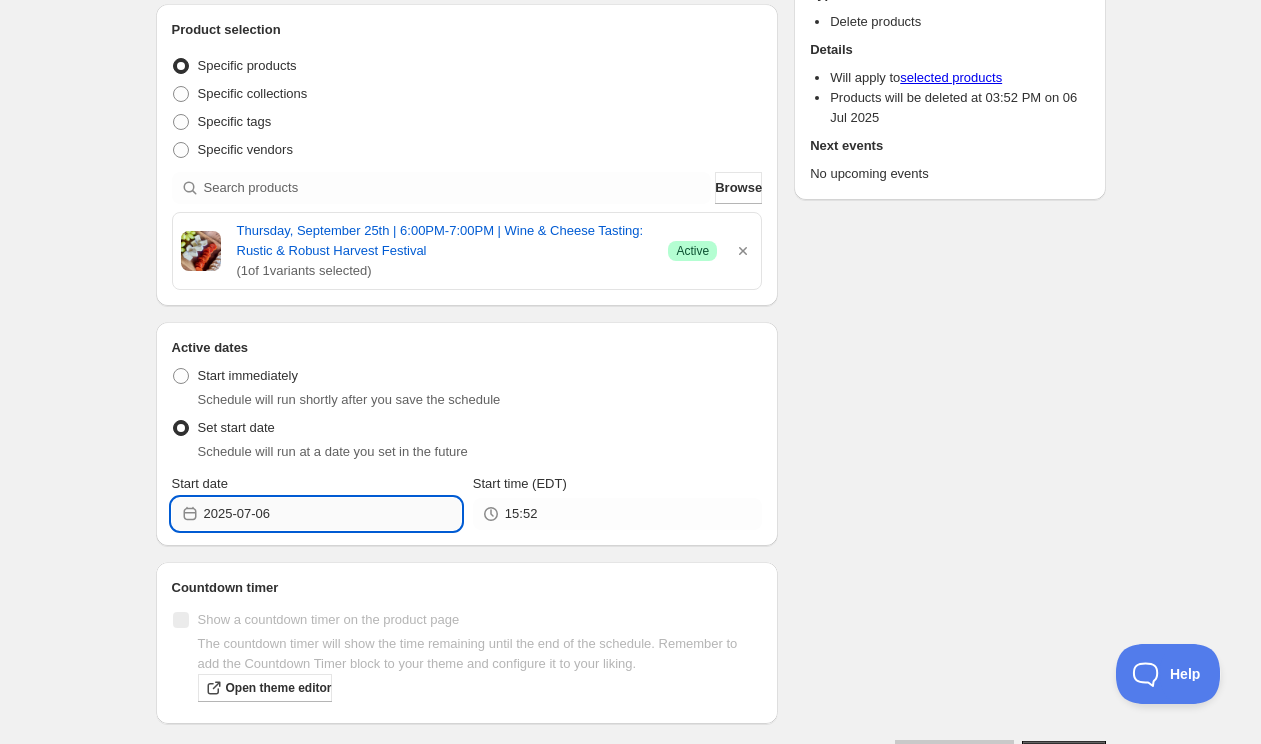 click on "2025-07-06" at bounding box center [332, 514] 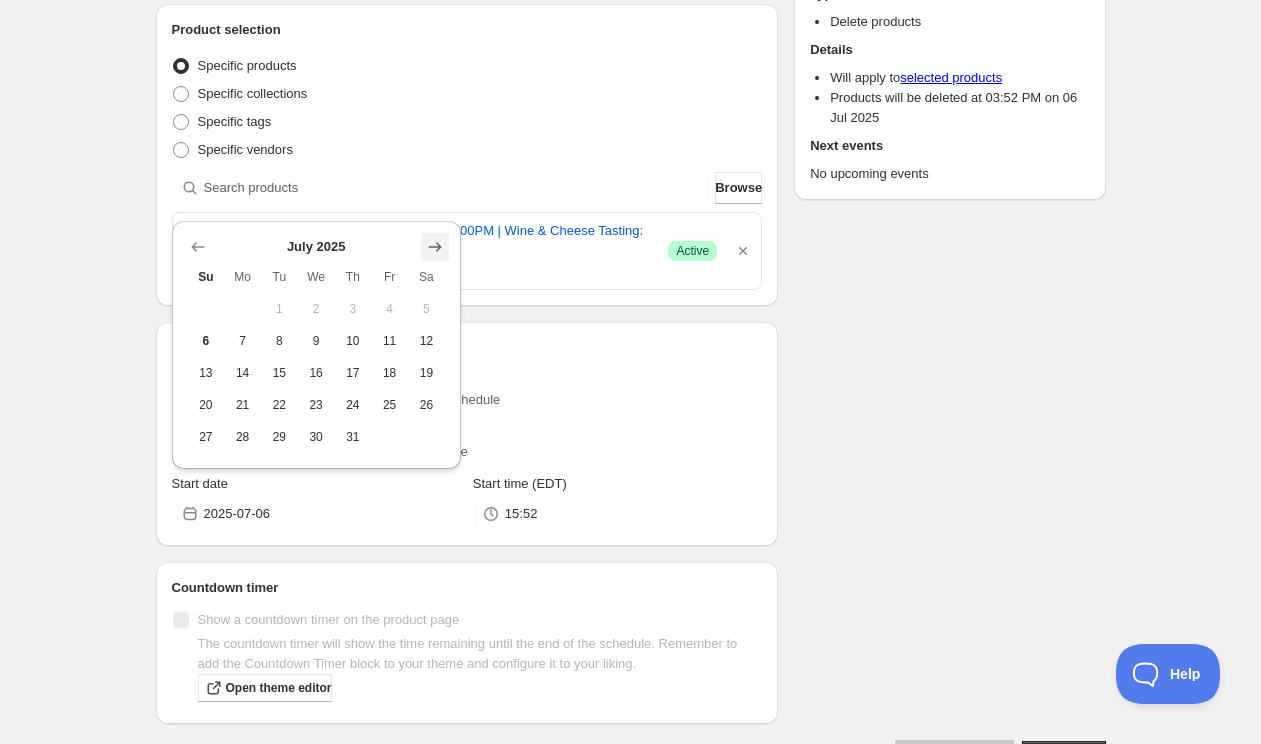click at bounding box center (435, 247) 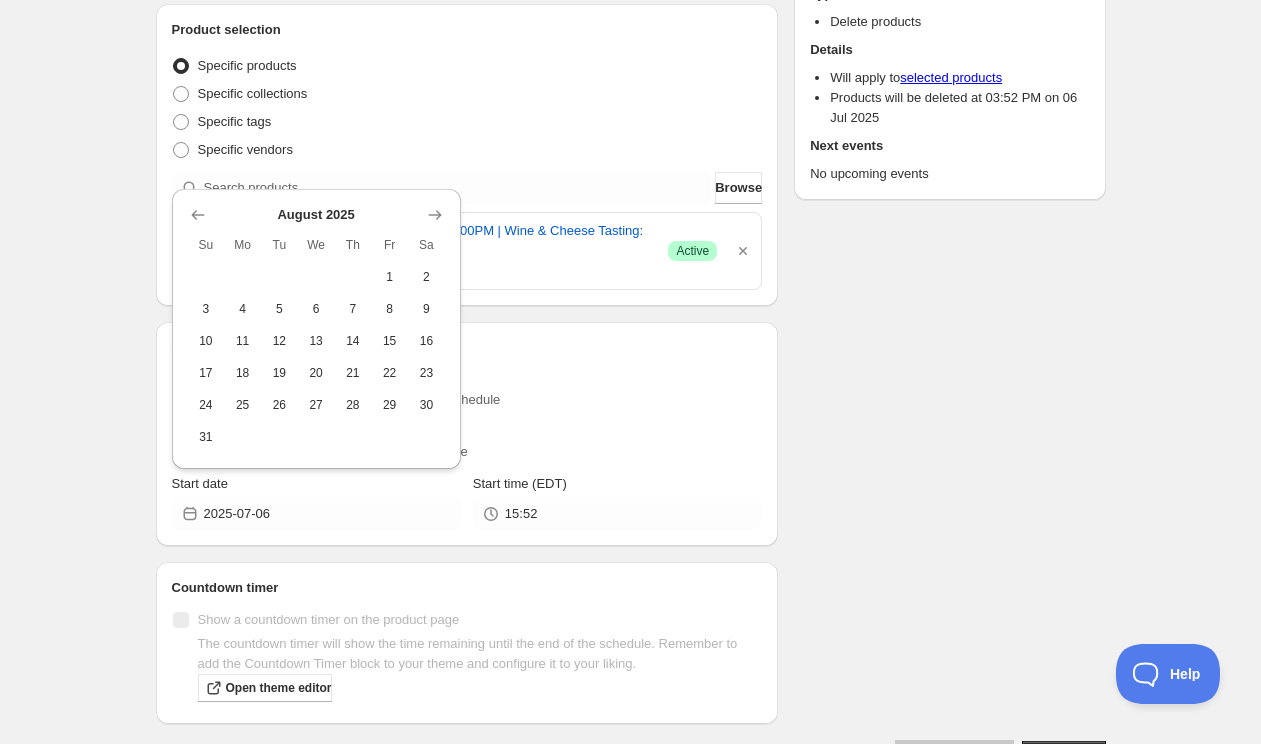 click on "August   2025 Su Mo Tu We Th Fr Sa 1 2 3 4 5 6 7 8 9 10 11 12 13 14 15 16 17 18 19 20 21 22 23 24 25 26 27 28 29 30 31" at bounding box center [316, 329] 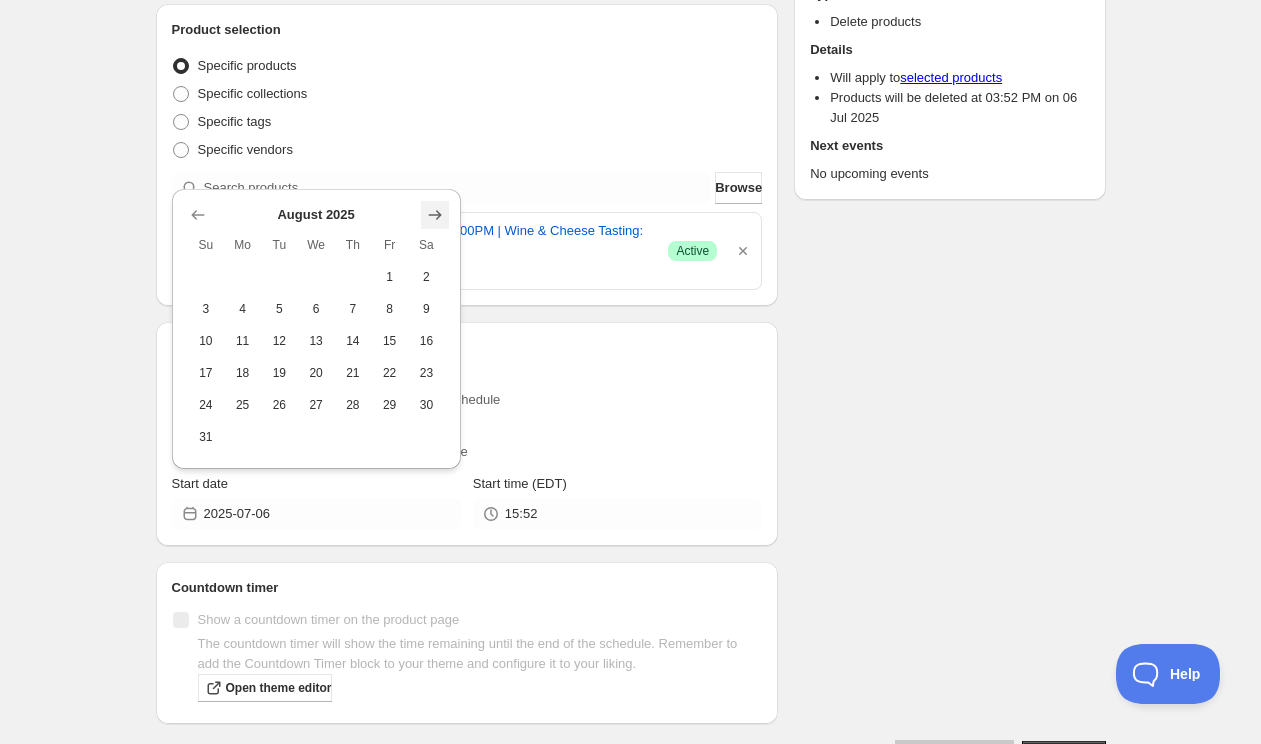click at bounding box center [435, 215] 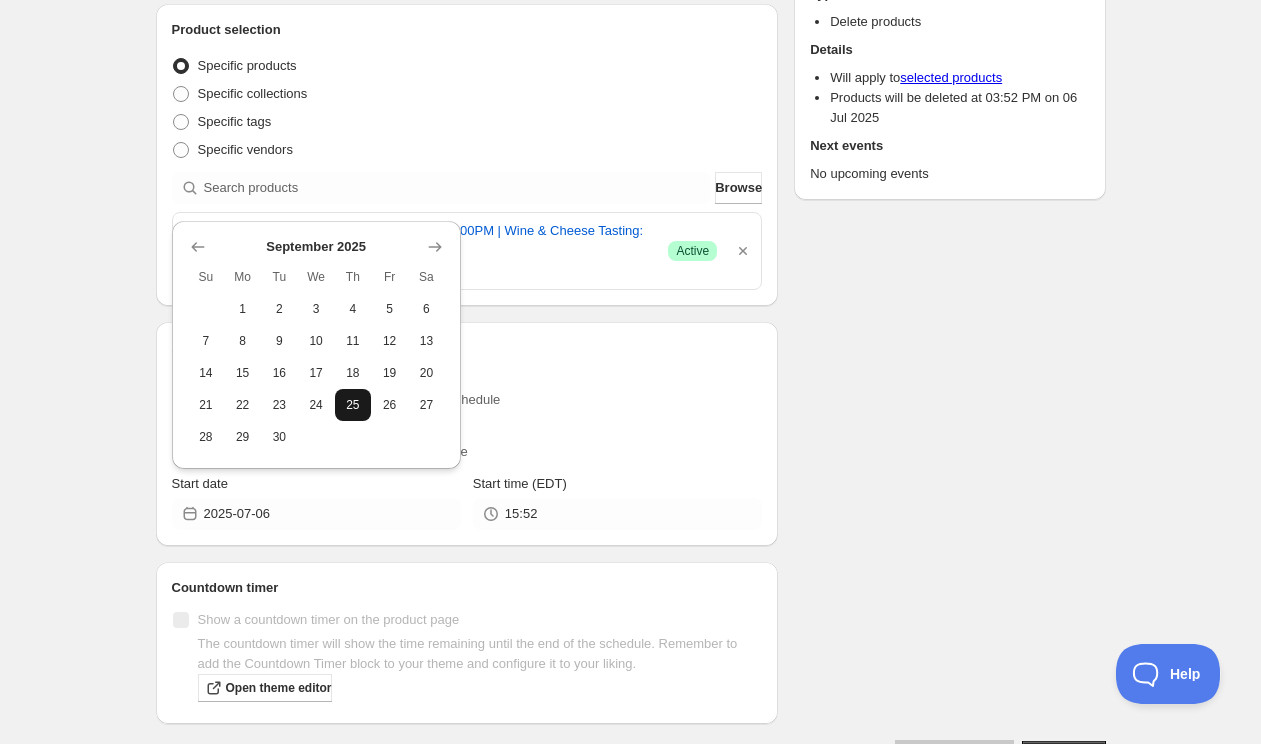 click on "25" at bounding box center (353, 405) 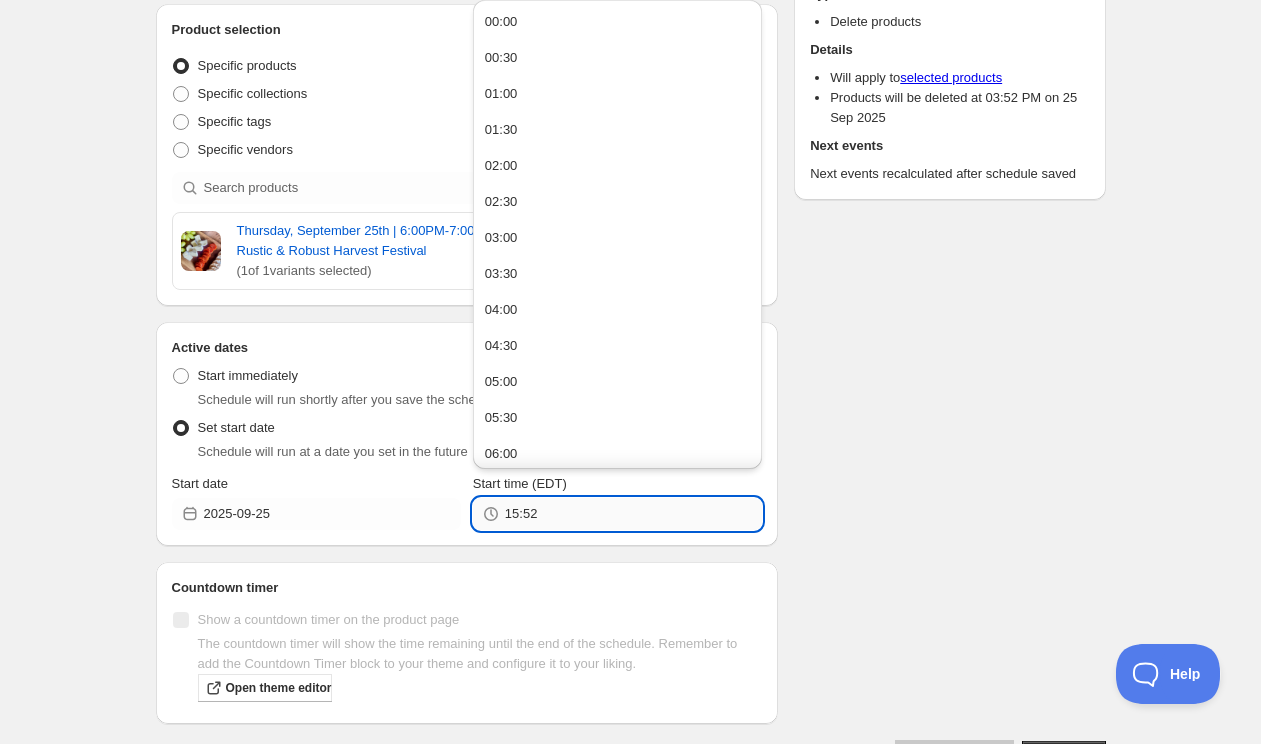 click on "15:52" at bounding box center [633, 514] 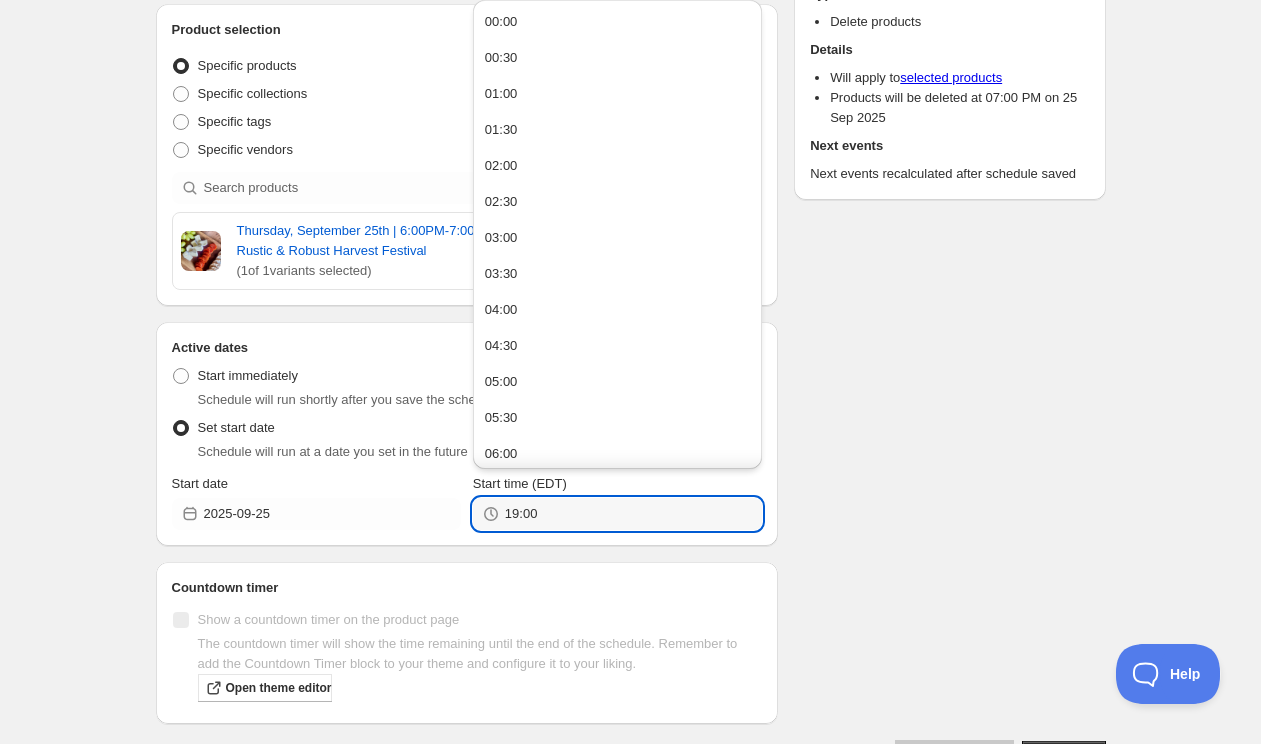 type on "19:00" 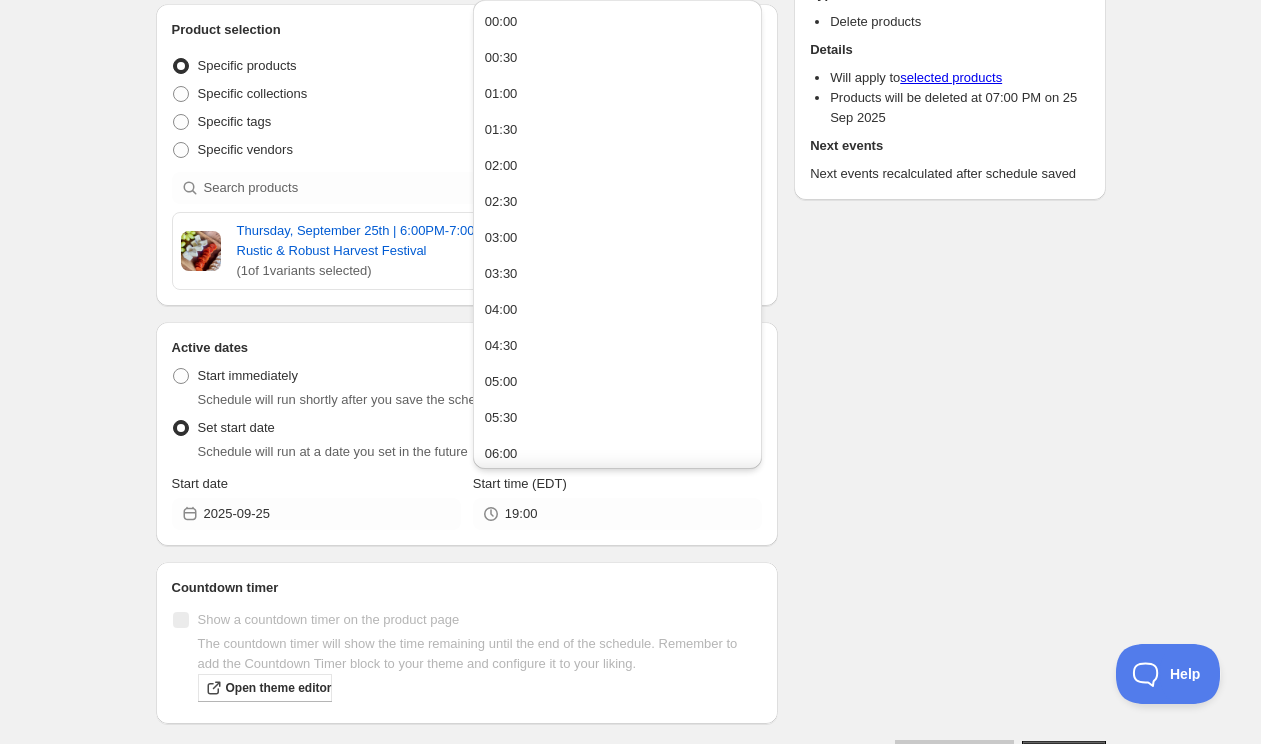 click on "Schedule name Thursday, September 25th | 6:00PM-7:00PM | Wine & Cheese Tasting: Rustic & Robust Harvest Festival Your customers won't see this Product selection Entity type Specific products Specific collections Specific tags Specific vendors Browse Thursday, September 25th | 6:00PM-7:00PM | Wine & Cheese Tasting: Rustic & Robust Harvest Festival ( 1  of   1  variants selected) Success Active Active dates Active Date Type Start immediately Schedule will run shortly after you save the schedule Set start date Schedule will run at a date you set in the future Start date 2025-09-25 Start time (EDT) 19:00 Countdown timer Show a countdown timer on the product page The countdown timer will show the time remaining until the end of the schedule. Remember to add the Countdown Timer block to your theme and configure it to your liking. Open theme editor Summary Thursday, September 25th | 6:00PM-7:00PM | Wine & Cheese Tasting: Rustic & Robust Harvest Festival Type Delete products Details Will apply to  selected products" at bounding box center (623, 313) 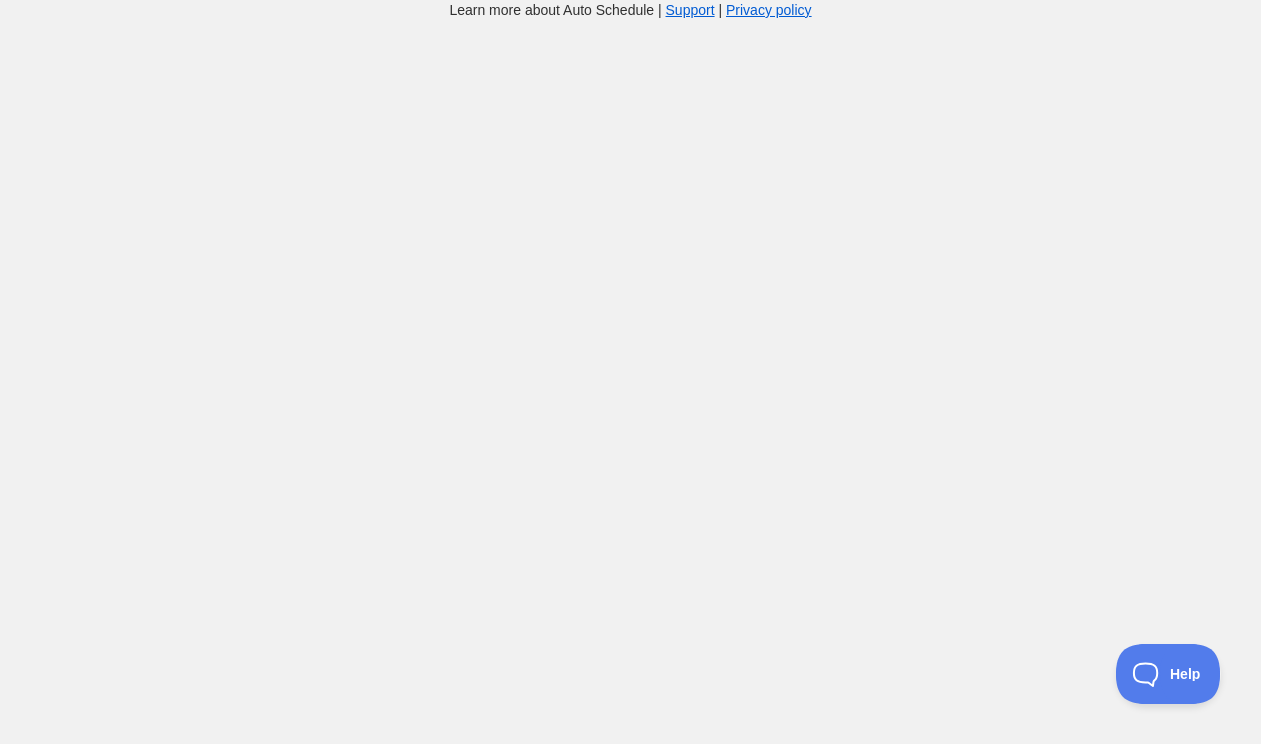 scroll, scrollTop: 0, scrollLeft: 0, axis: both 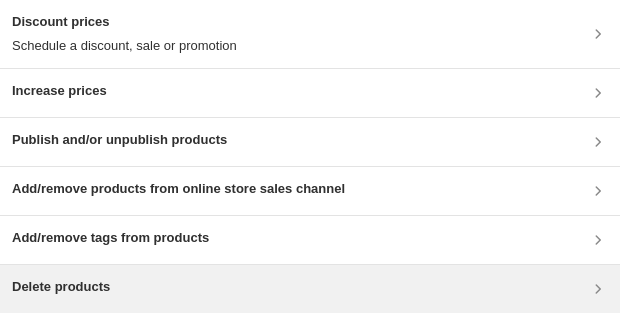 click on "Delete products" at bounding box center (310, 289) 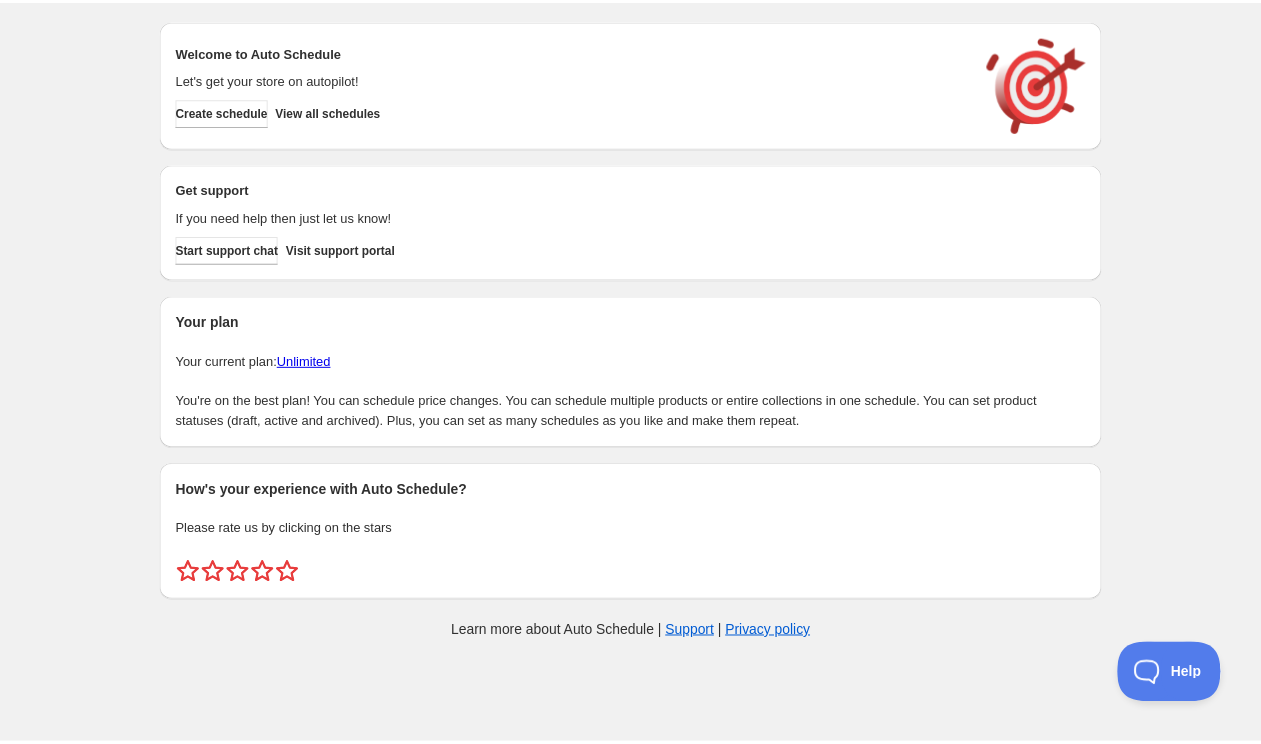 scroll, scrollTop: 0, scrollLeft: 0, axis: both 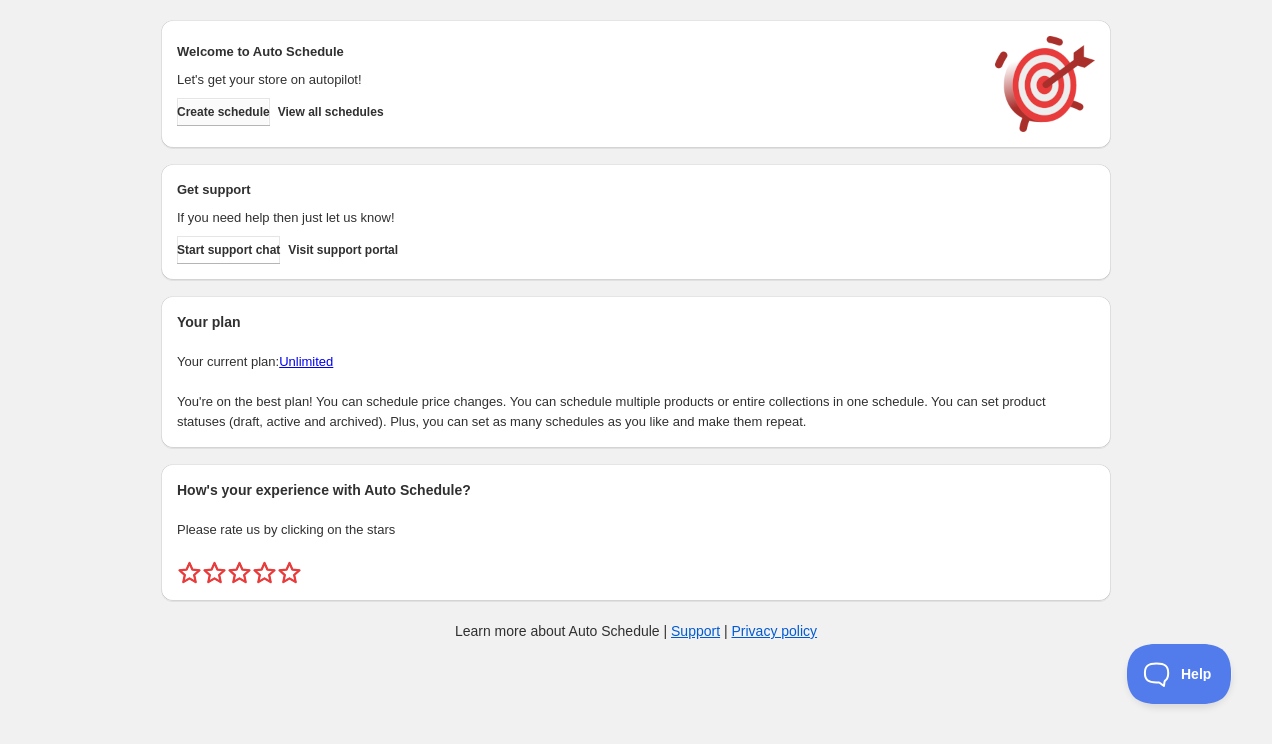 click on "Create schedule" at bounding box center [223, 112] 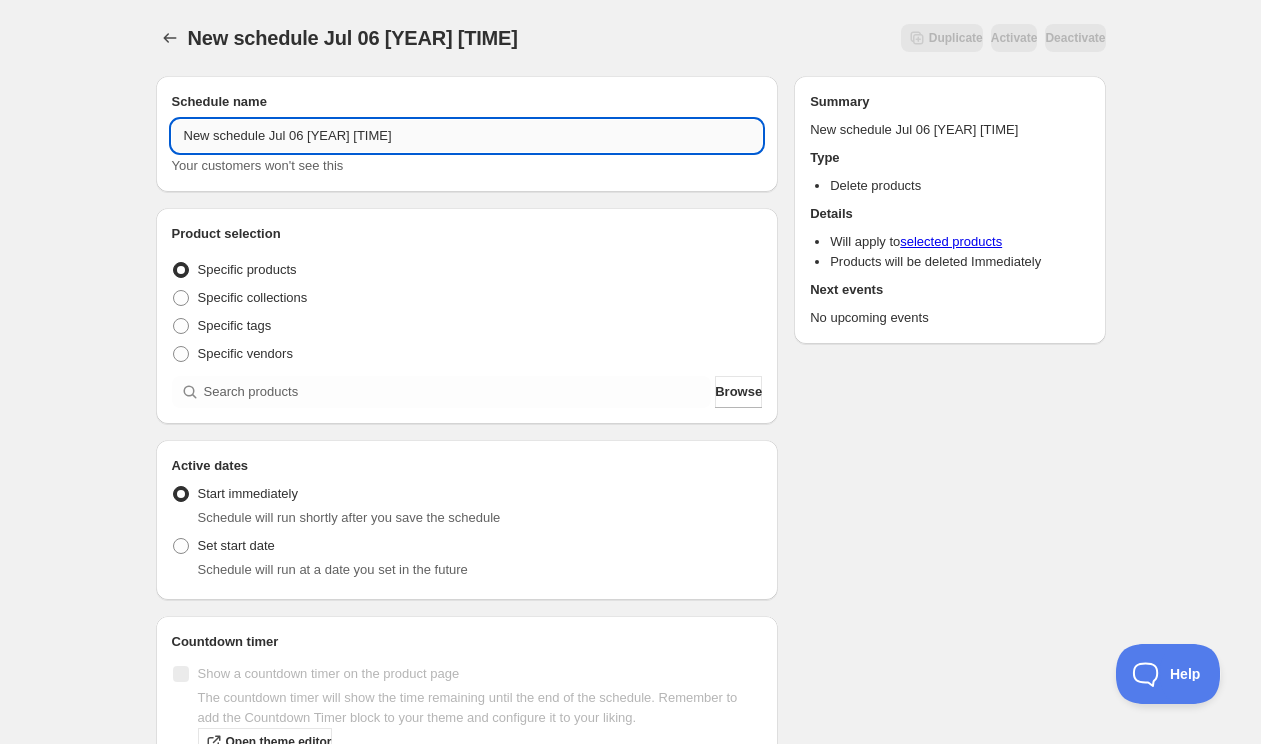 click on "New schedule Jul 06 2025 16:14" at bounding box center (467, 136) 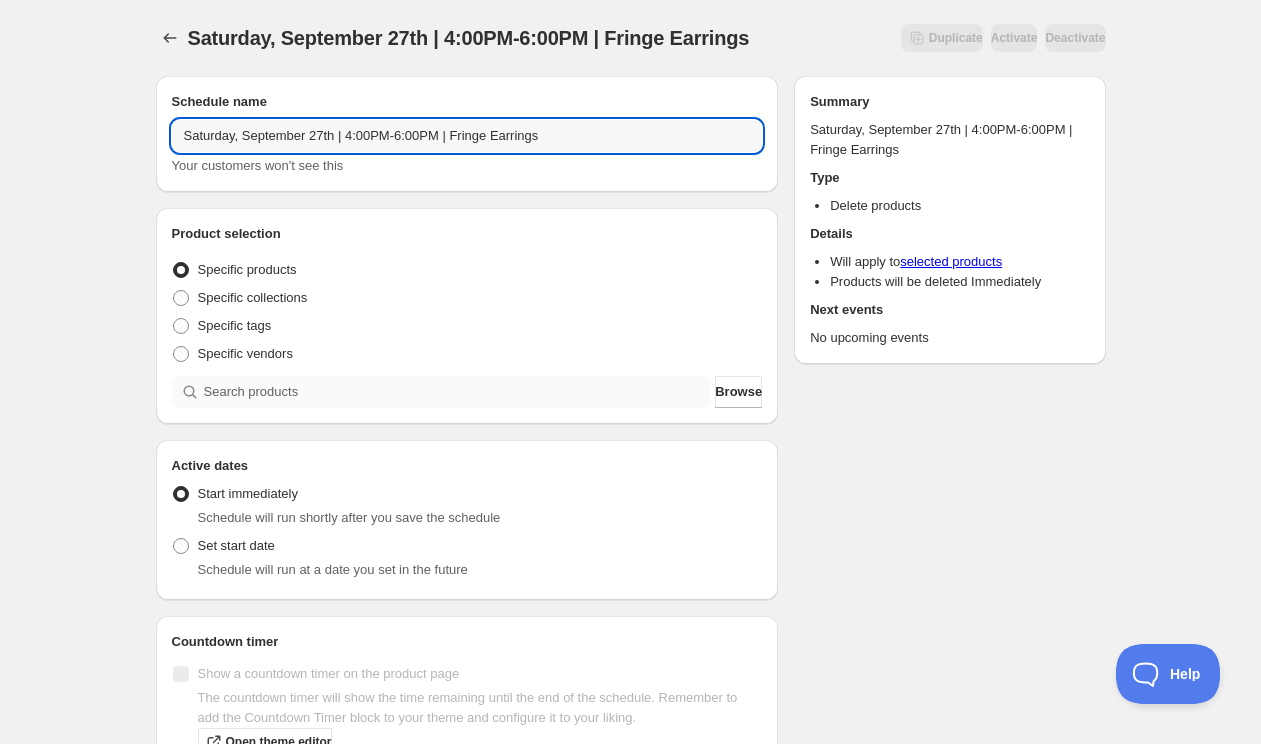 type on "Saturday, September 27th | 4:00PM-6:00PM | Fringe Earrings" 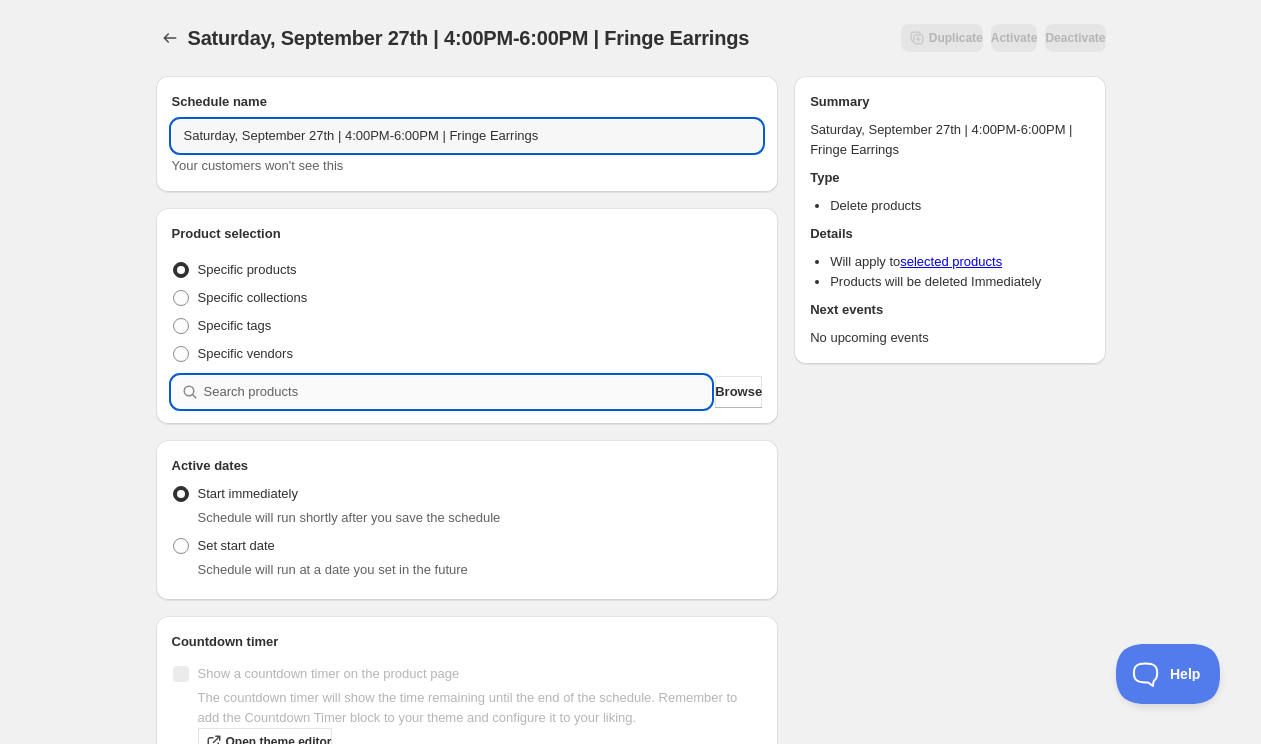click at bounding box center (458, 392) 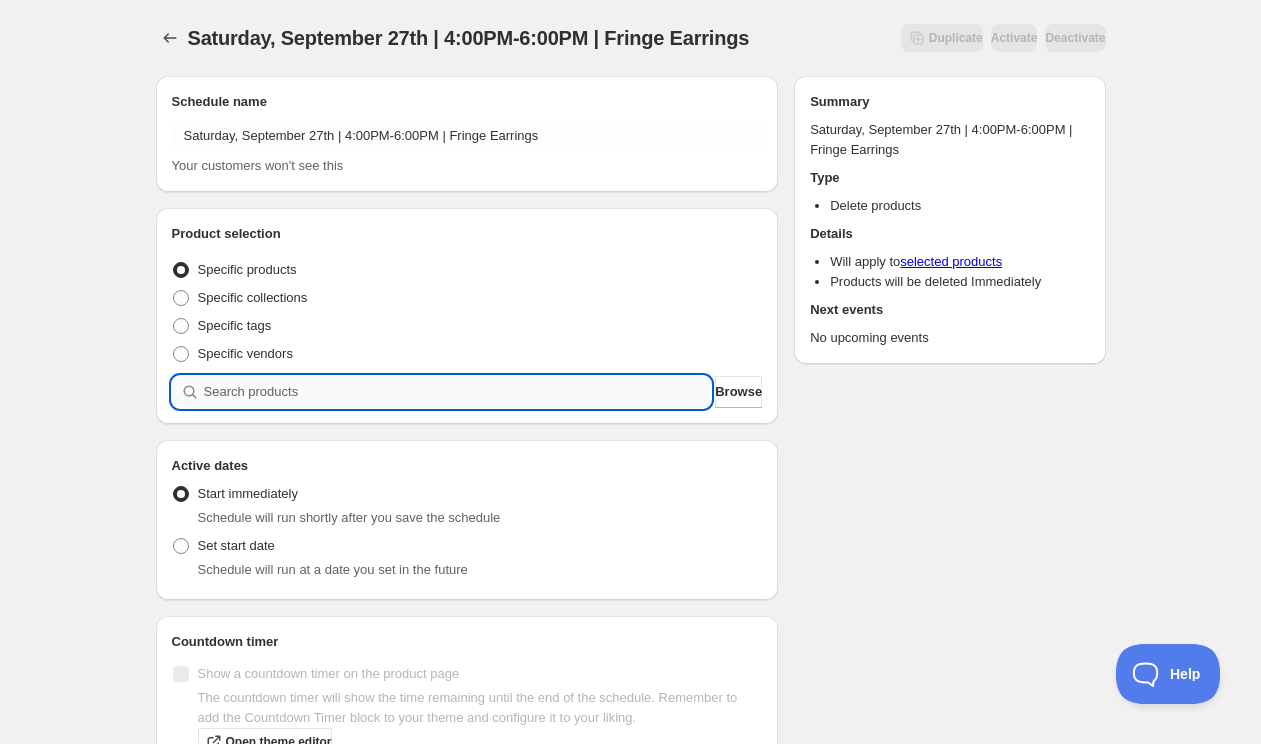 paste on "Saturday, September 27th | 4:00PM-6:00PM | Fringe Earrings" 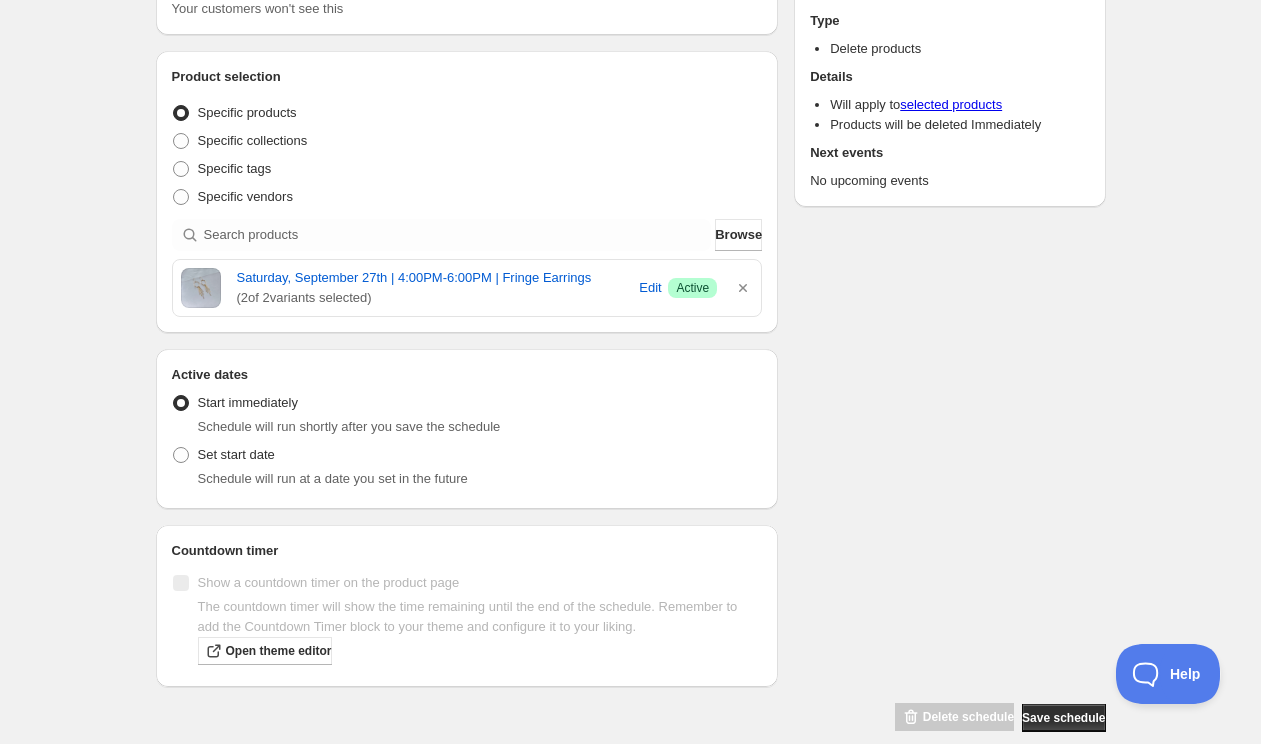 scroll, scrollTop: 178, scrollLeft: 0, axis: vertical 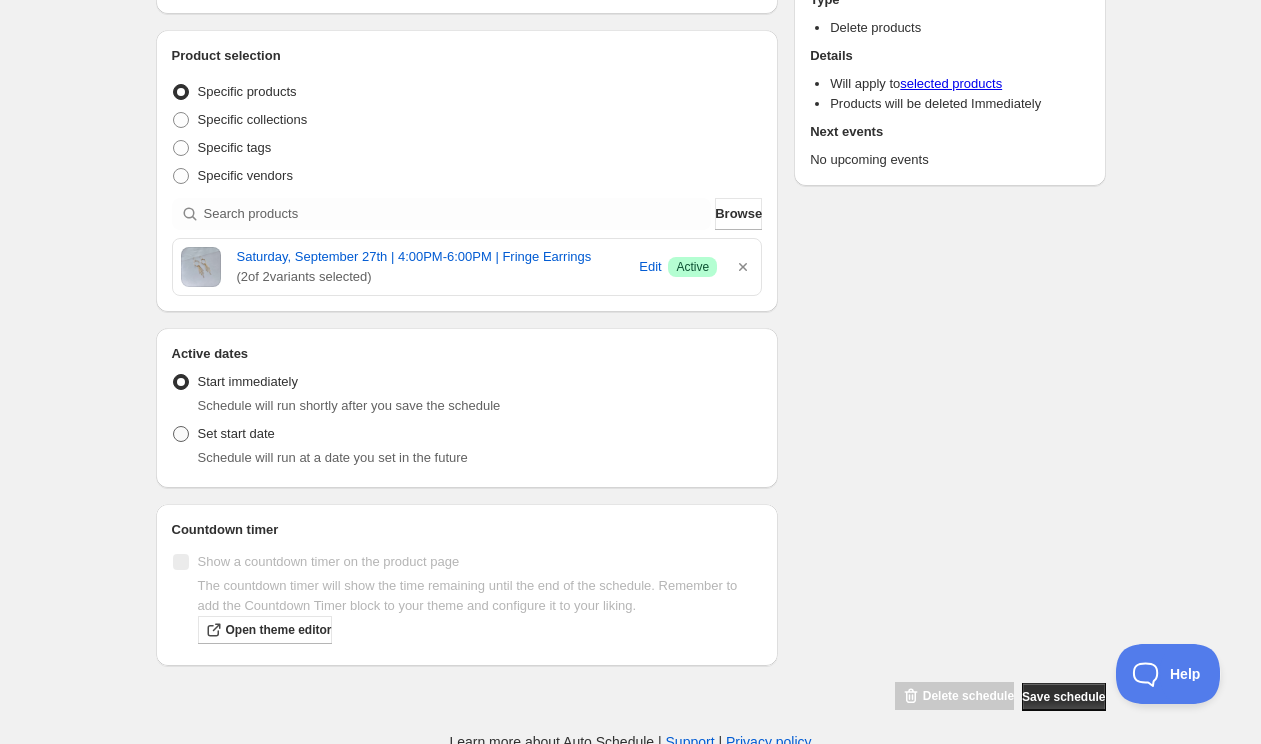 click on "Set start date" at bounding box center [236, 434] 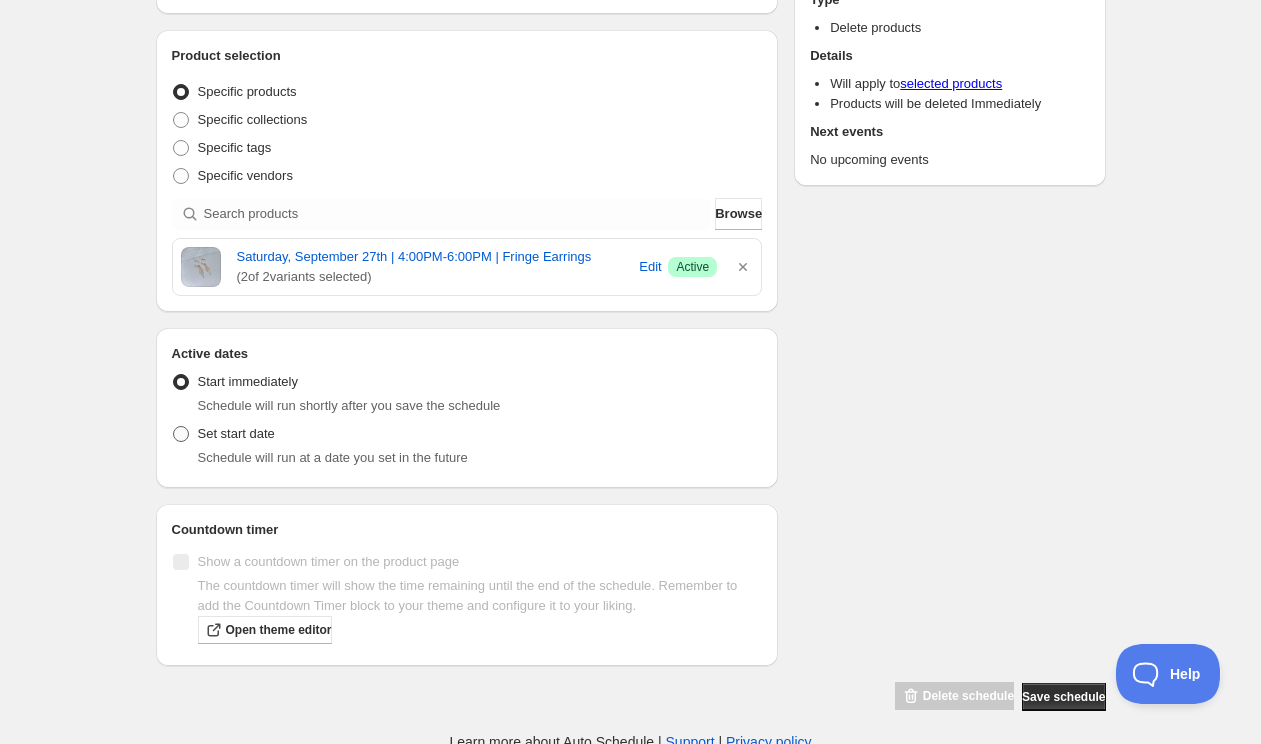 radio on "true" 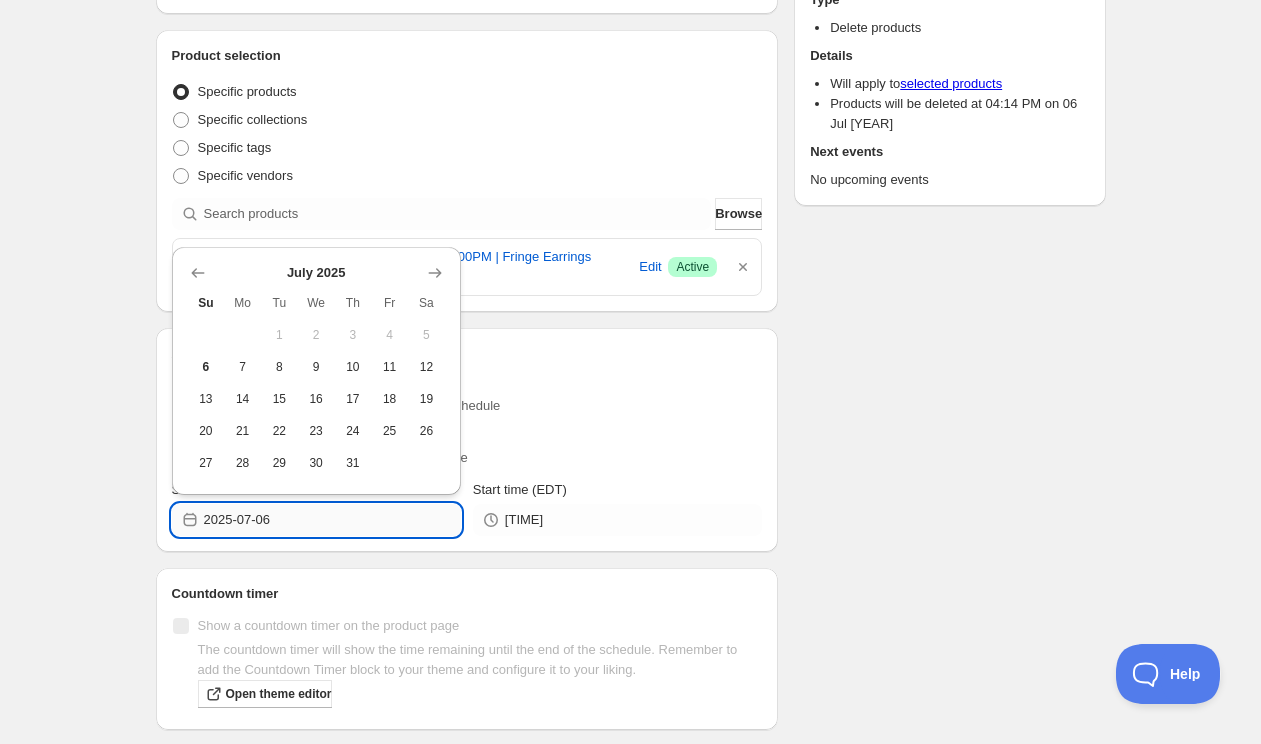click on "2025-07-06" at bounding box center [332, 520] 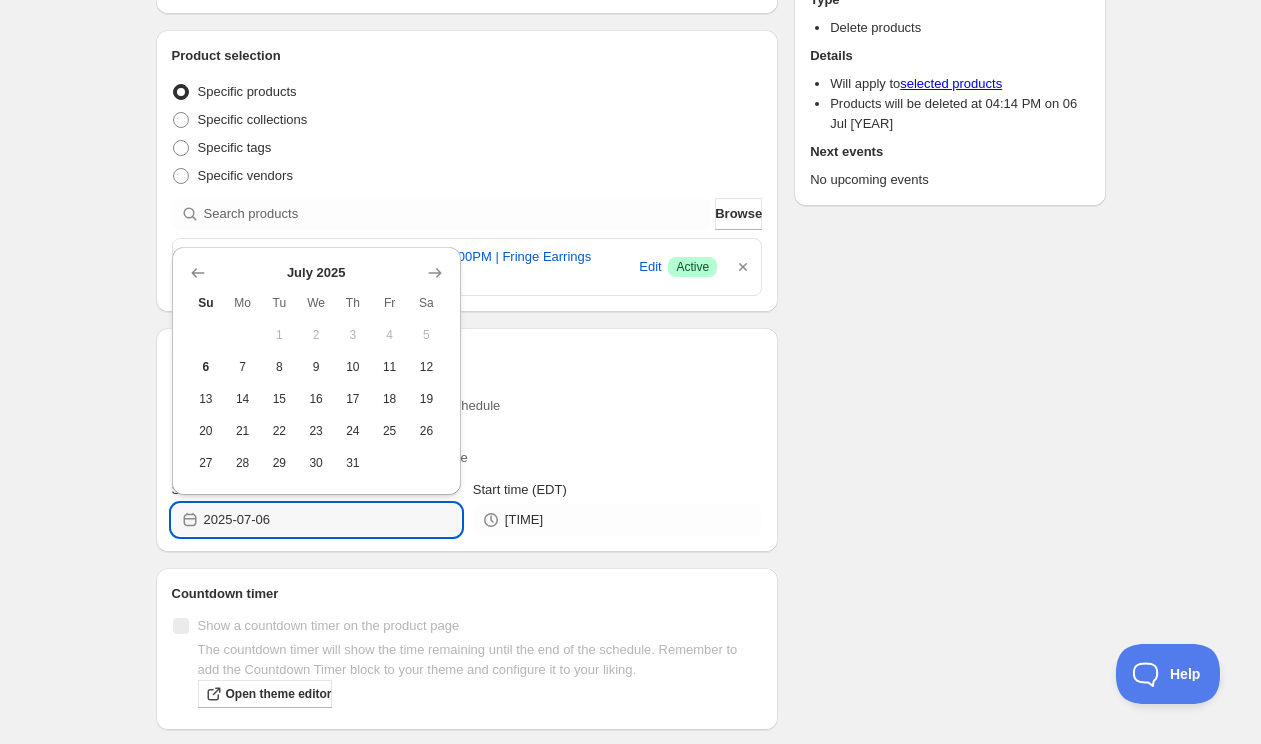 click at bounding box center (435, 273) 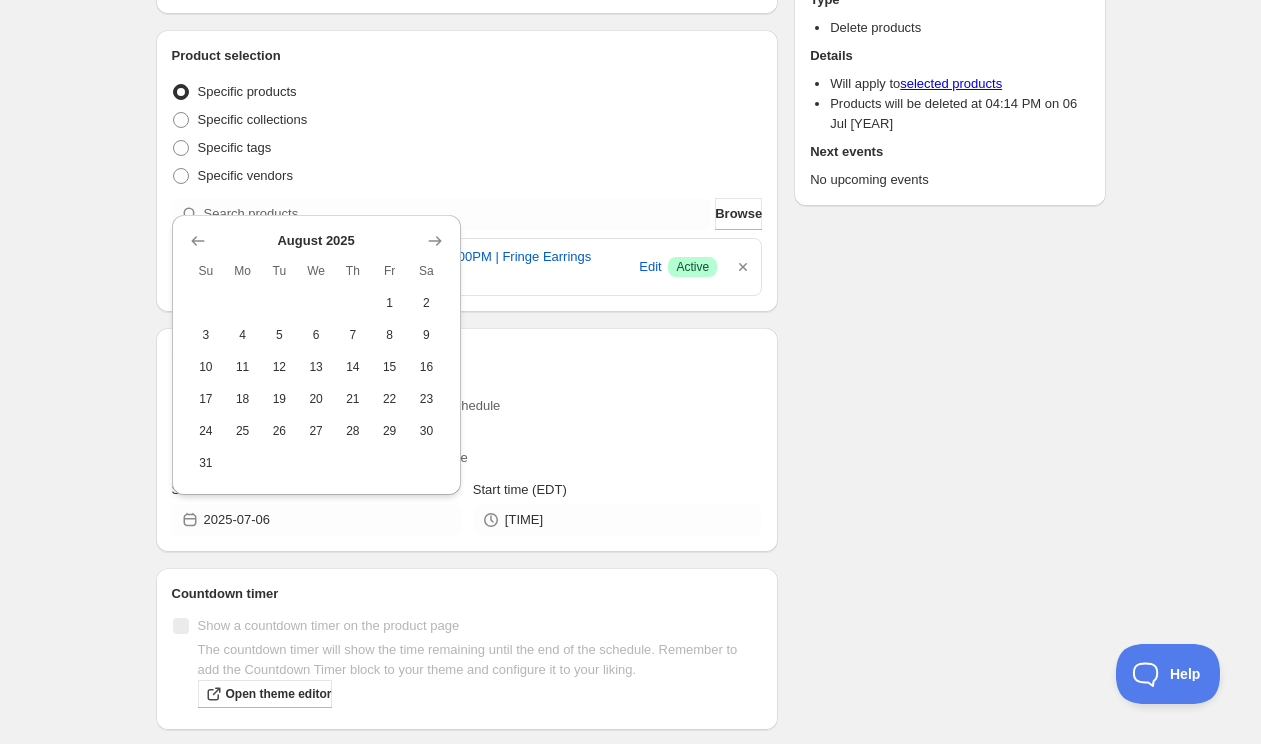 click at bounding box center [435, 241] 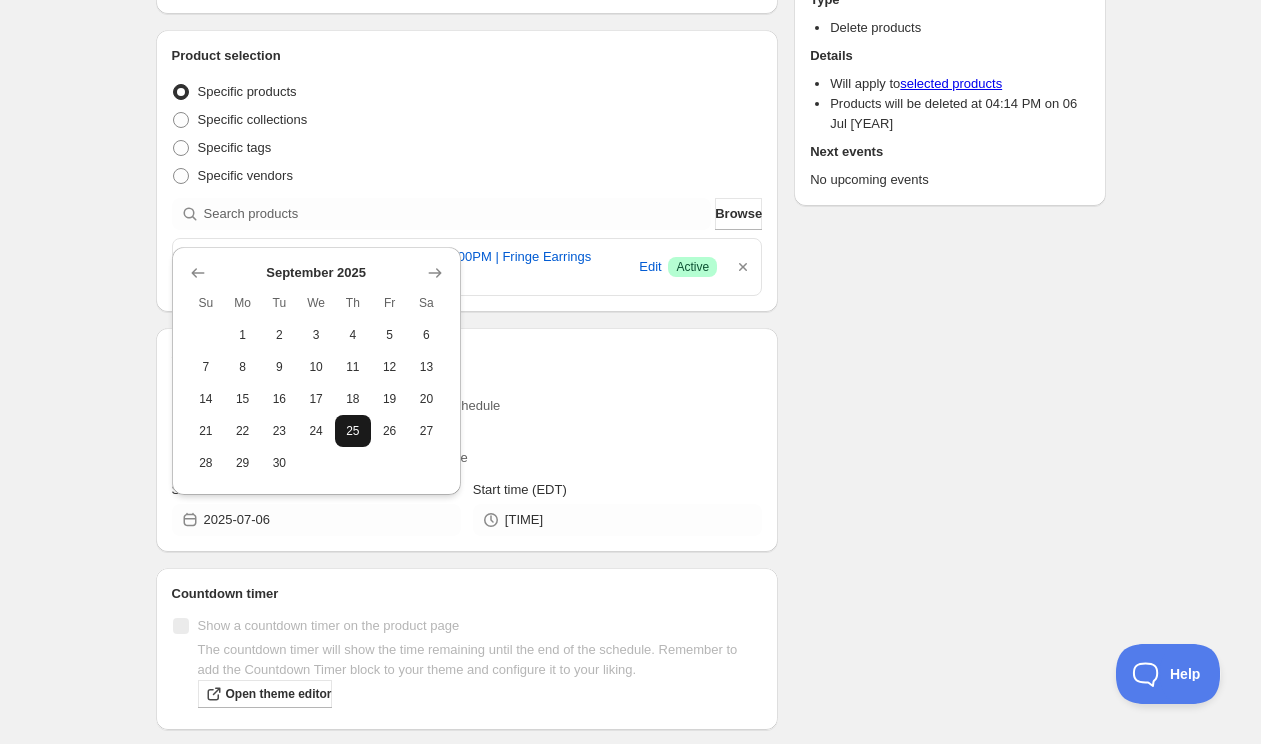 click on "25" at bounding box center [353, 431] 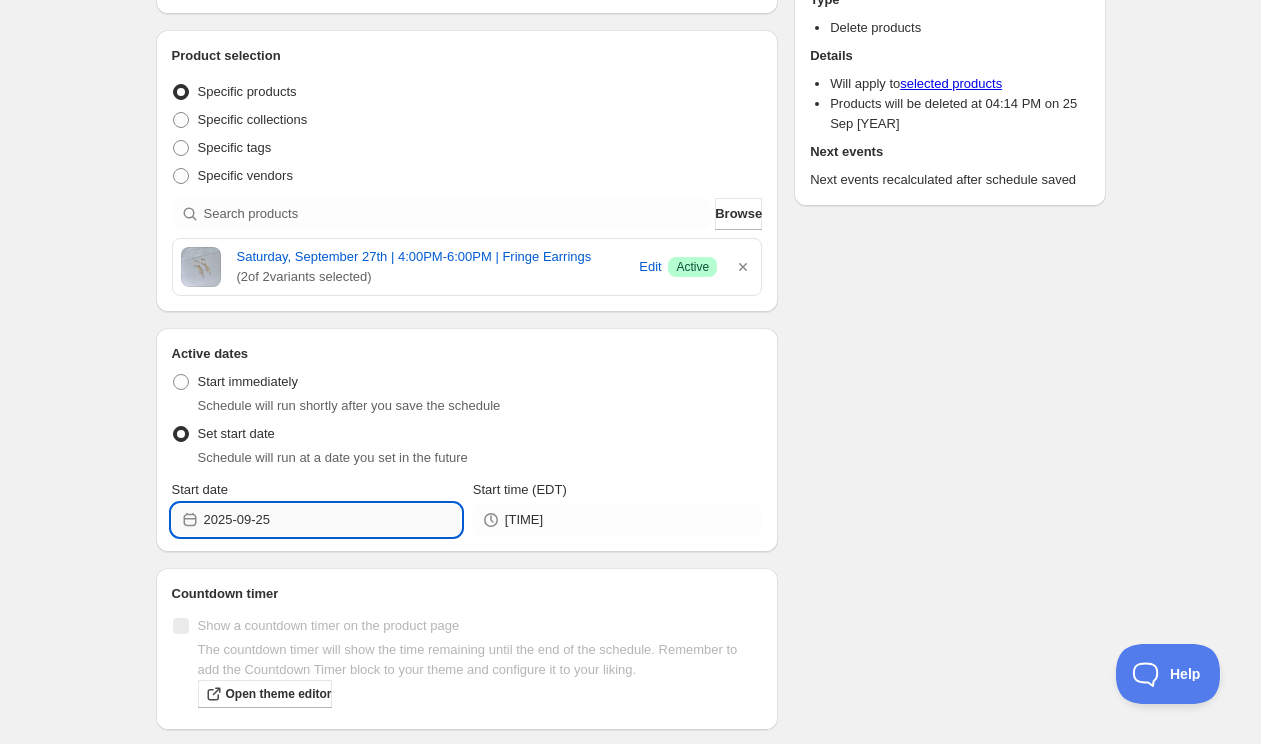 click on "2025-09-25" at bounding box center (332, 520) 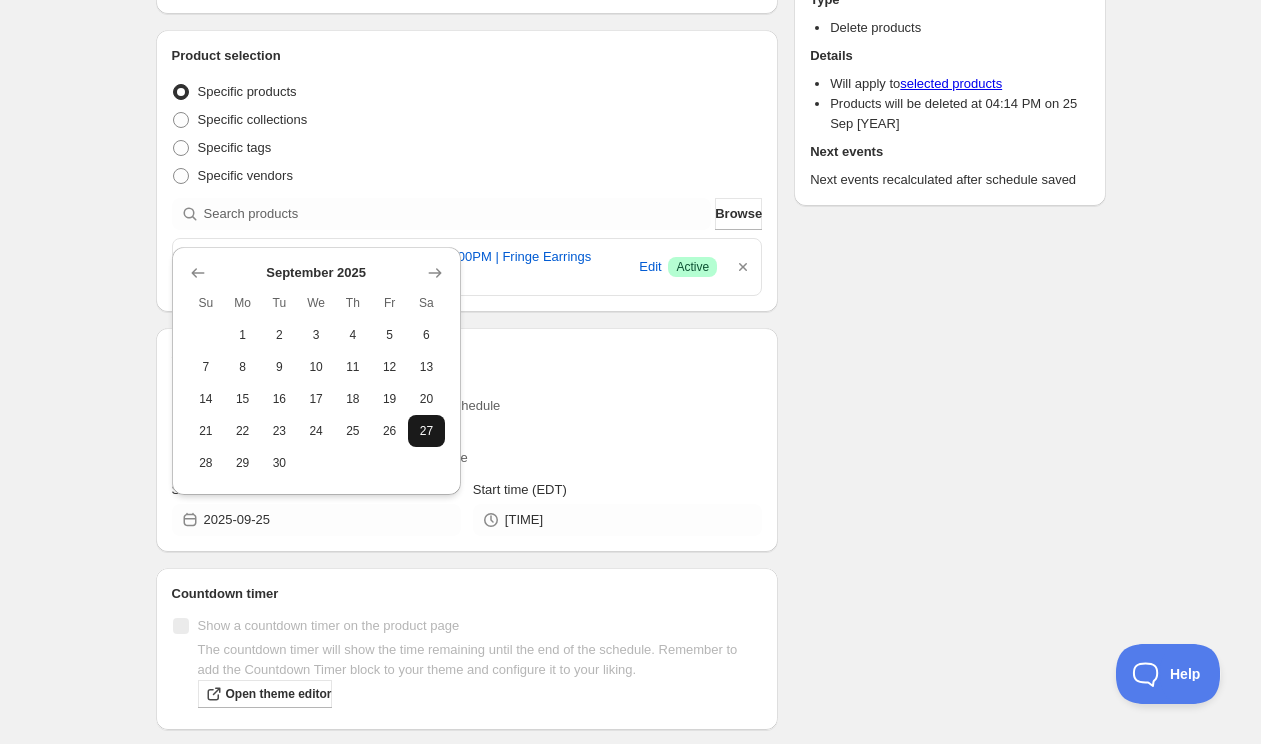 click on "27" at bounding box center (426, 431) 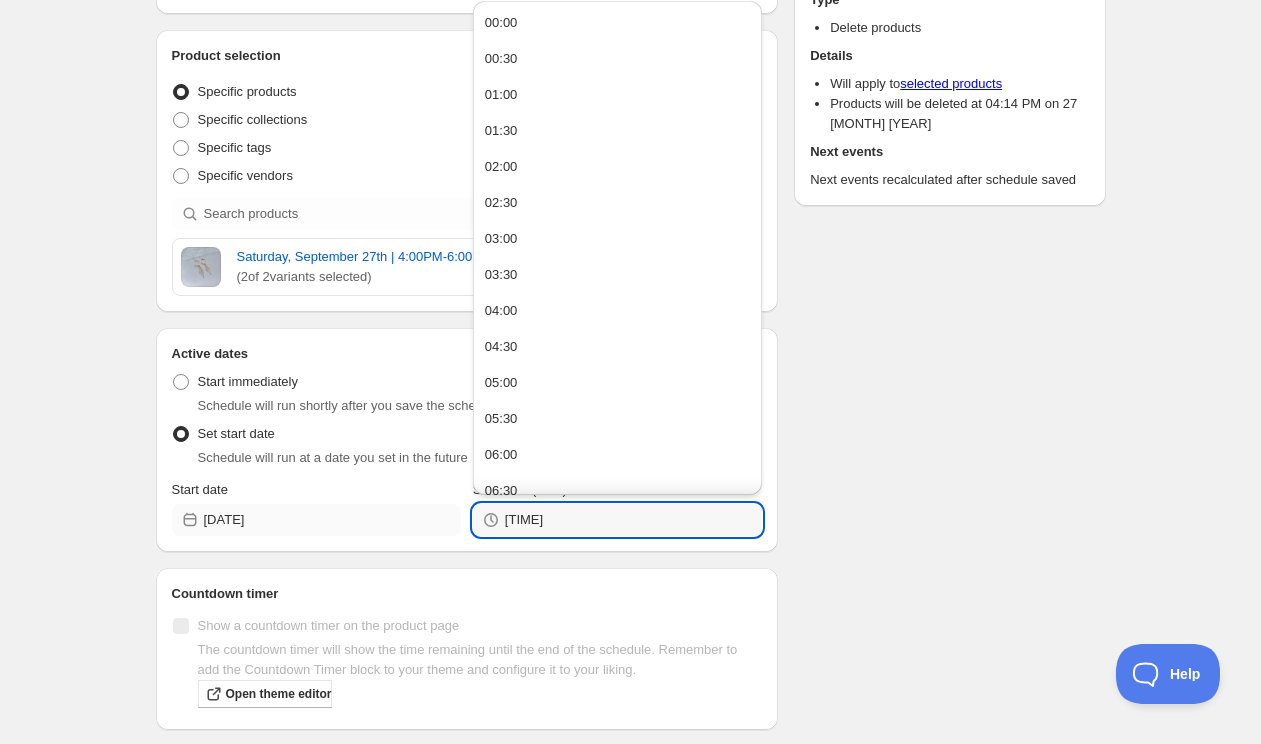 drag, startPoint x: 575, startPoint y: 545, endPoint x: 407, endPoint y: 528, distance: 168.85793 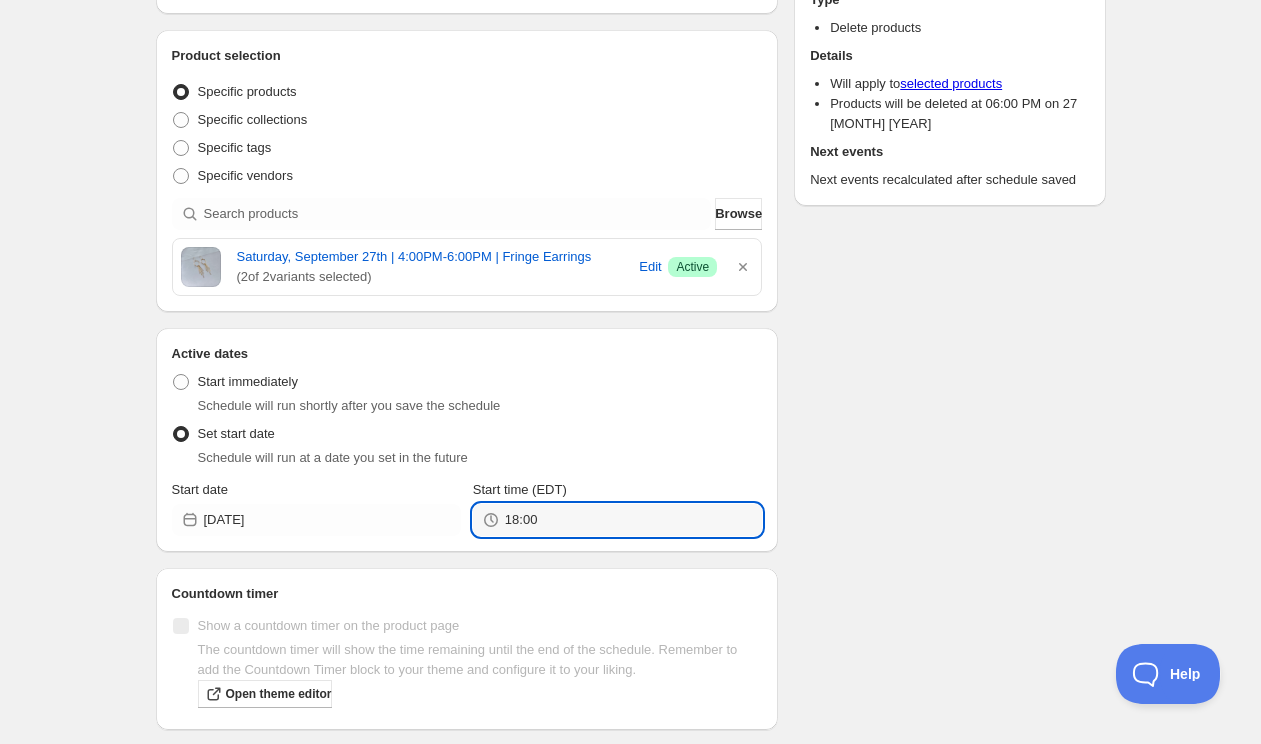 type on "18:00" 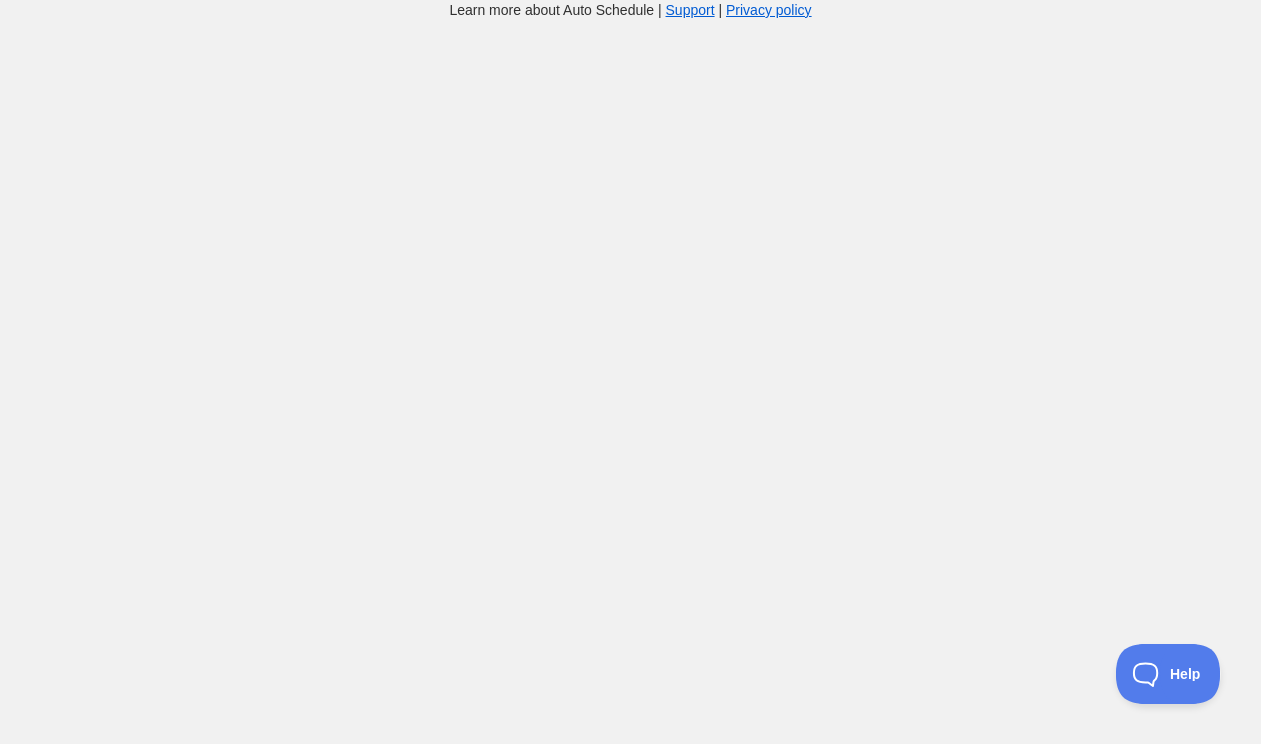 scroll, scrollTop: 0, scrollLeft: 0, axis: both 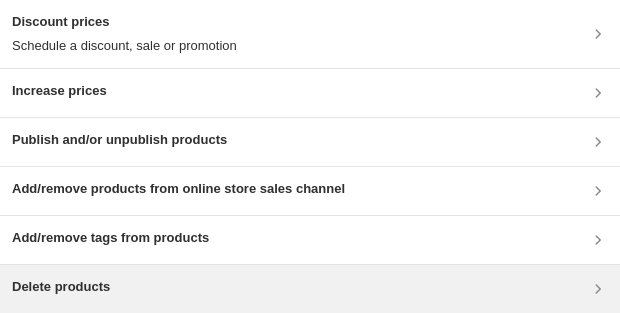 click on "Delete products" at bounding box center [310, 289] 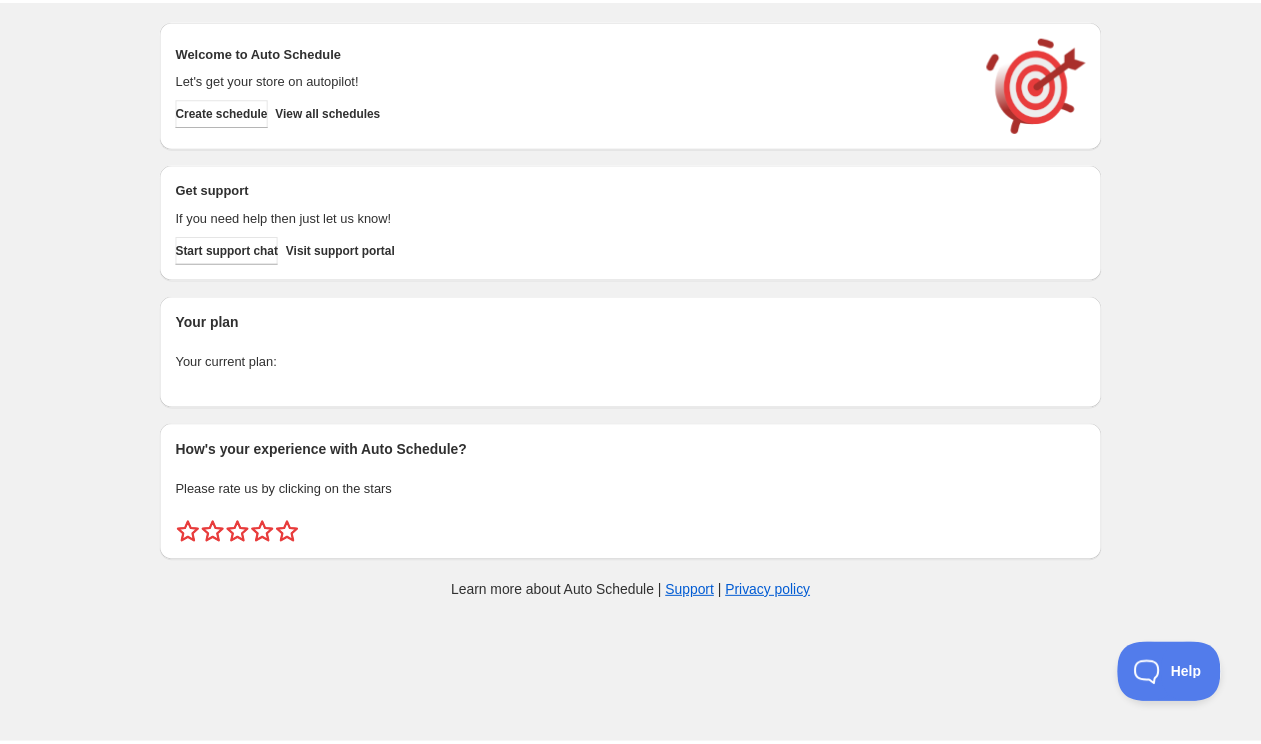 scroll, scrollTop: 0, scrollLeft: 0, axis: both 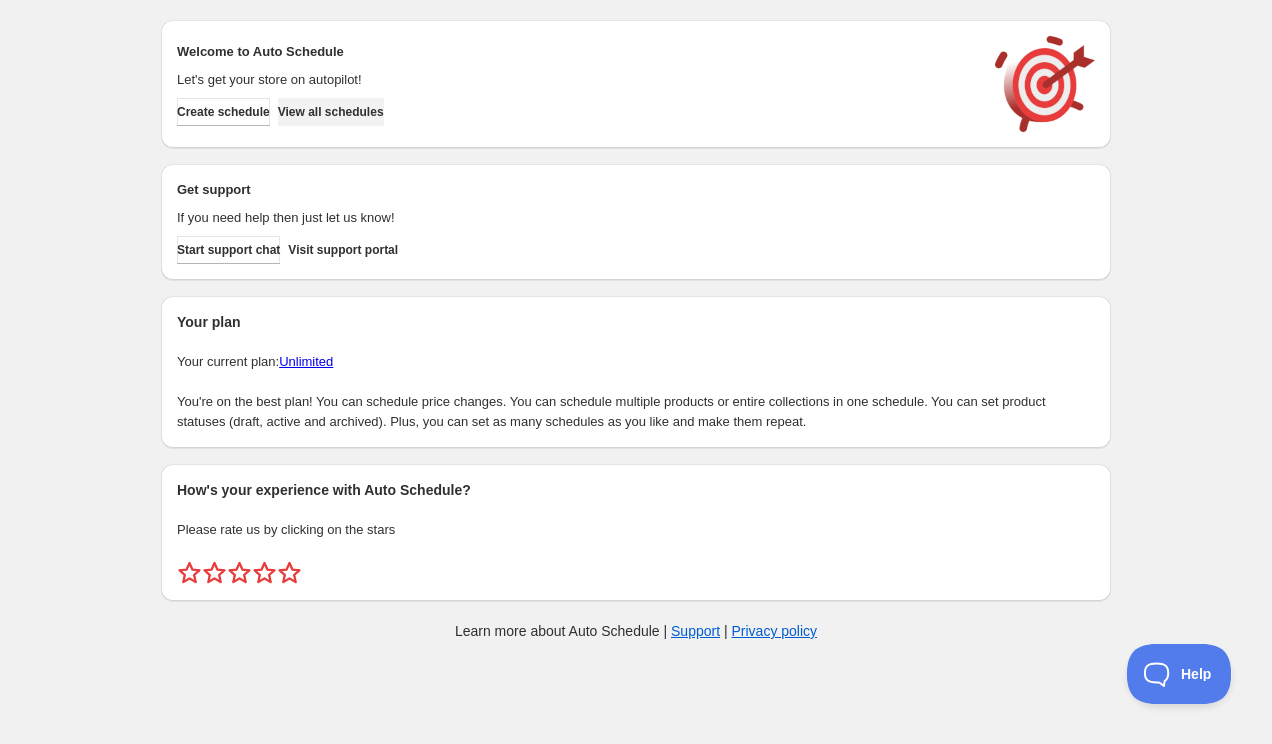 click on "View all schedules" at bounding box center (331, 112) 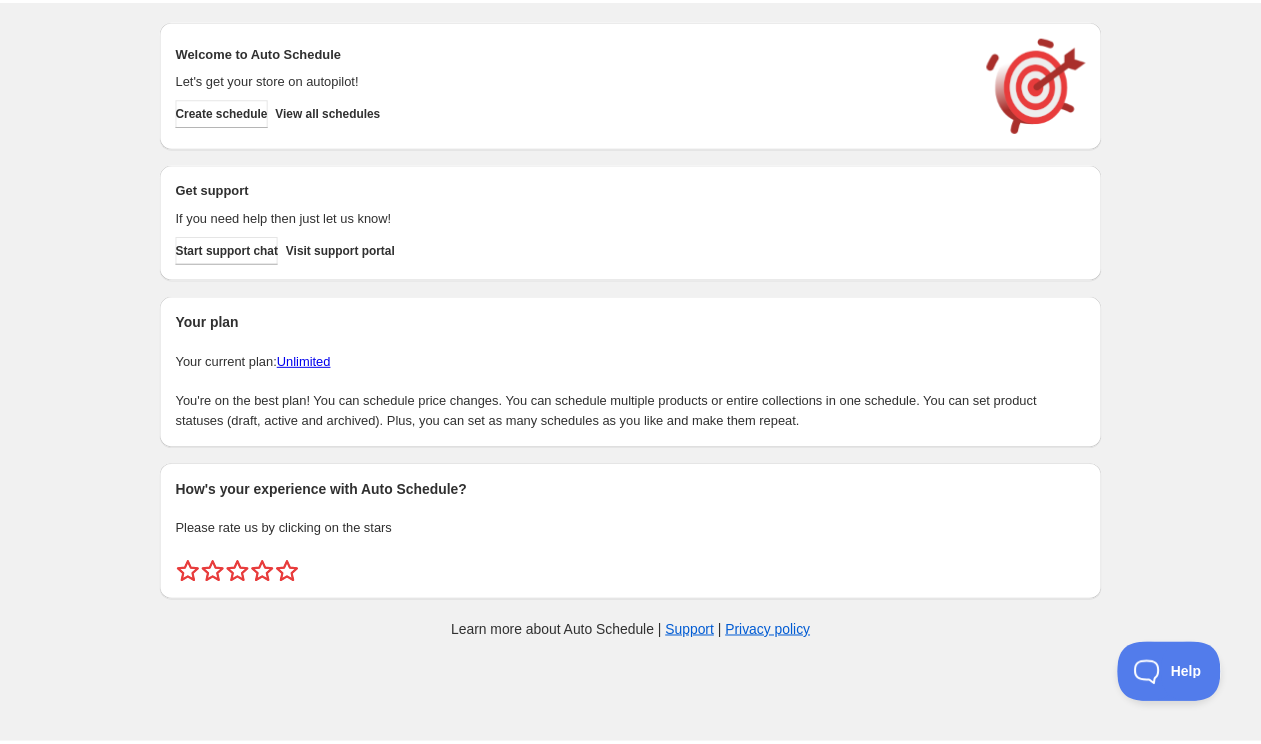 scroll, scrollTop: 0, scrollLeft: 0, axis: both 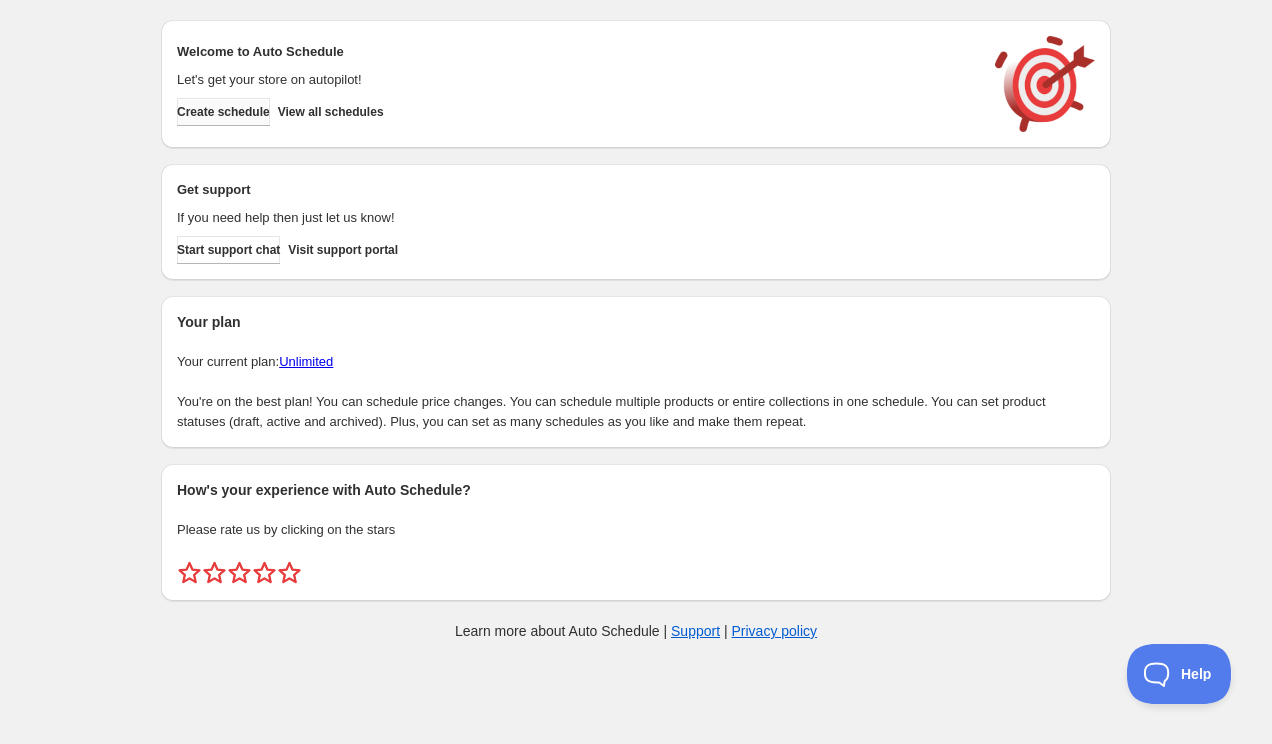 click on "Create schedule" at bounding box center [223, 112] 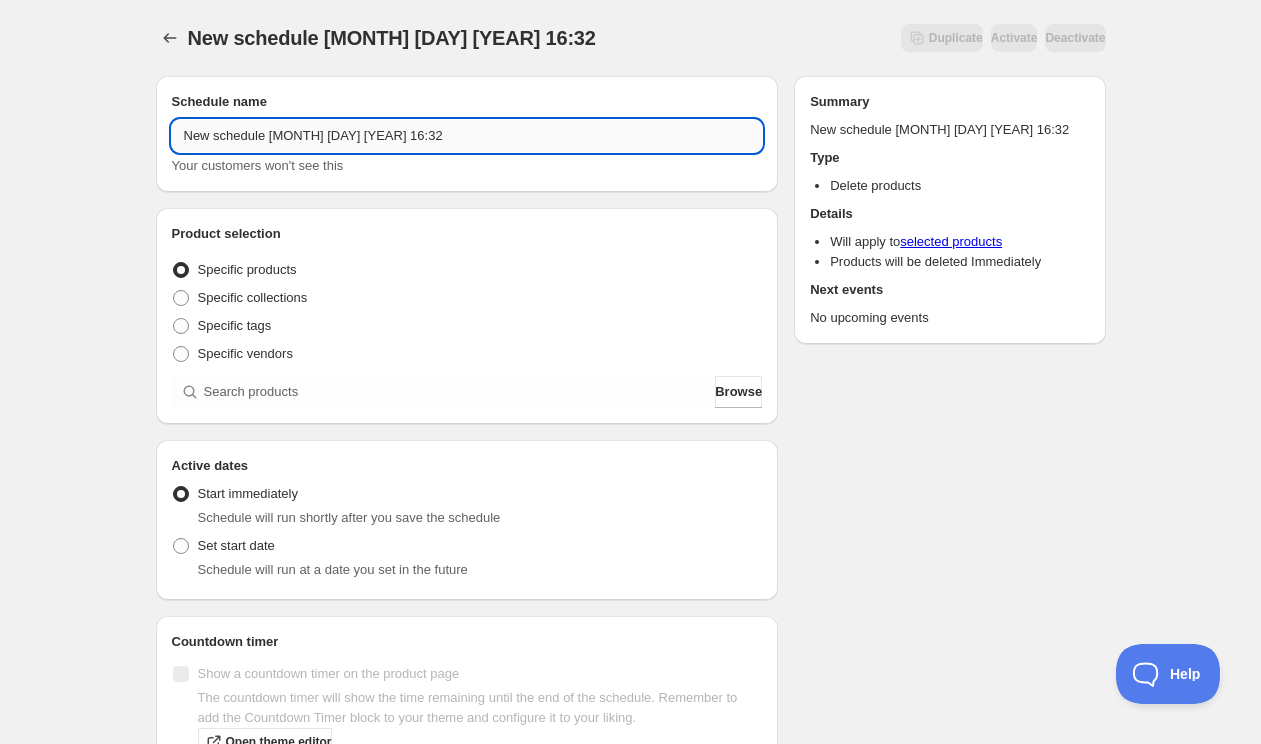 click on "New schedule Jul 06 2025 16:32" at bounding box center (467, 136) 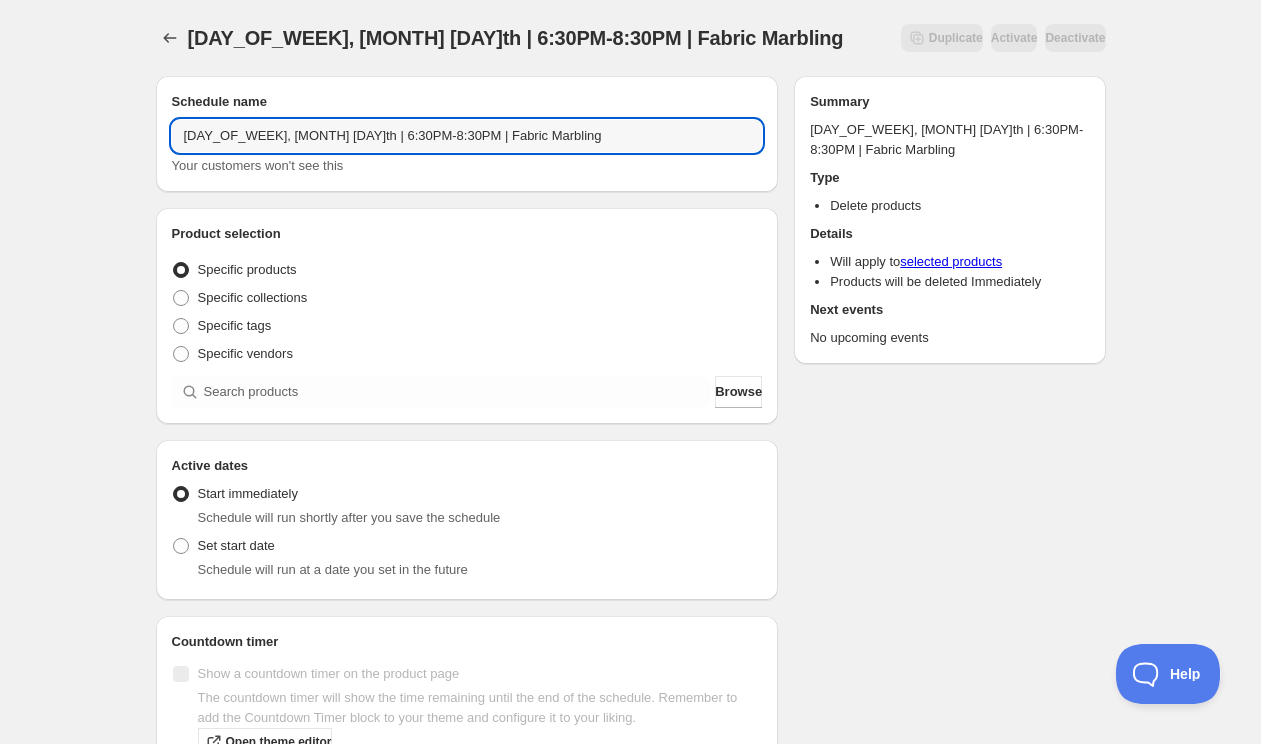 type on "Wednesday, September 24th | 6:30PM-8:30PM | Fabric Marbling" 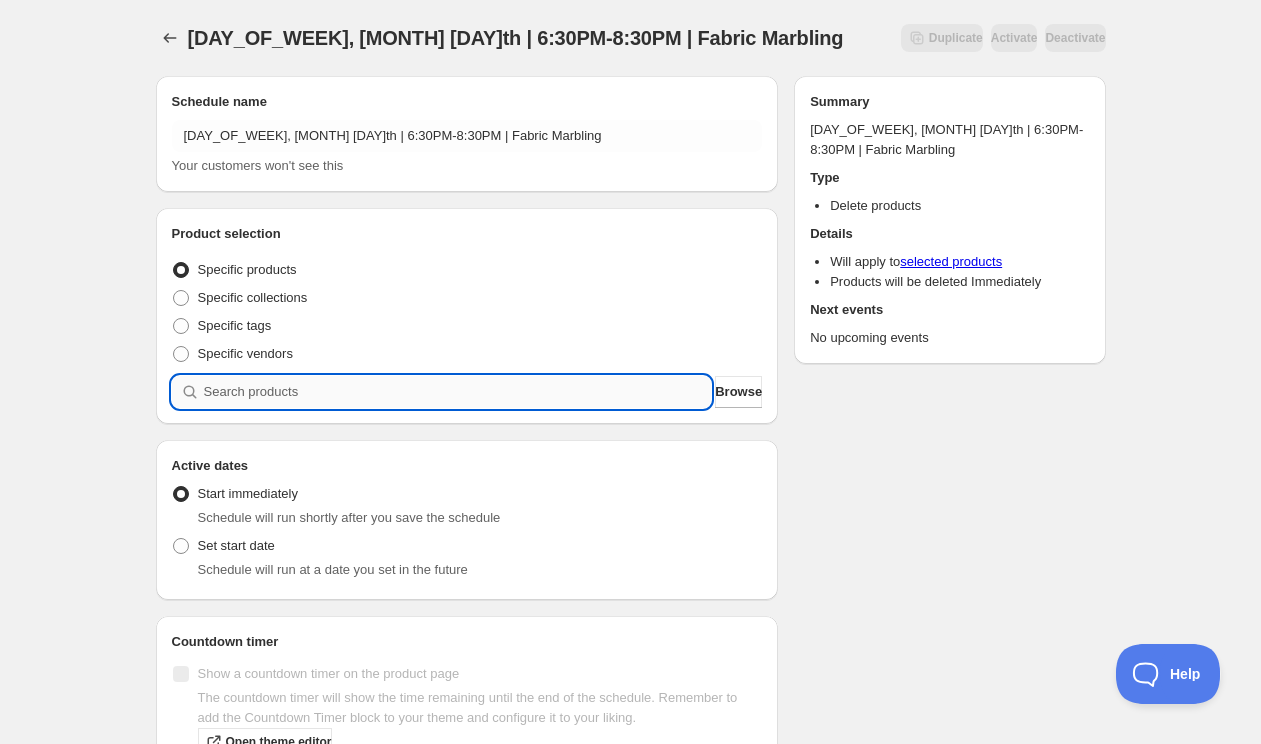 click at bounding box center (458, 392) 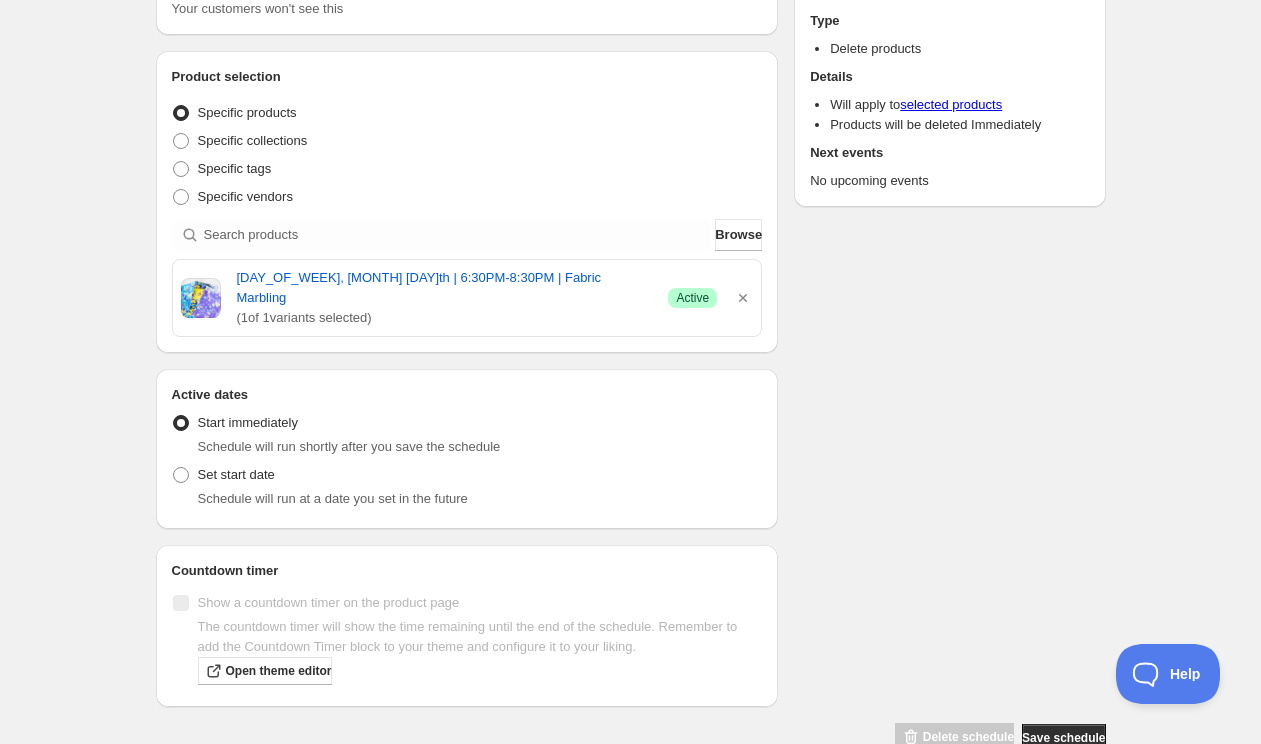 scroll, scrollTop: 184, scrollLeft: 0, axis: vertical 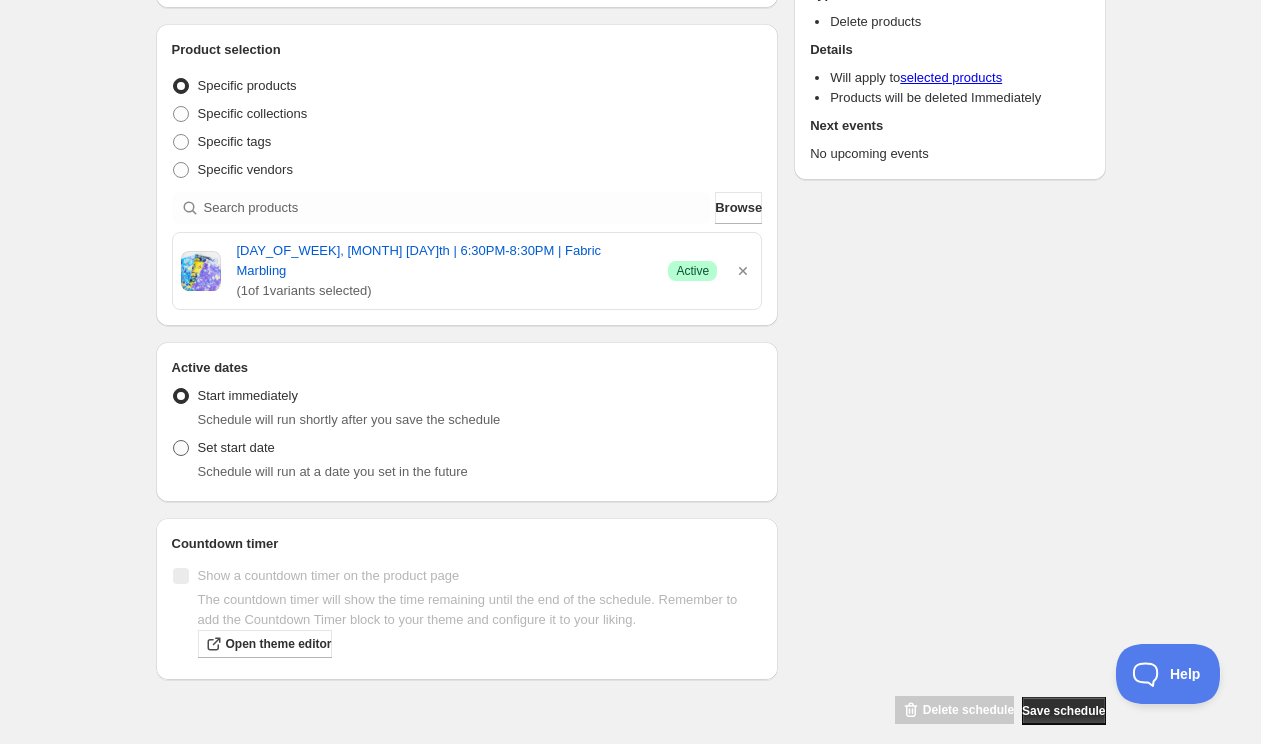 click on "Set start date" at bounding box center (236, 447) 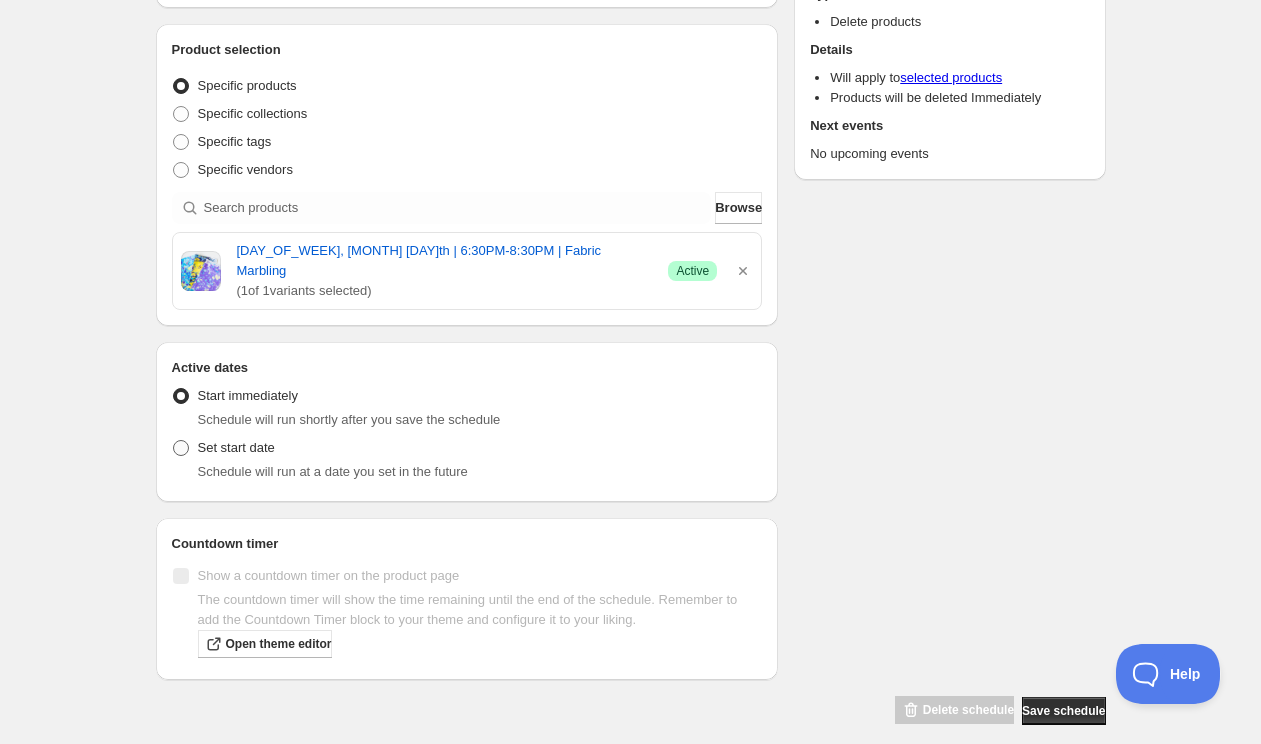 radio on "true" 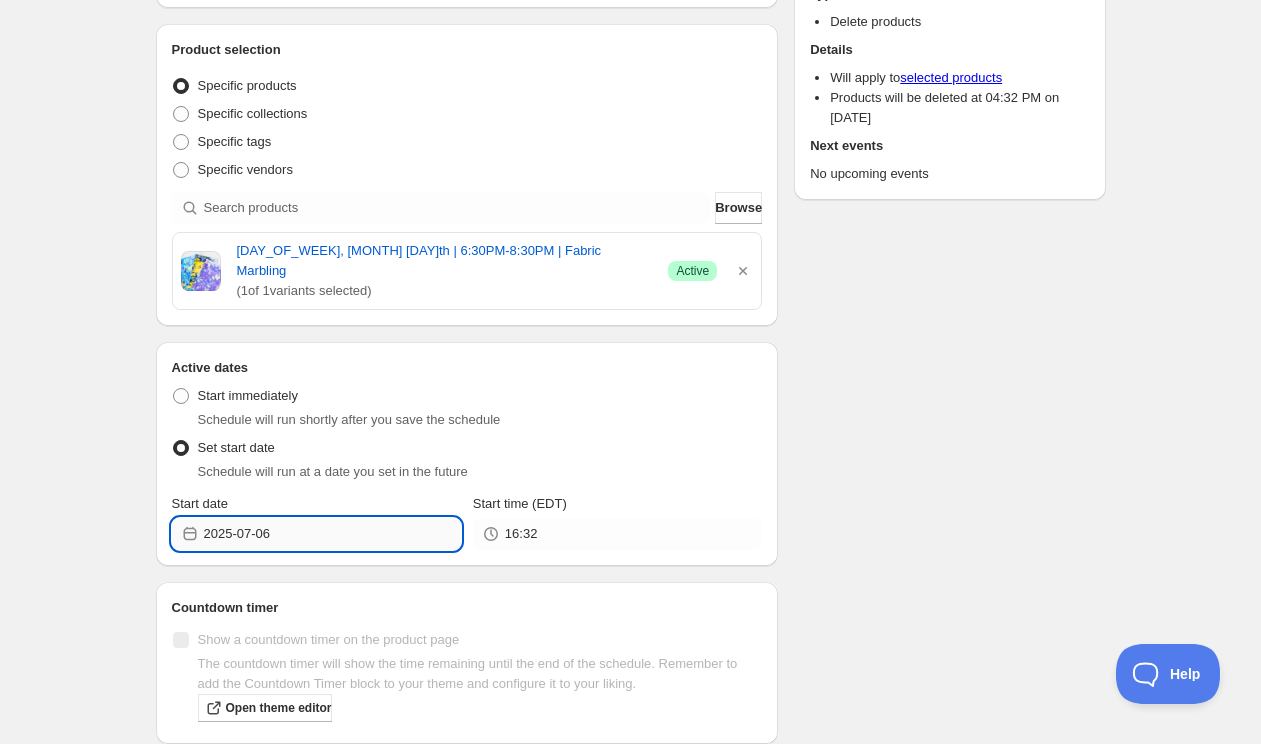 click on "2025-07-06" at bounding box center (332, 534) 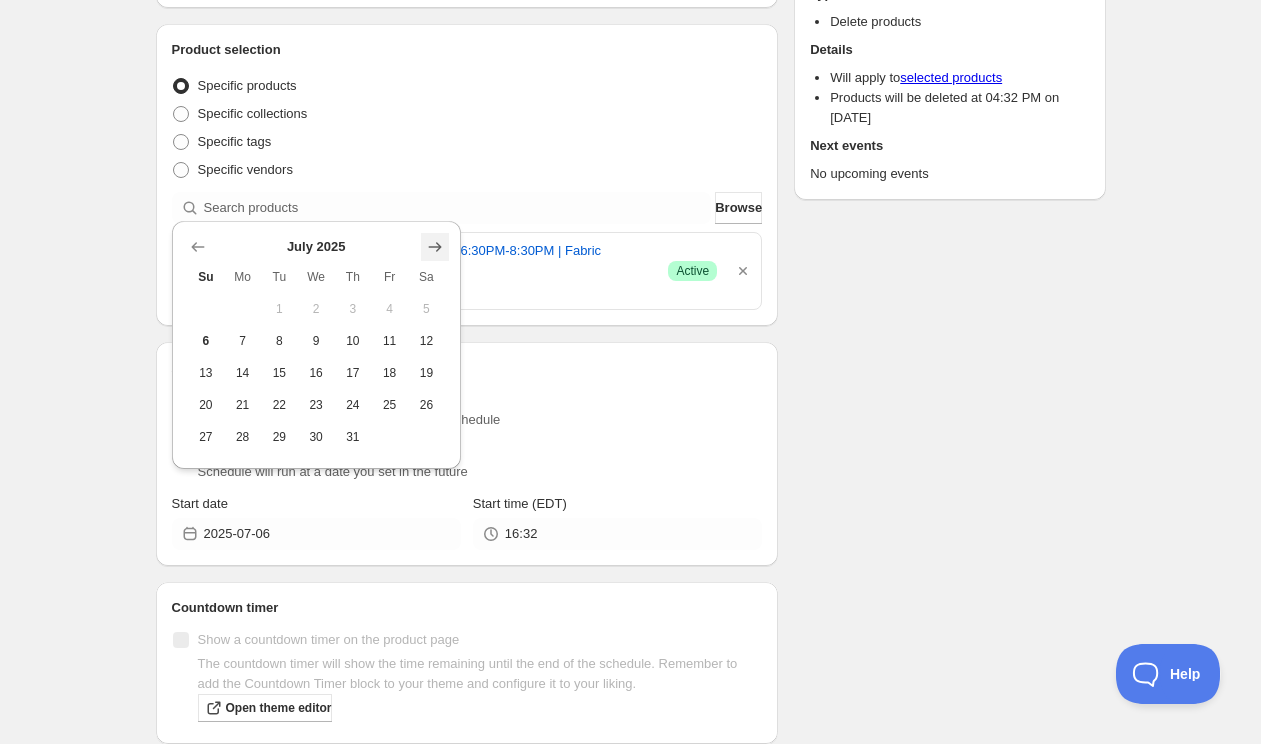 click at bounding box center (435, 247) 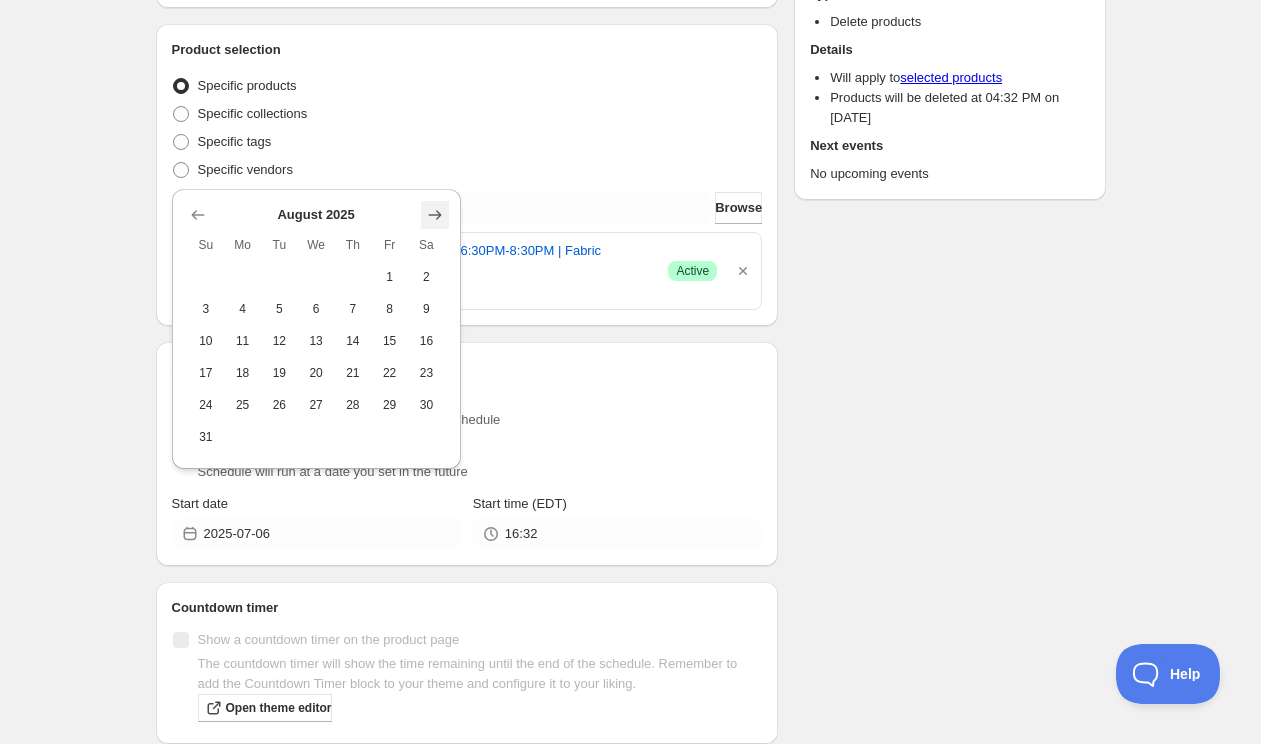click at bounding box center [435, 215] 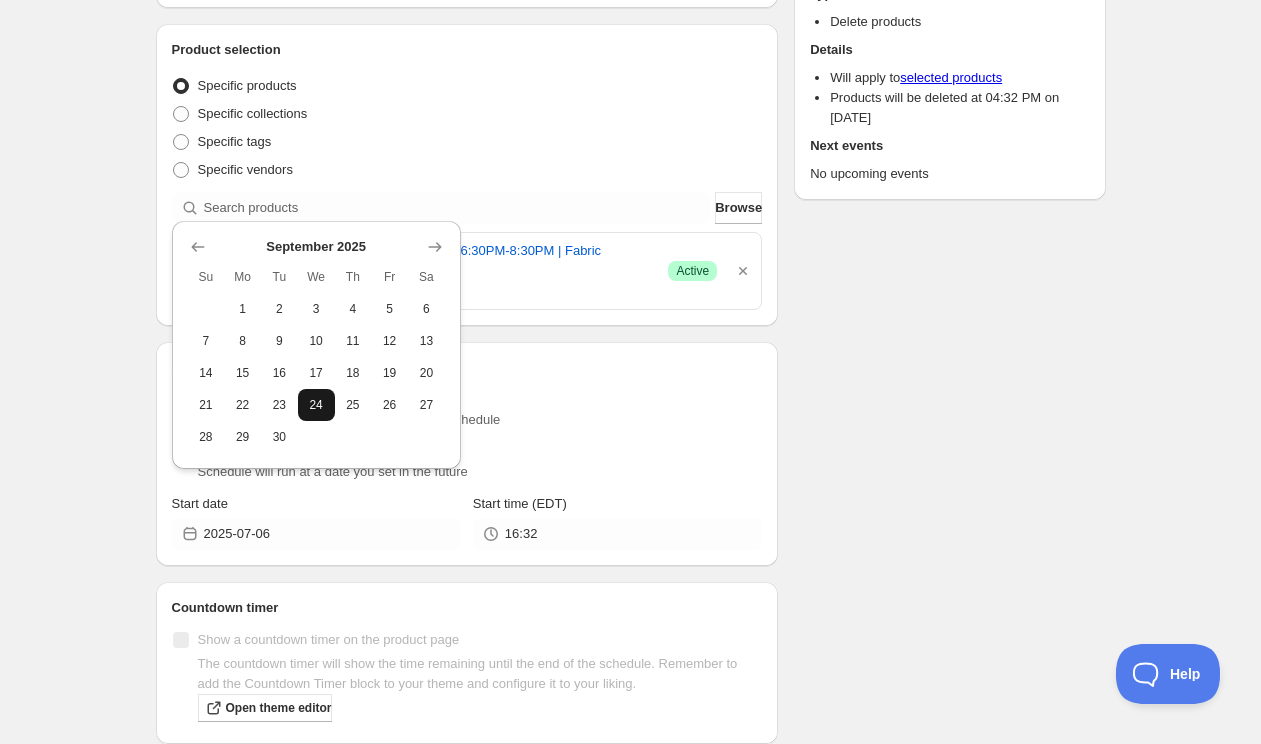 click on "24" at bounding box center (316, 405) 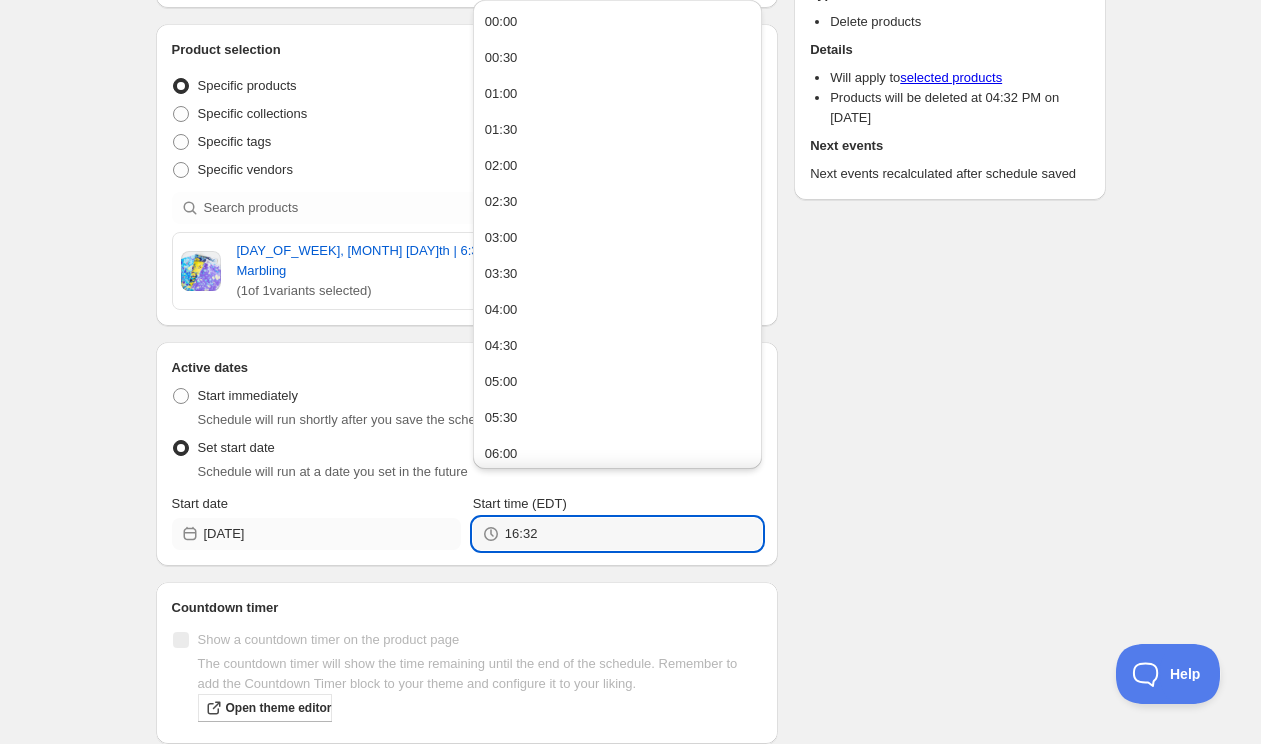 drag, startPoint x: 545, startPoint y: 516, endPoint x: 444, endPoint y: 510, distance: 101.17806 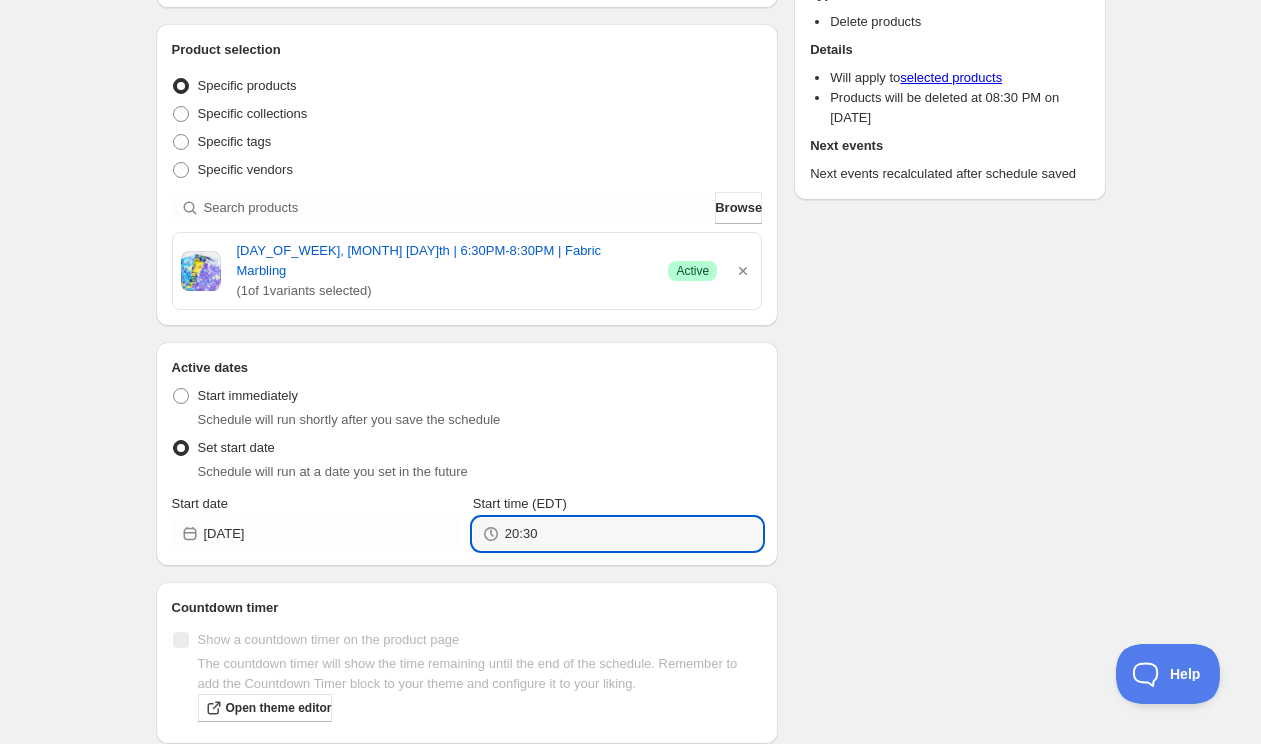 type on "20:30" 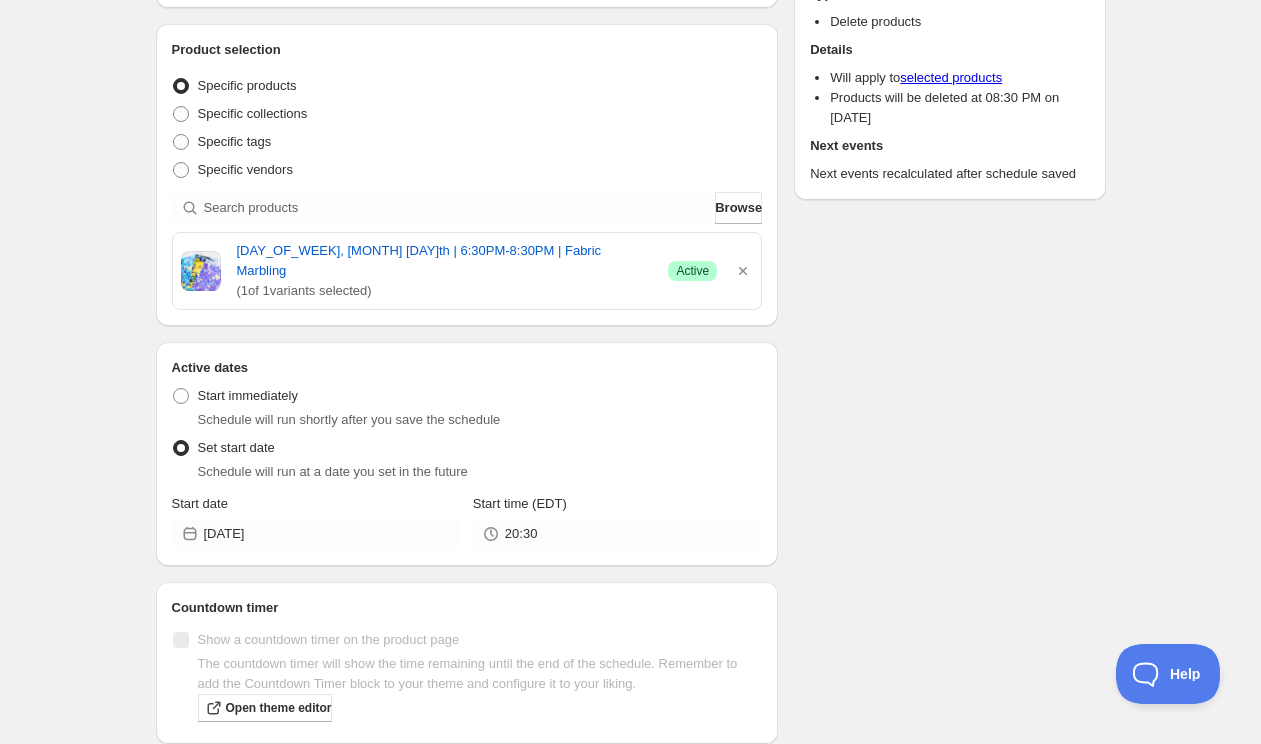 scroll, scrollTop: 0, scrollLeft: 0, axis: both 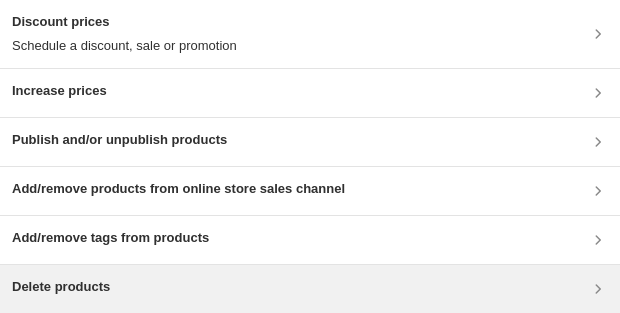 click on "Delete products" at bounding box center (310, 289) 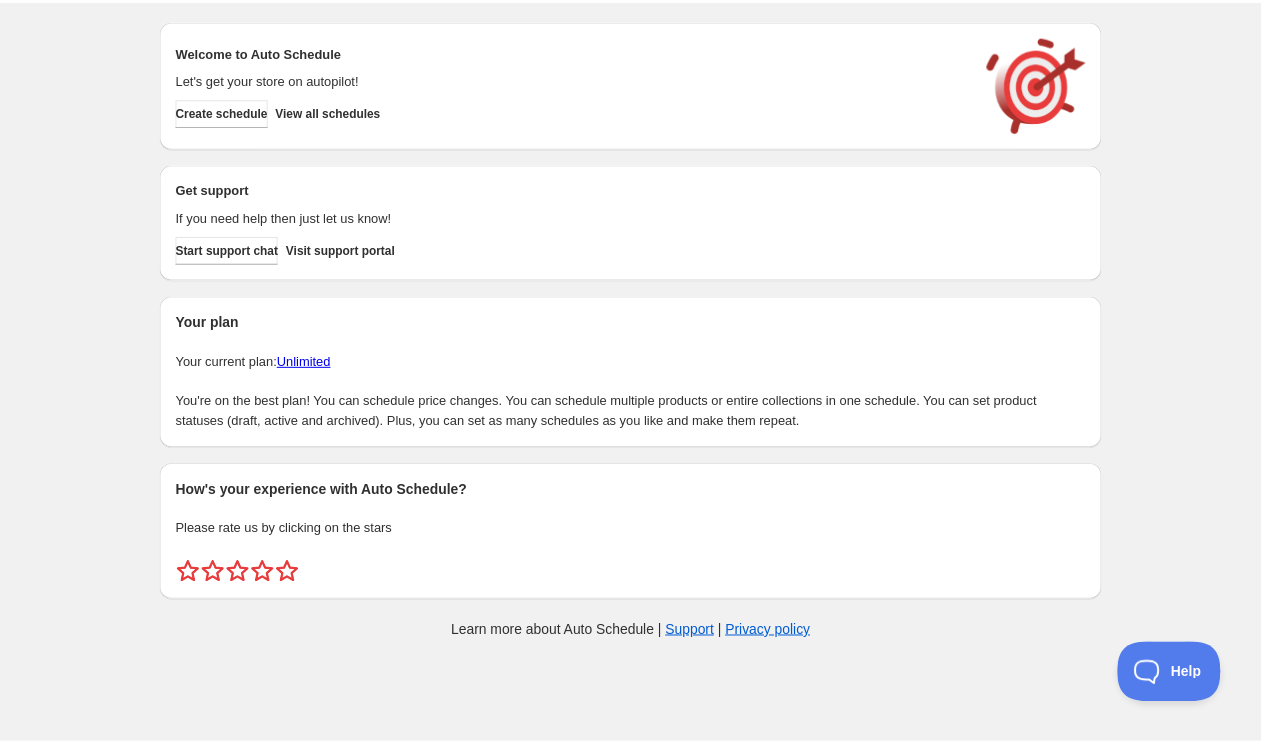 scroll, scrollTop: 0, scrollLeft: 0, axis: both 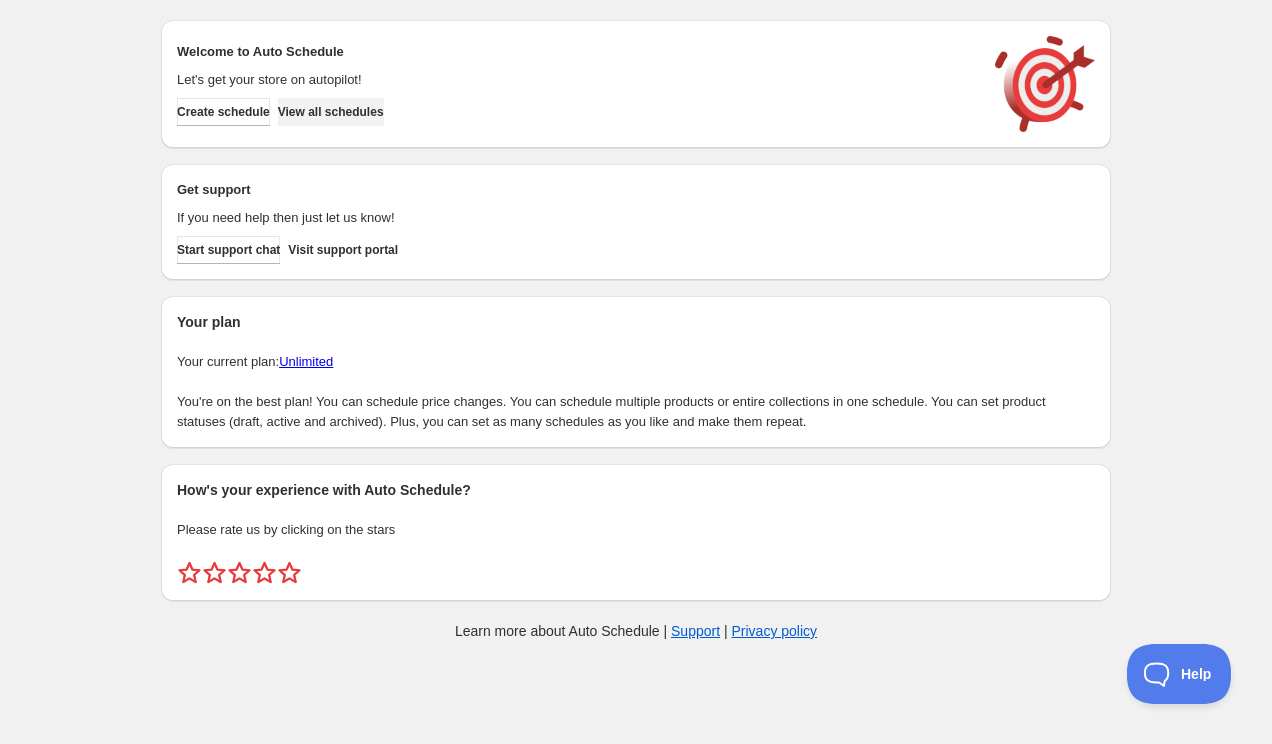 click on "View all schedules" at bounding box center (331, 112) 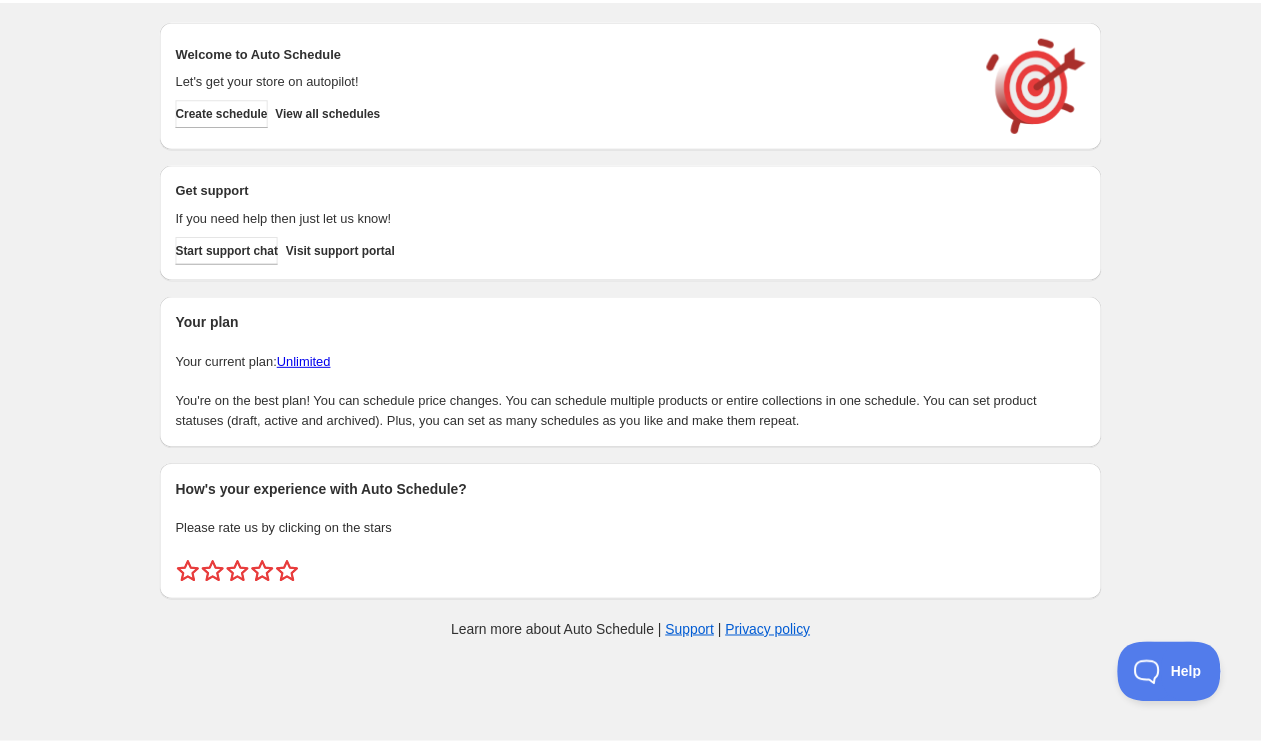 scroll, scrollTop: 0, scrollLeft: 0, axis: both 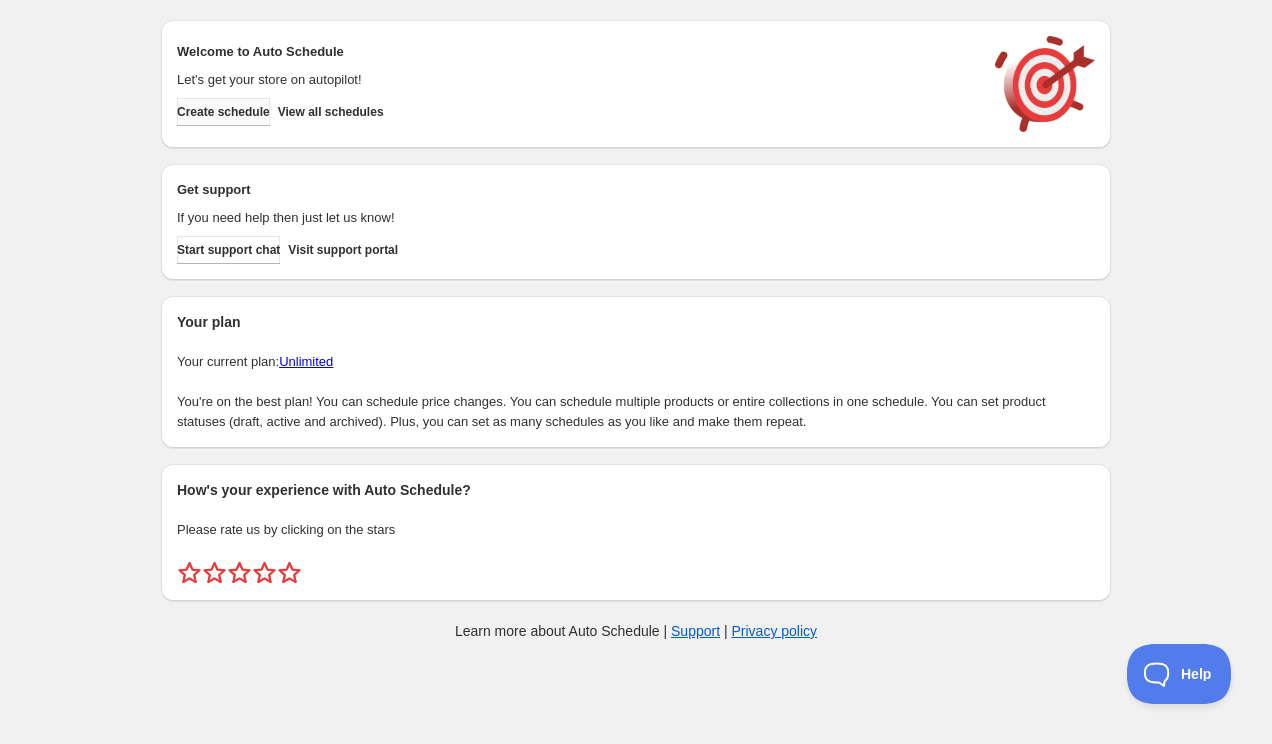 click on "Create schedule" at bounding box center [223, 112] 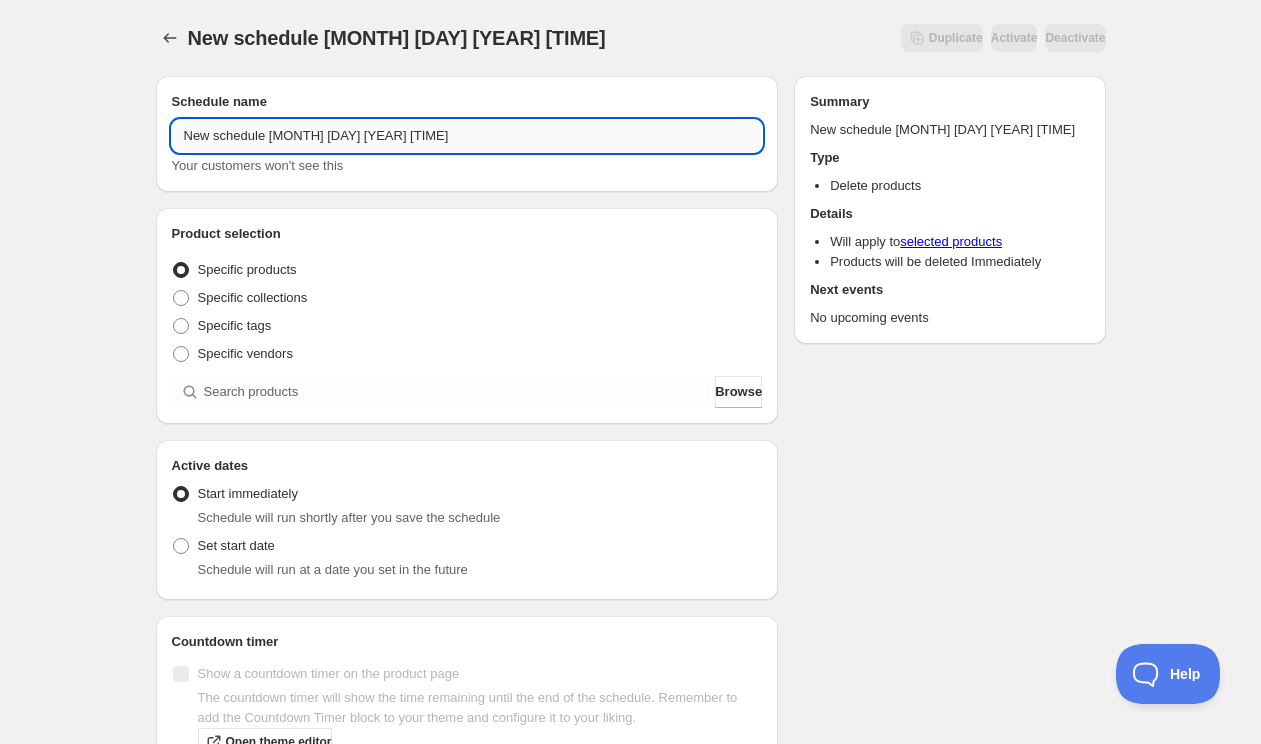 click on "New schedule [MONTH] [DAY] [YEAR] [TIME]" at bounding box center [467, 136] 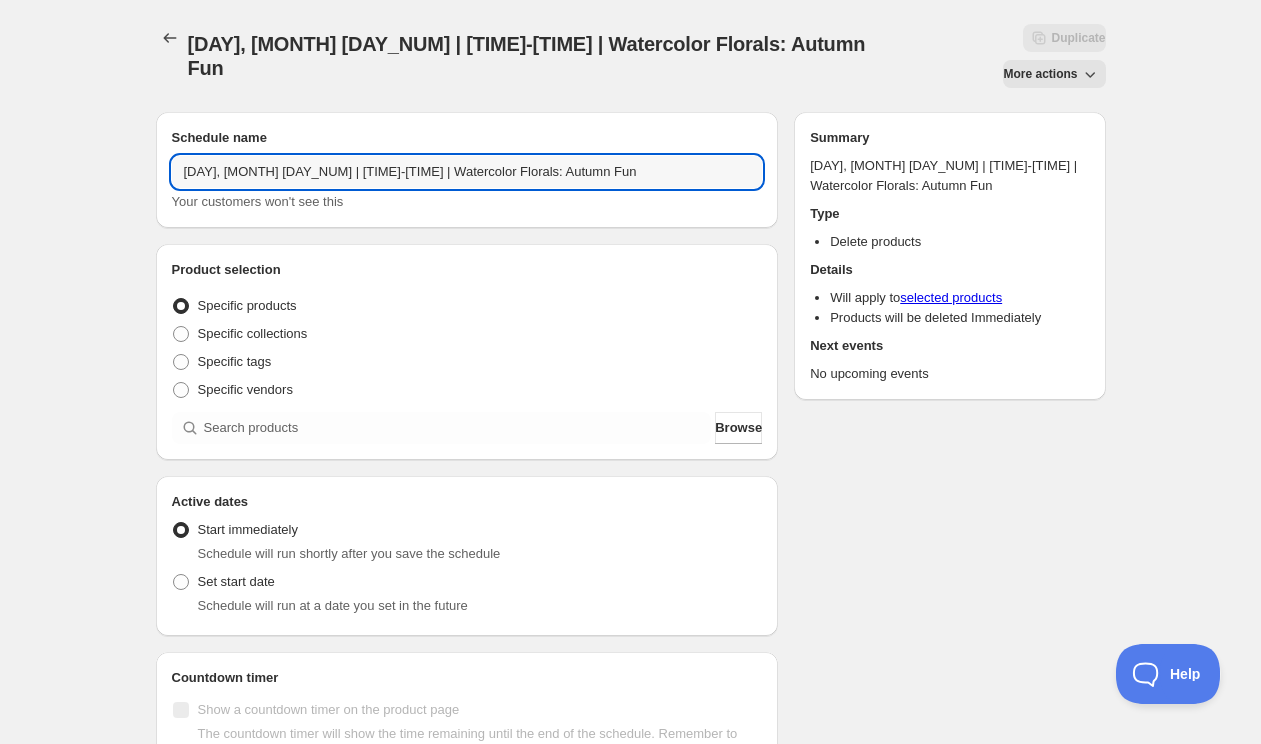 type on "[DAY], [MONTH] [DAY_NUM] | [TIME]-[TIME] | Watercolor Florals: Autumn Fun" 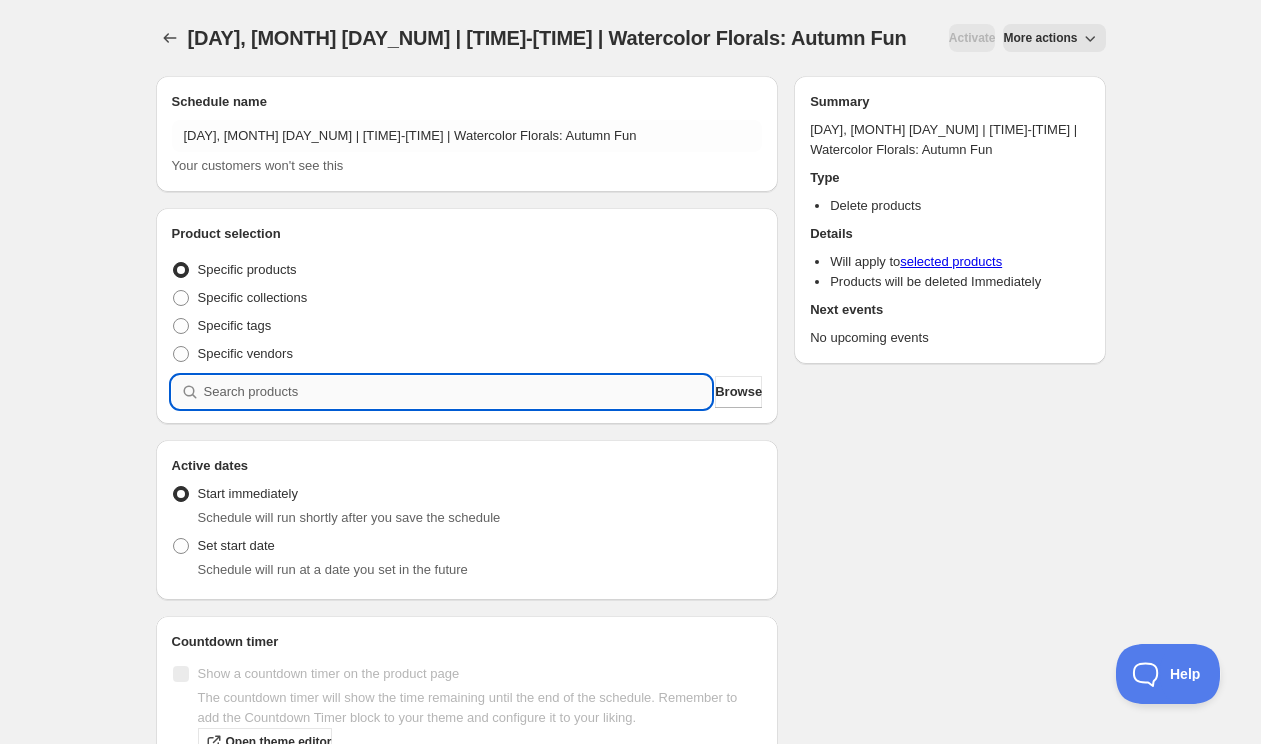 click at bounding box center [458, 392] 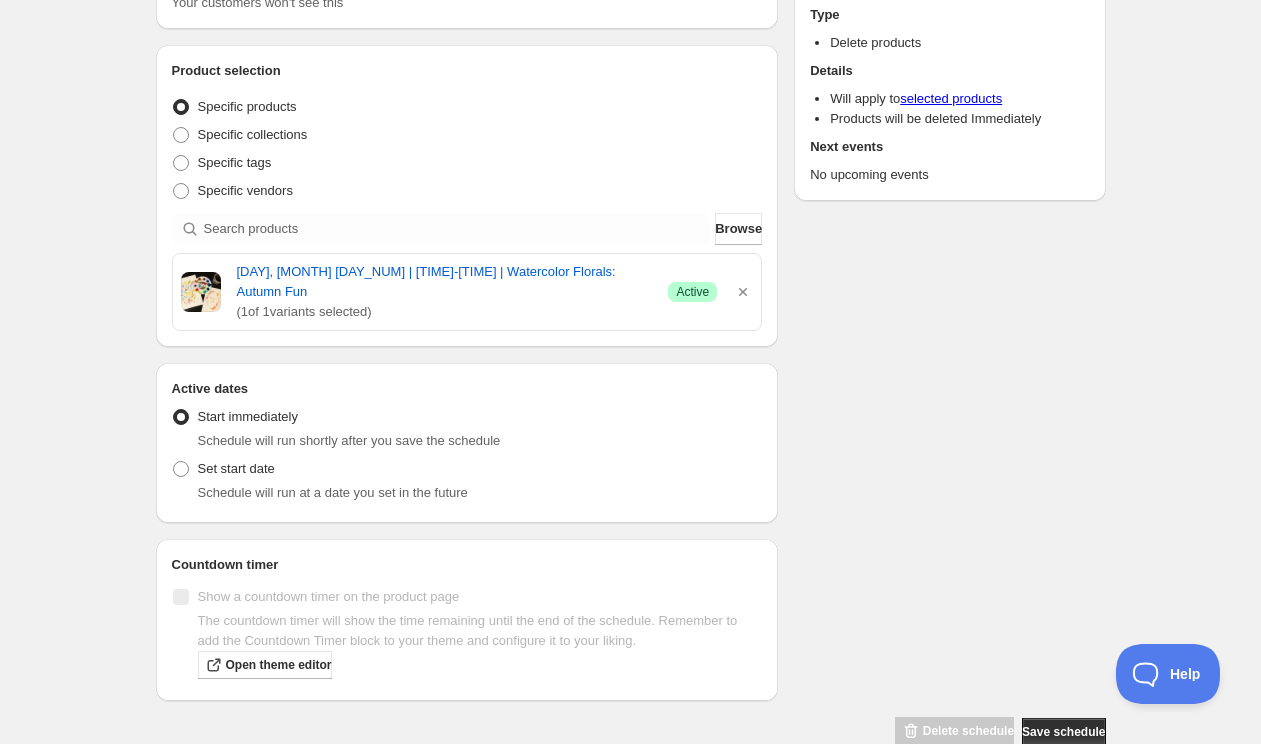 scroll, scrollTop: 167, scrollLeft: 0, axis: vertical 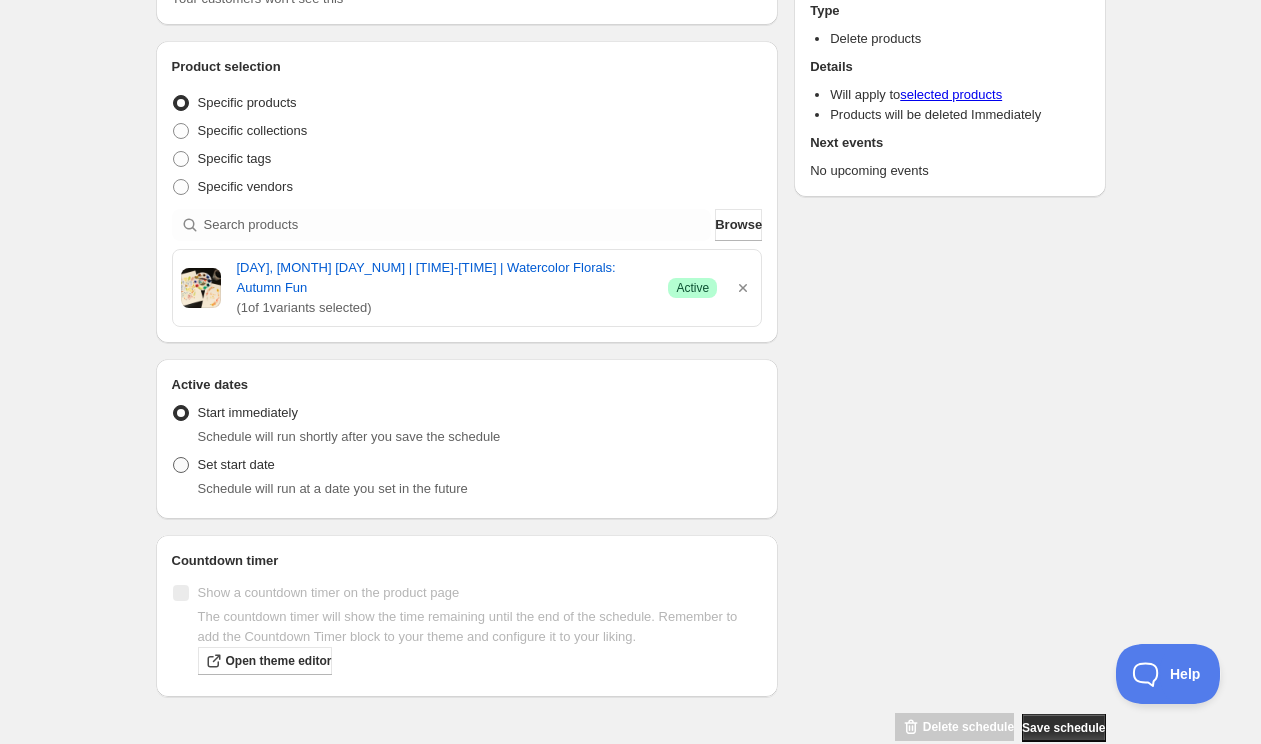 click on "Set start date" at bounding box center [223, 465] 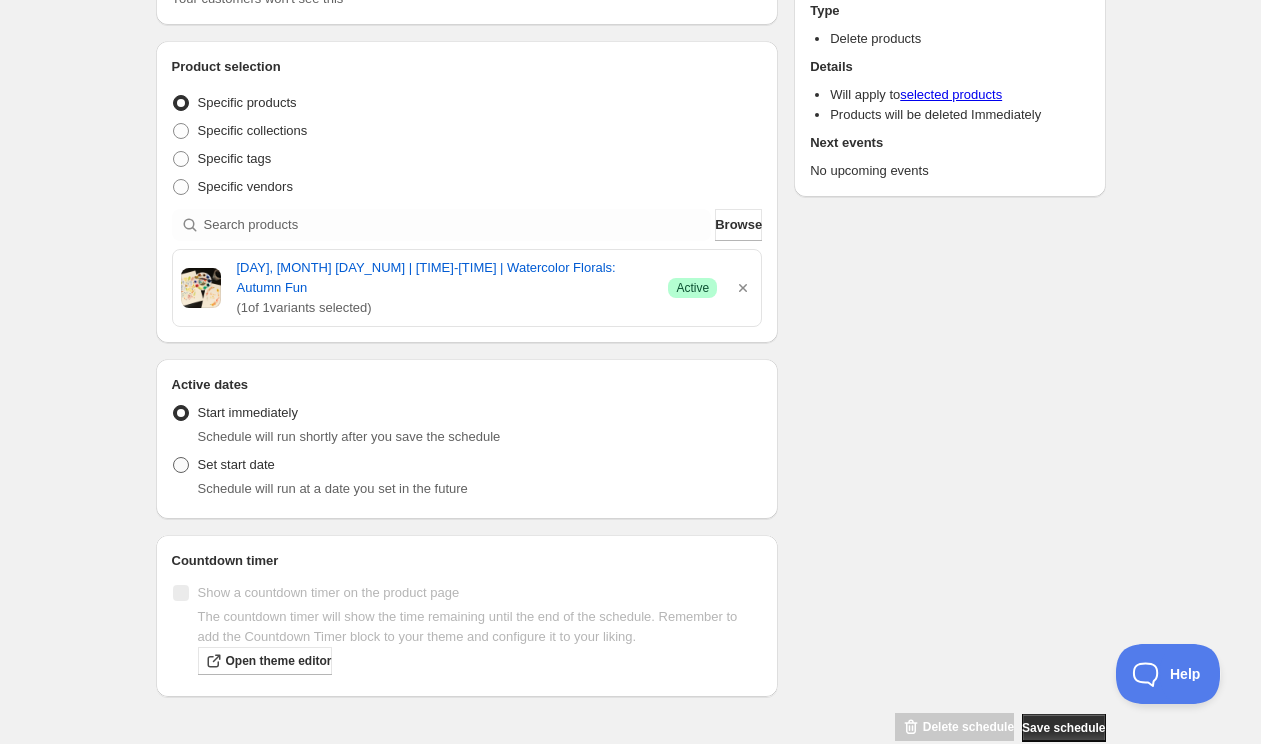radio on "true" 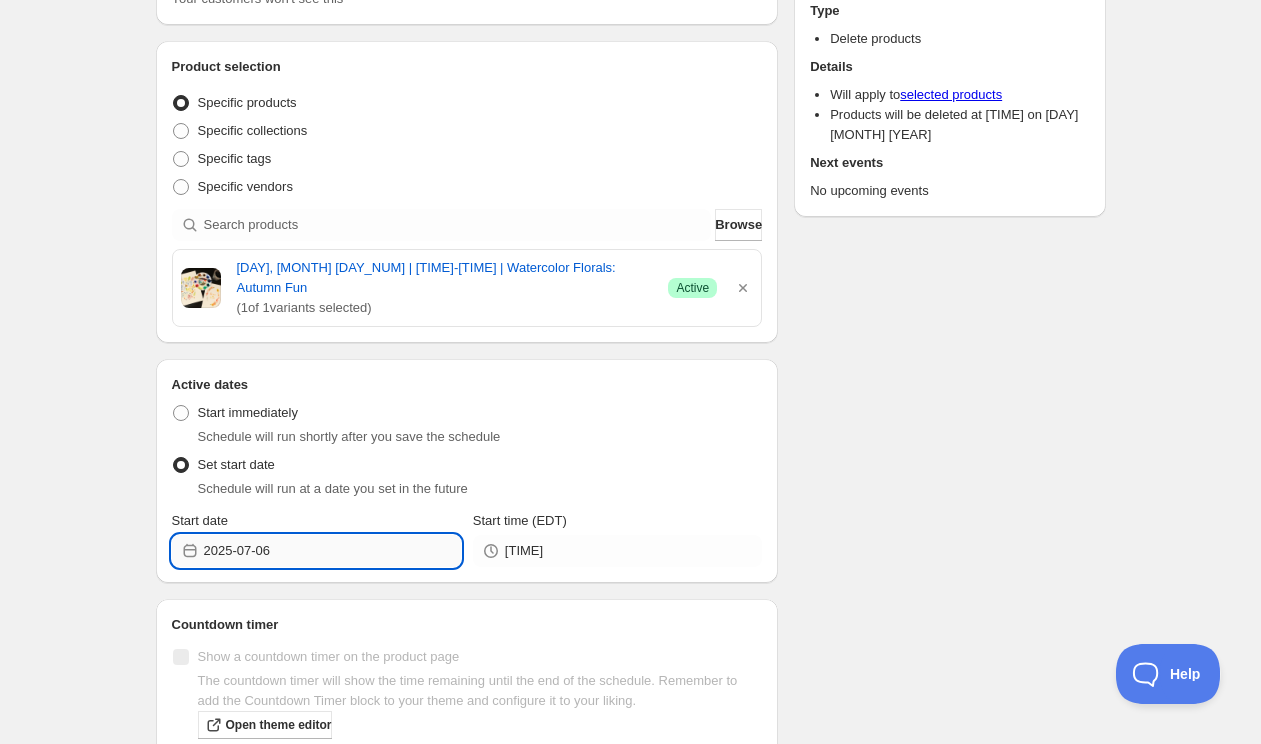 click on "2025-07-06" at bounding box center (332, 551) 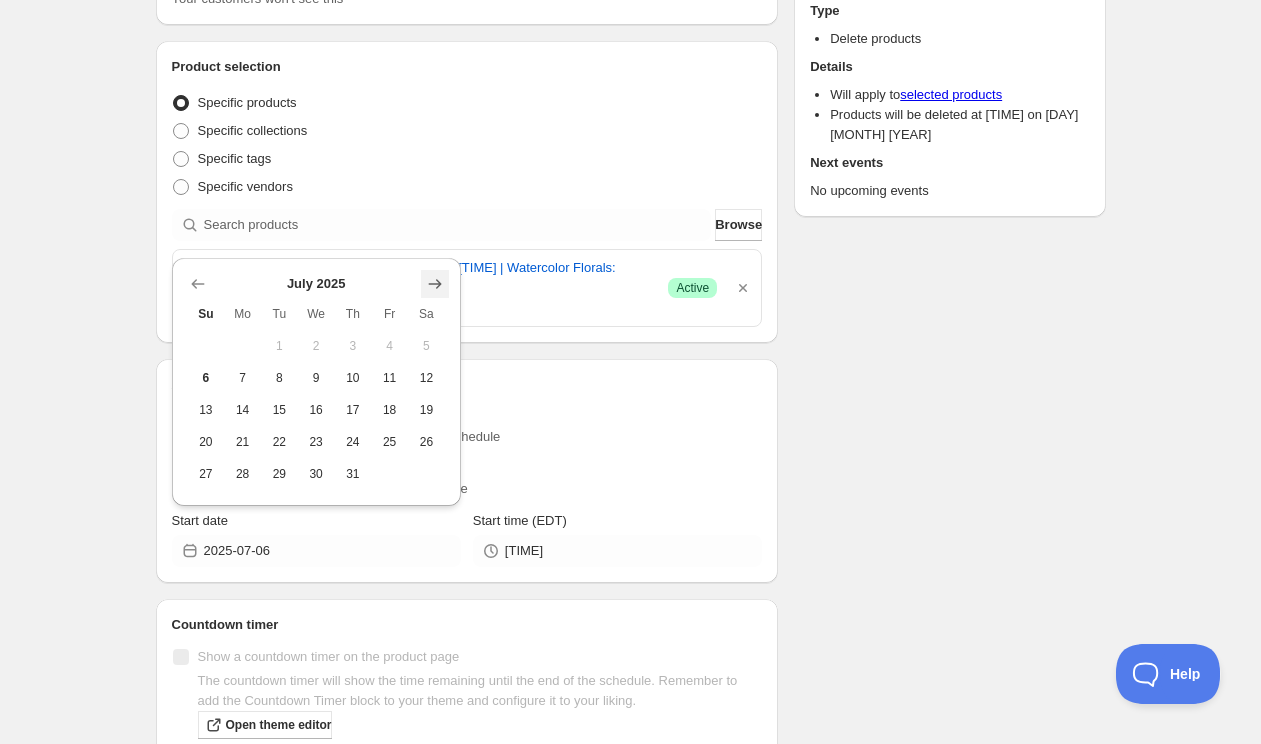 click at bounding box center [435, 284] 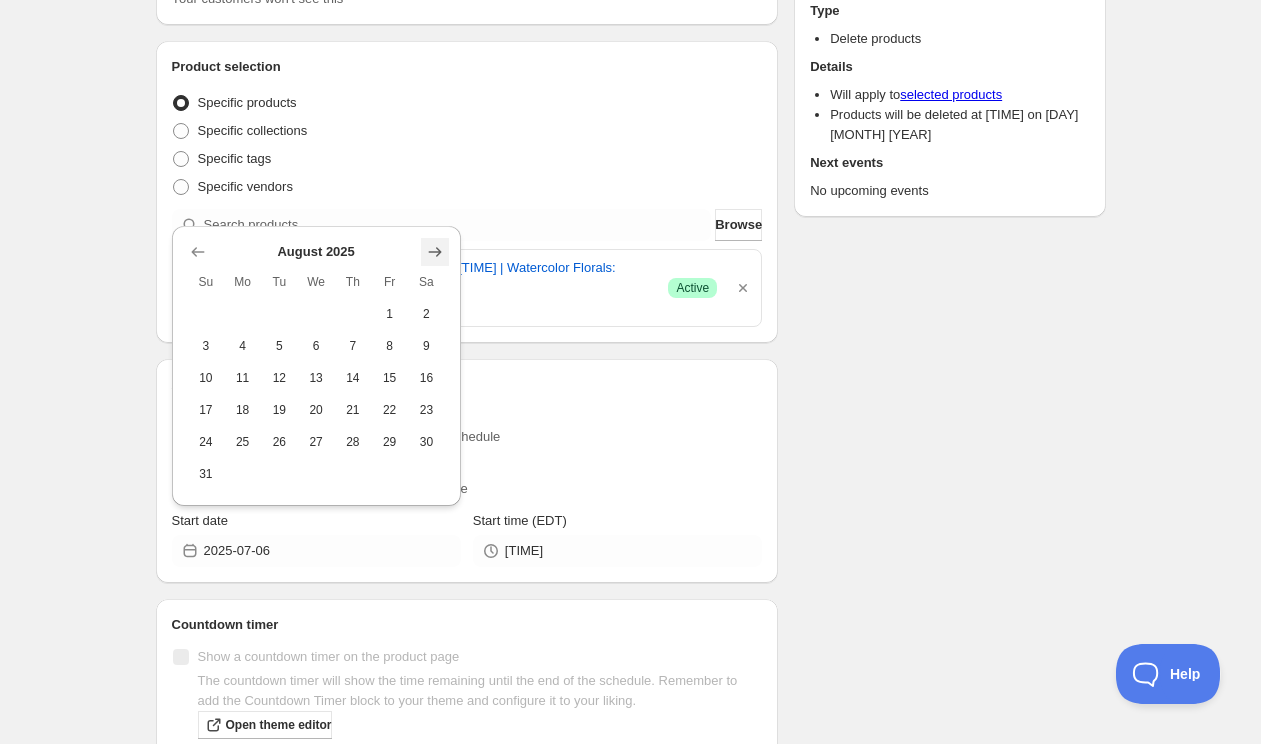 click at bounding box center [434, 252] 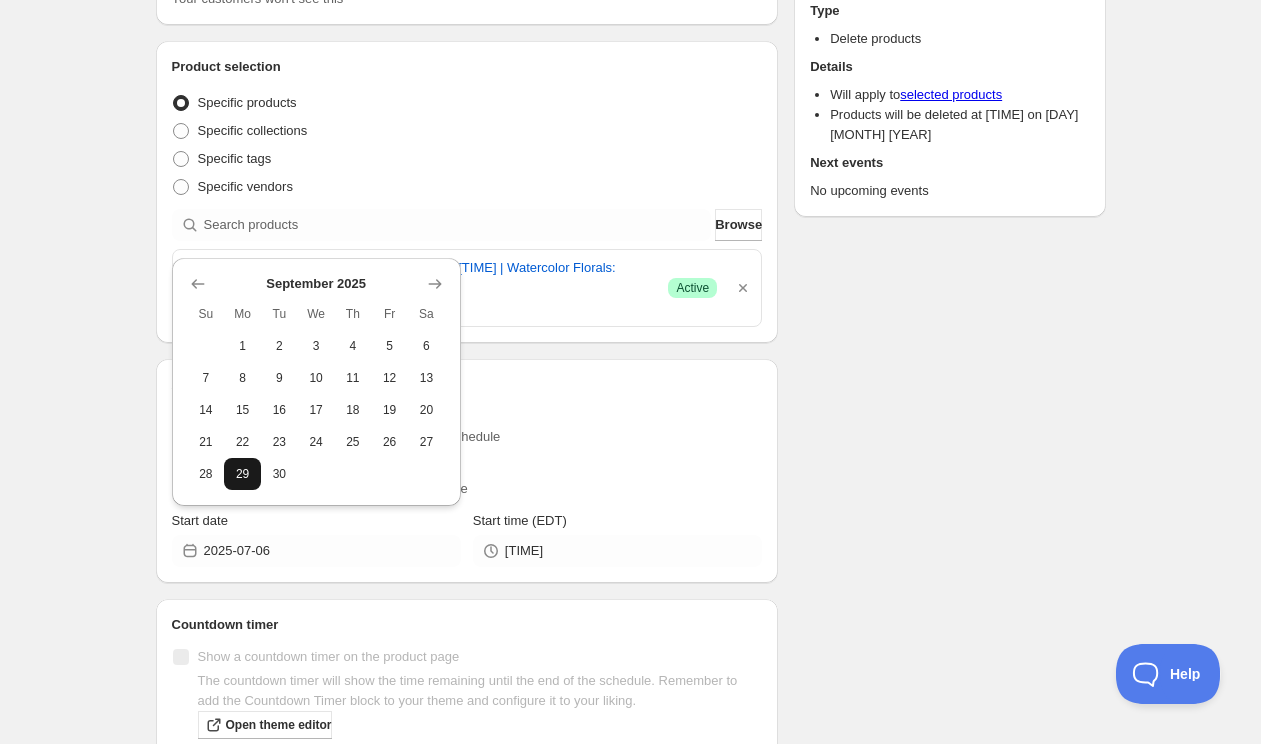 click on "29" at bounding box center [242, 474] 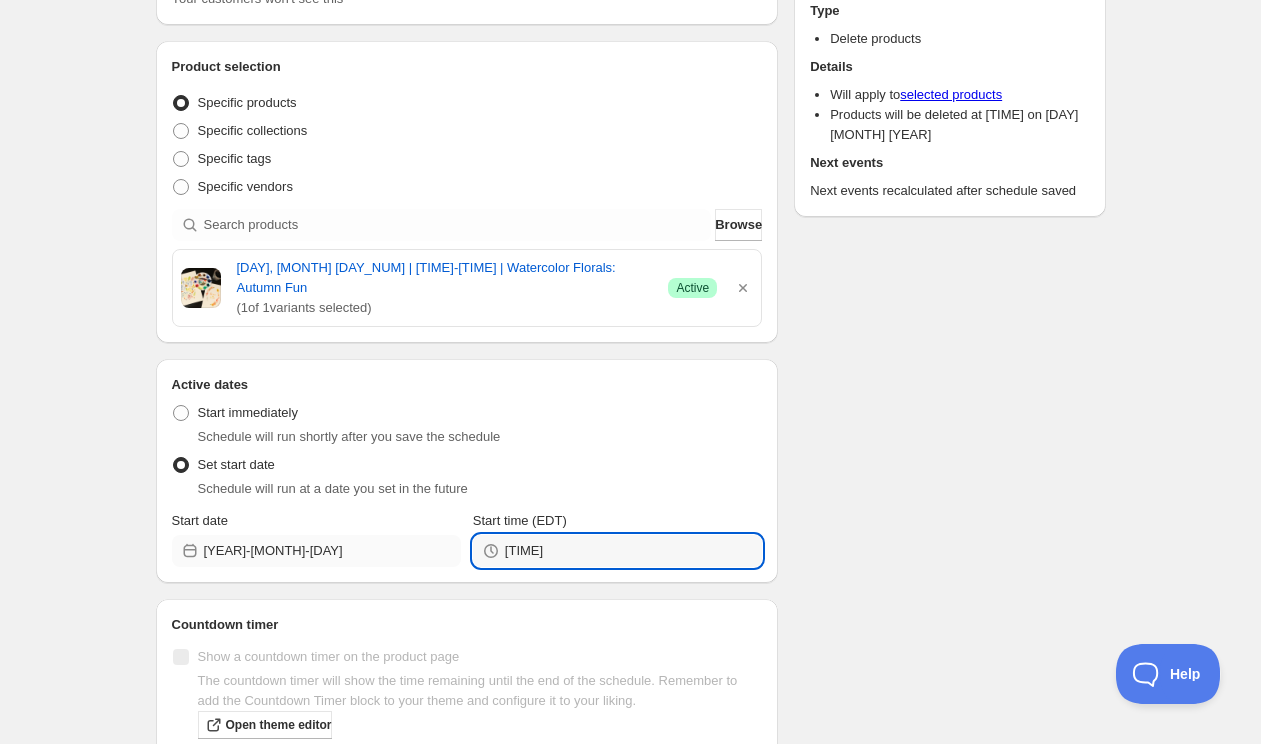 drag, startPoint x: 553, startPoint y: 554, endPoint x: 418, endPoint y: 552, distance: 135.01482 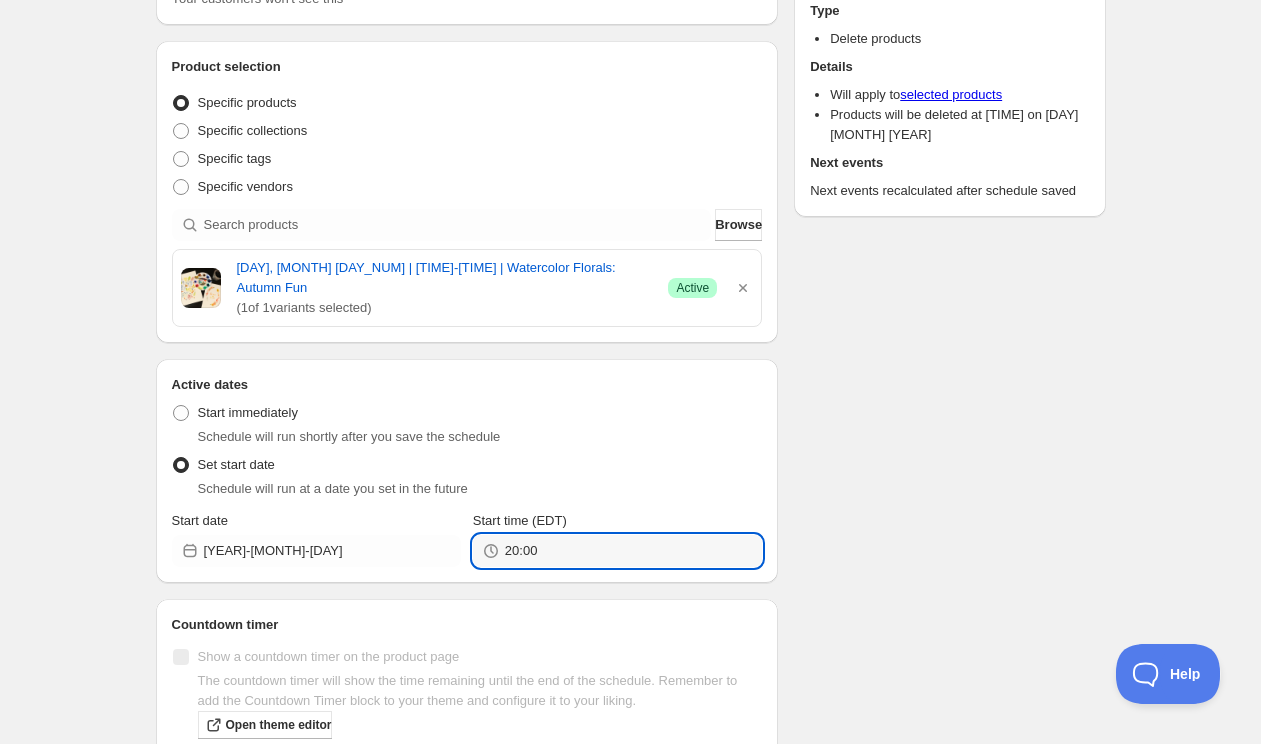 type on "20:00" 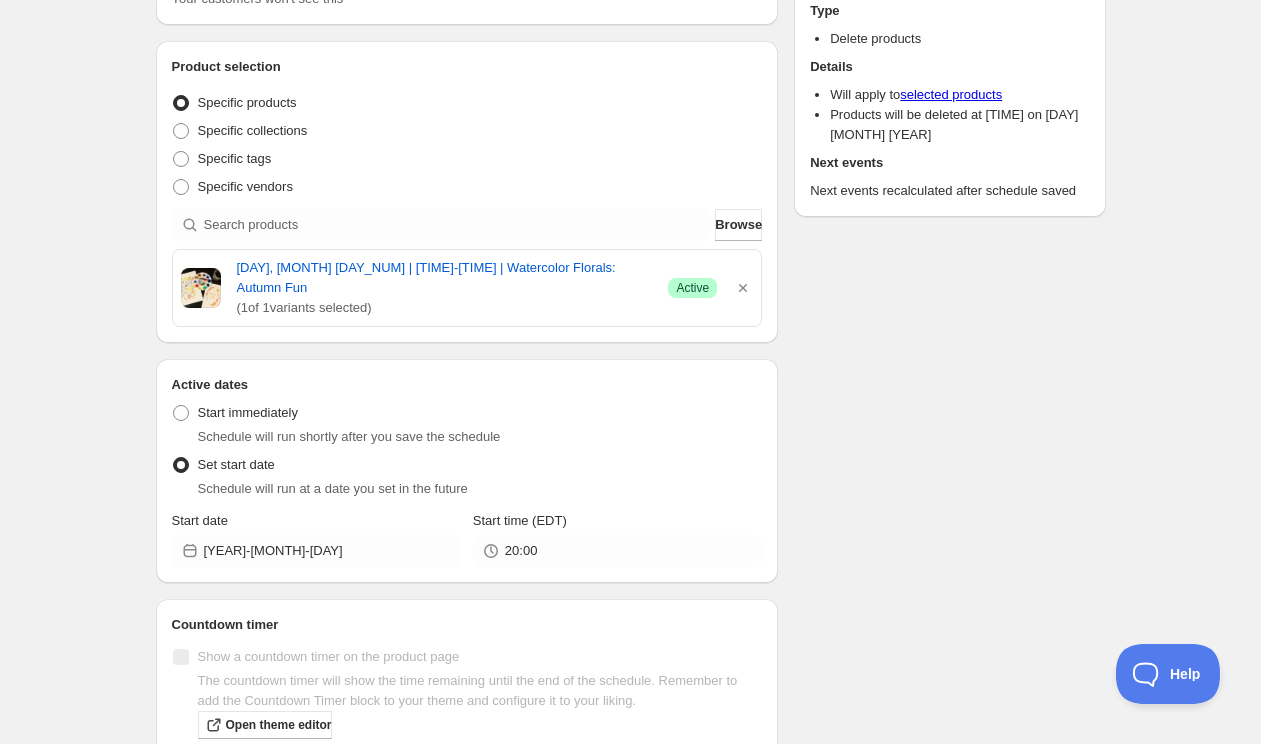 scroll, scrollTop: 0, scrollLeft: 0, axis: both 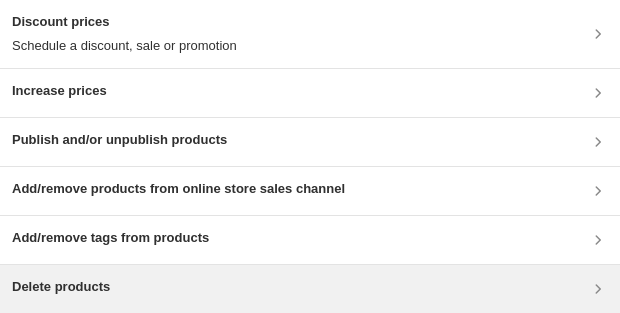click on "Delete products" at bounding box center [310, 289] 